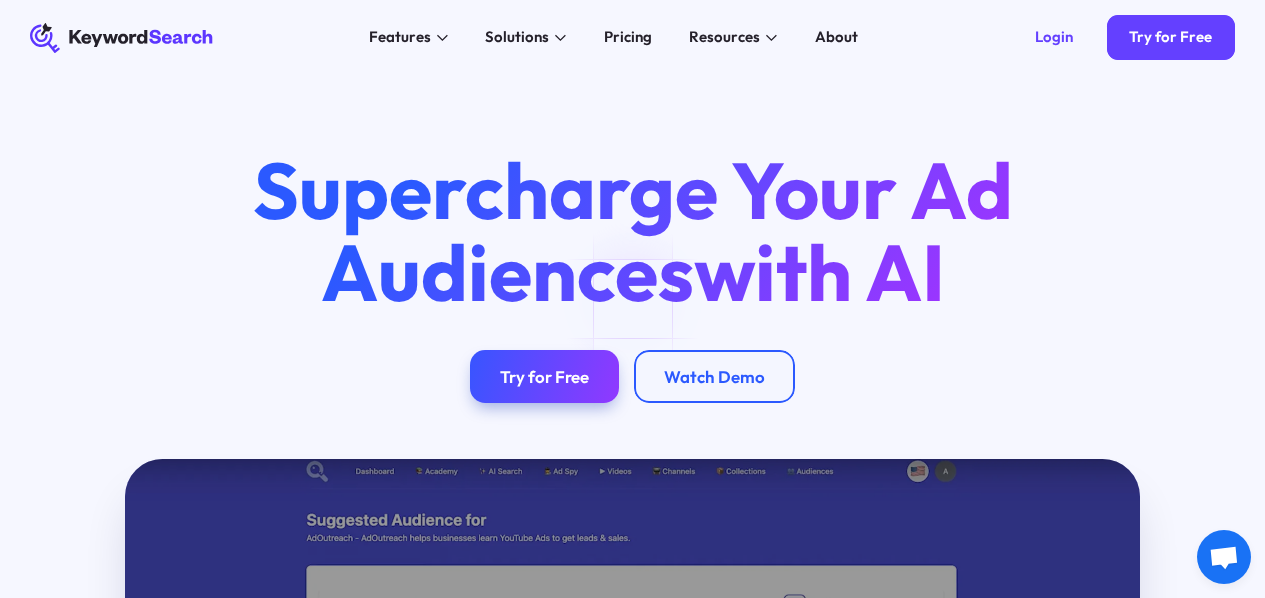 scroll, scrollTop: 0, scrollLeft: 0, axis: both 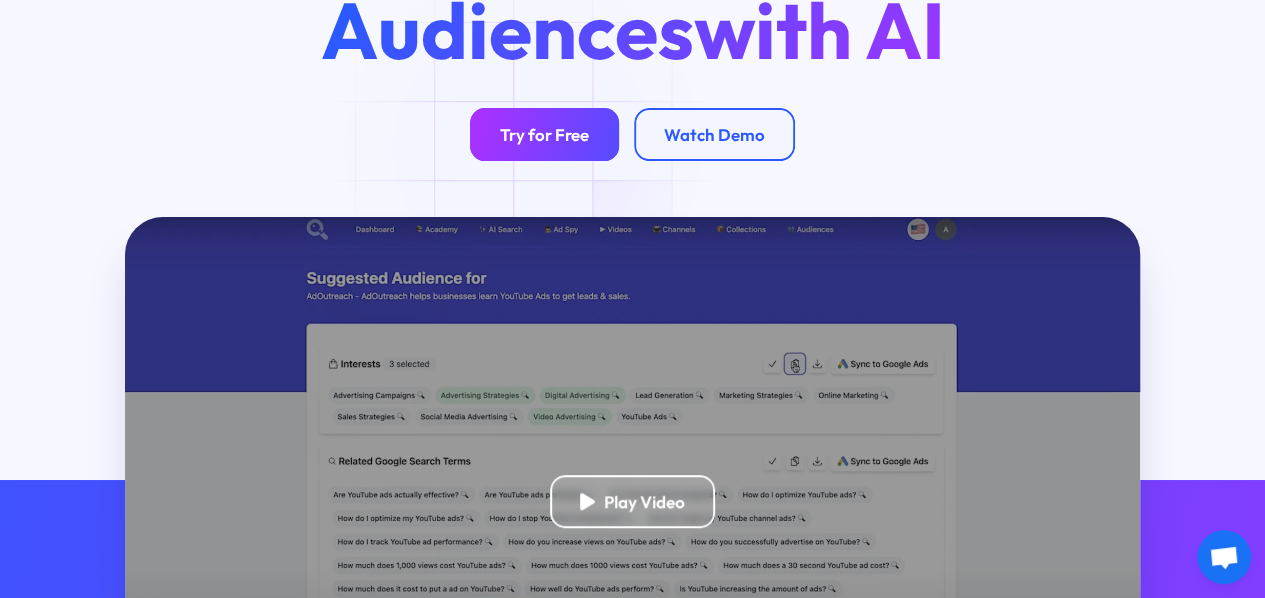 click on "Try for Free" at bounding box center (544, 134) 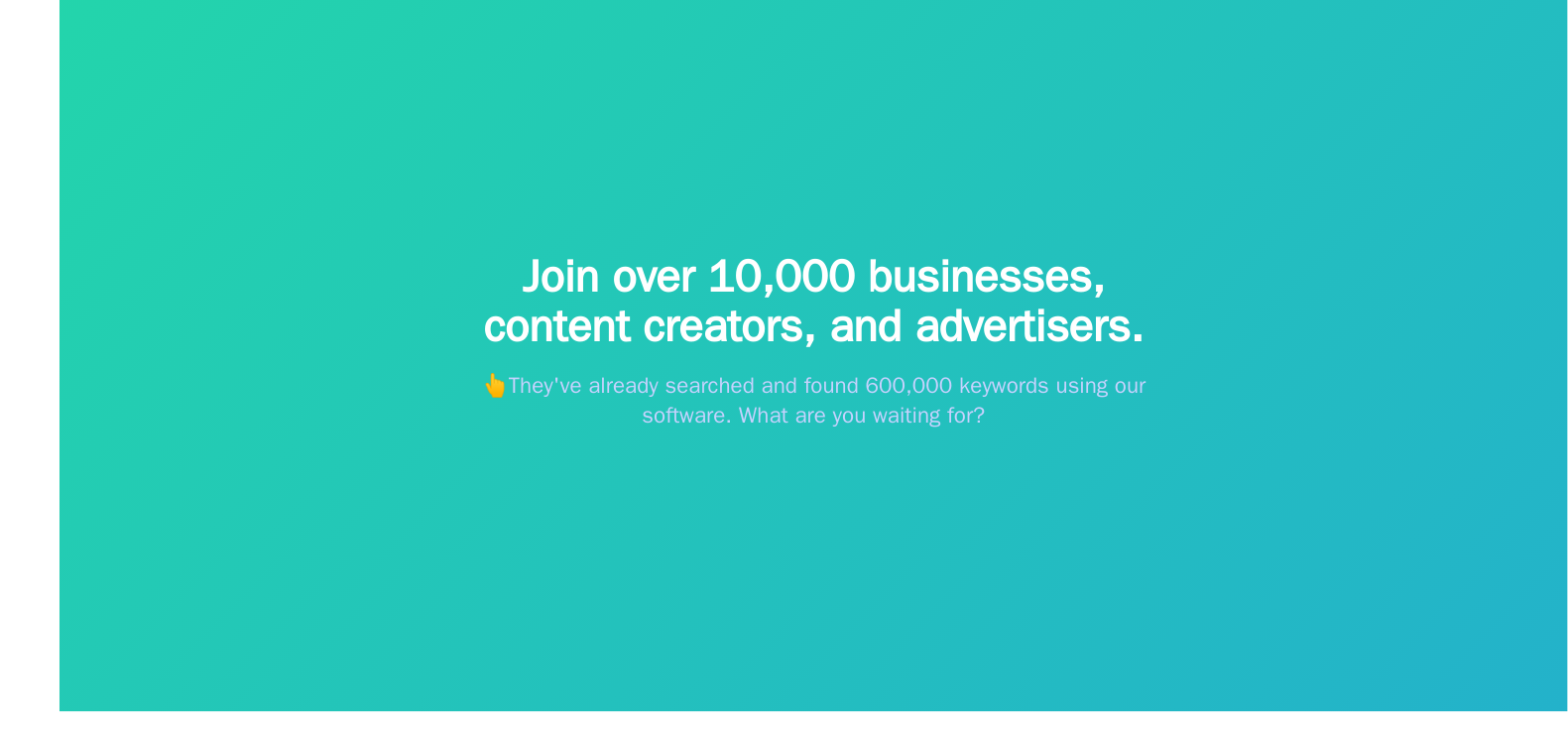 scroll, scrollTop: 23, scrollLeft: 0, axis: vertical 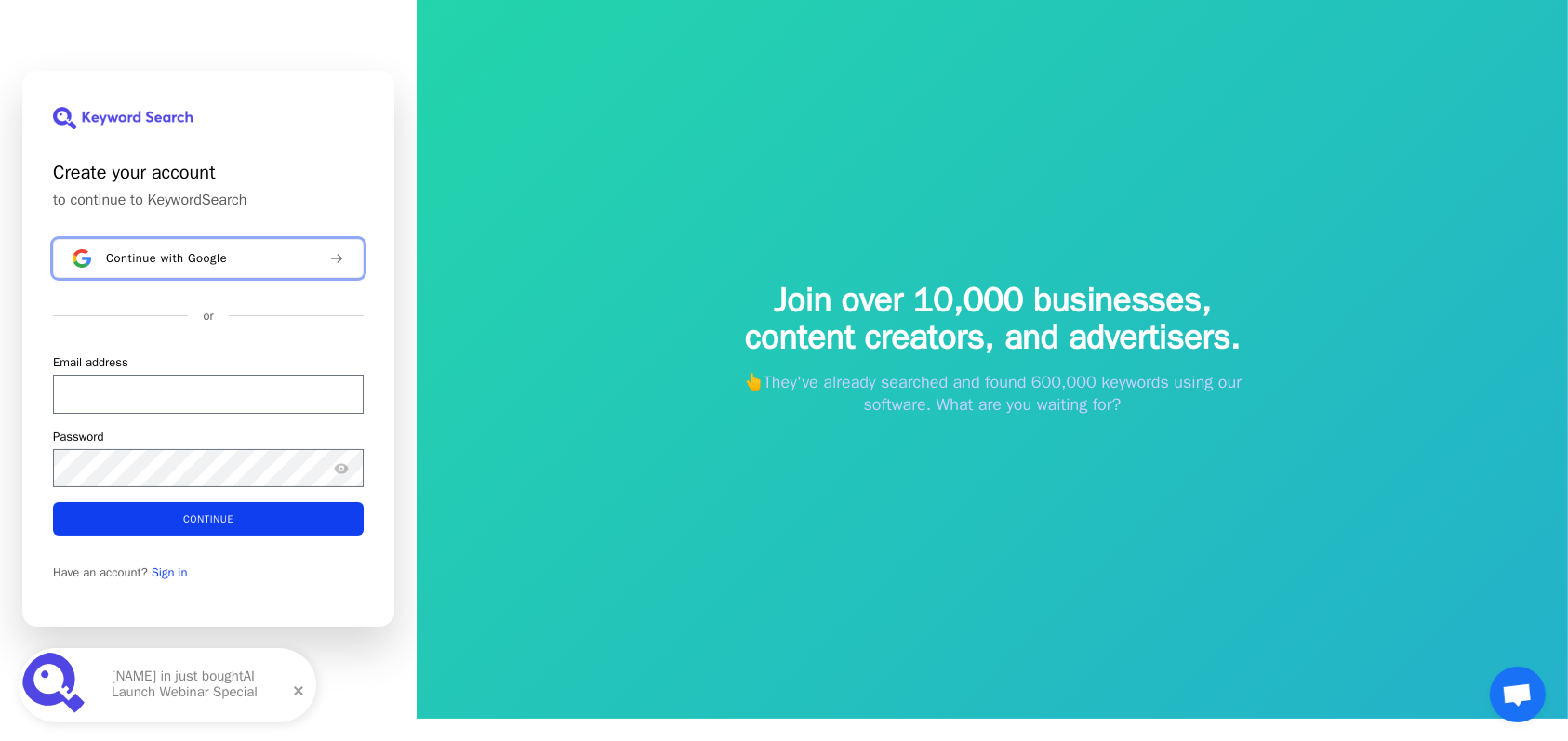 click on "Continue with Google" at bounding box center [208, 258] 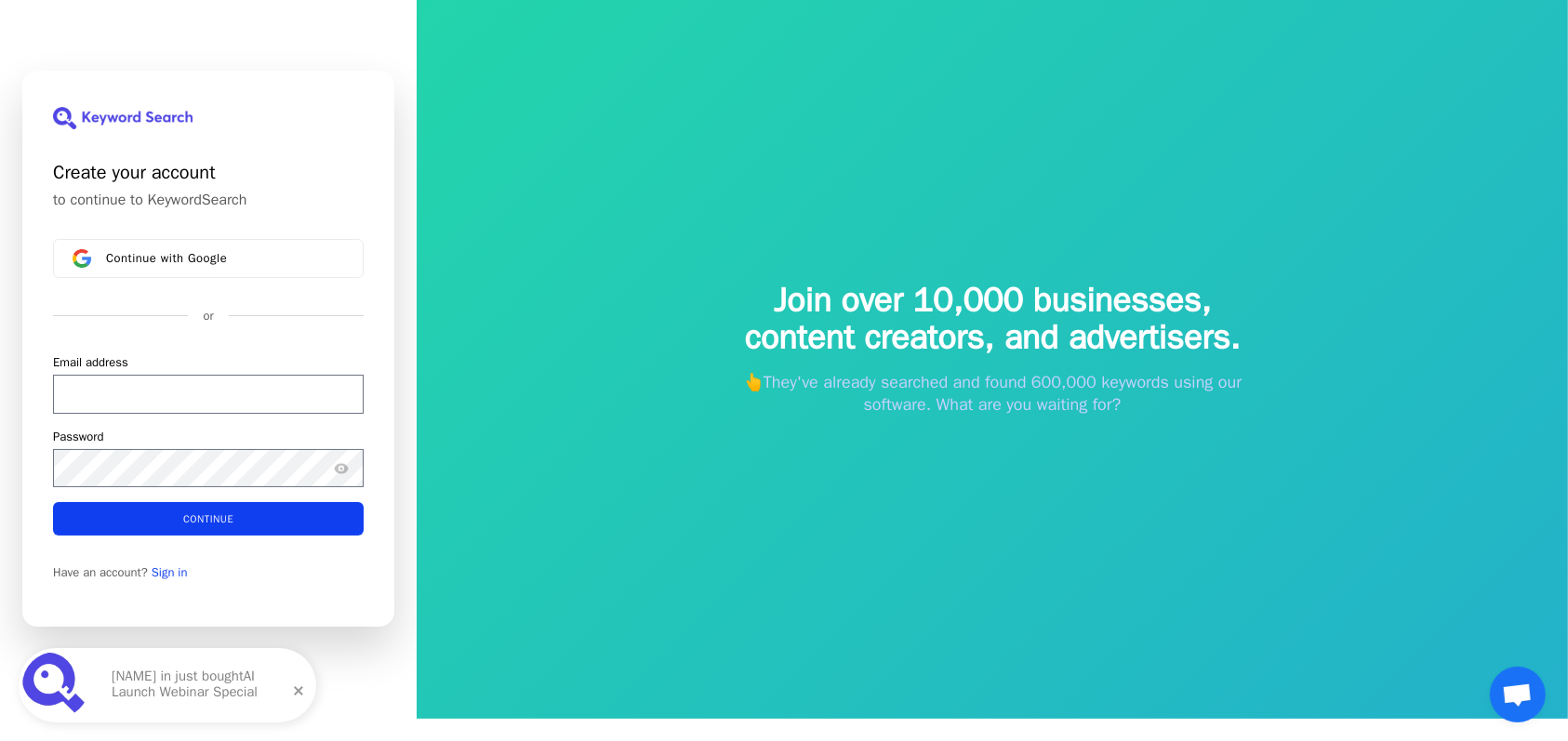 type 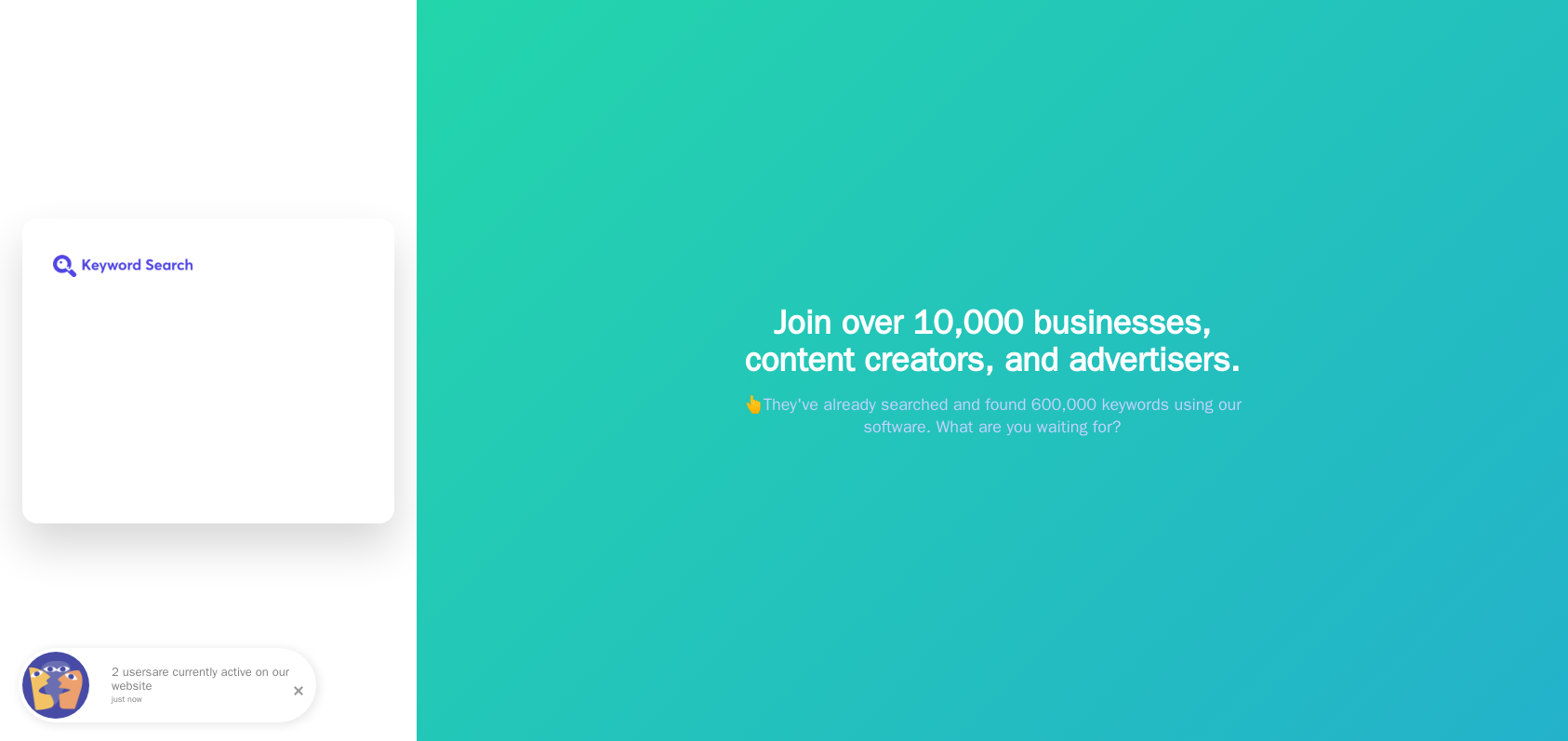 scroll, scrollTop: 0, scrollLeft: 0, axis: both 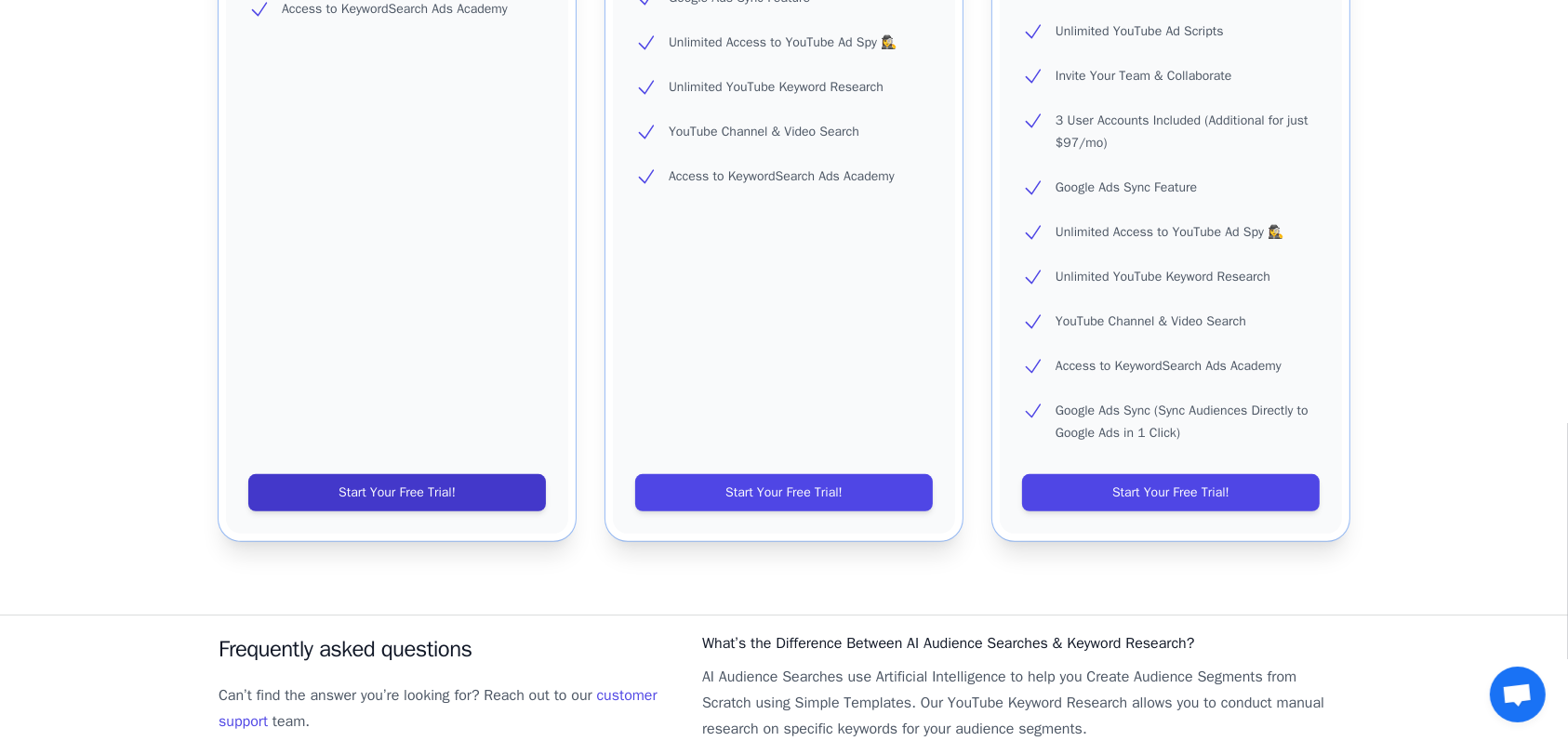 click on "Start Your Free Trial!" at bounding box center [397, 493] 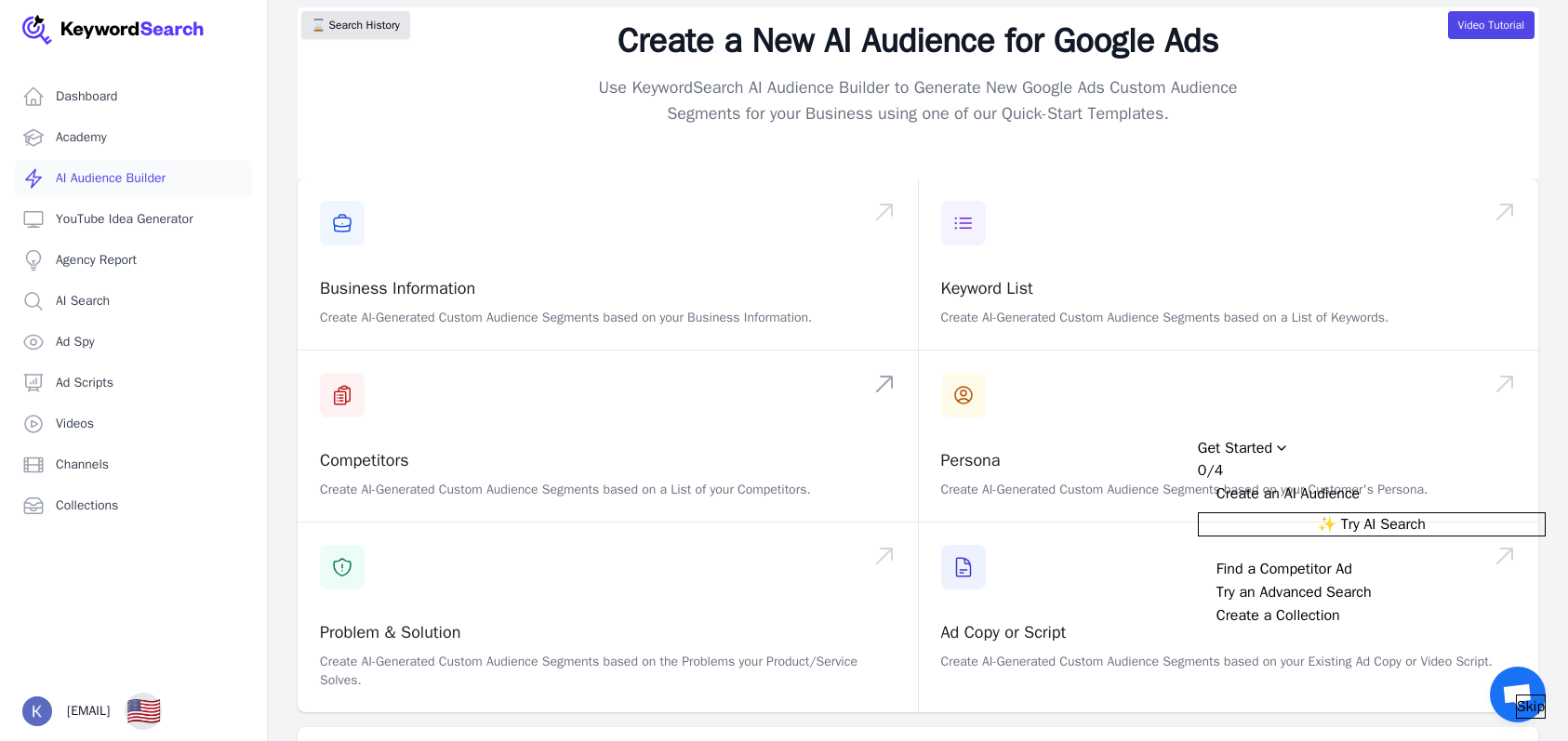 scroll, scrollTop: 0, scrollLeft: 0, axis: both 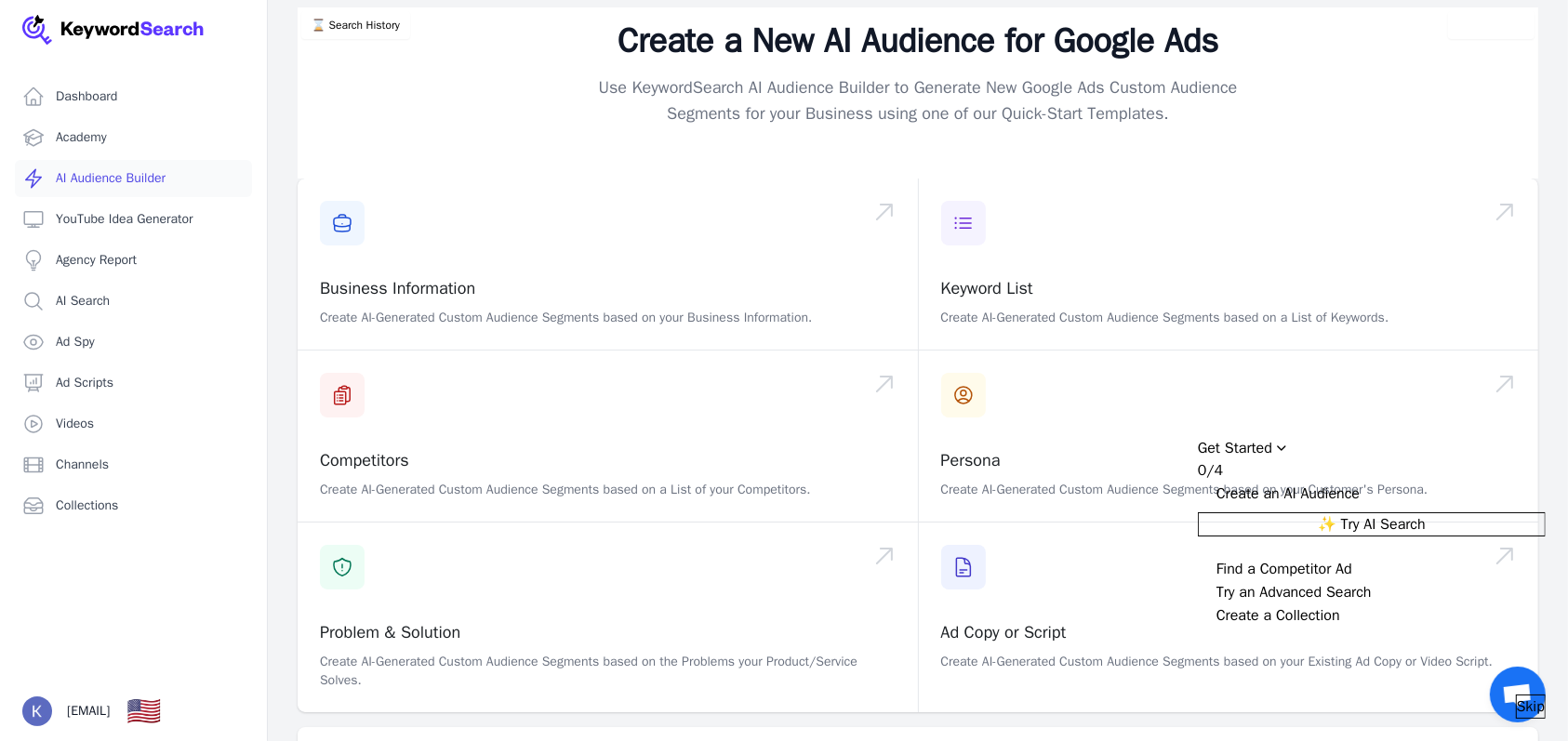 click at bounding box center [1207, 492] 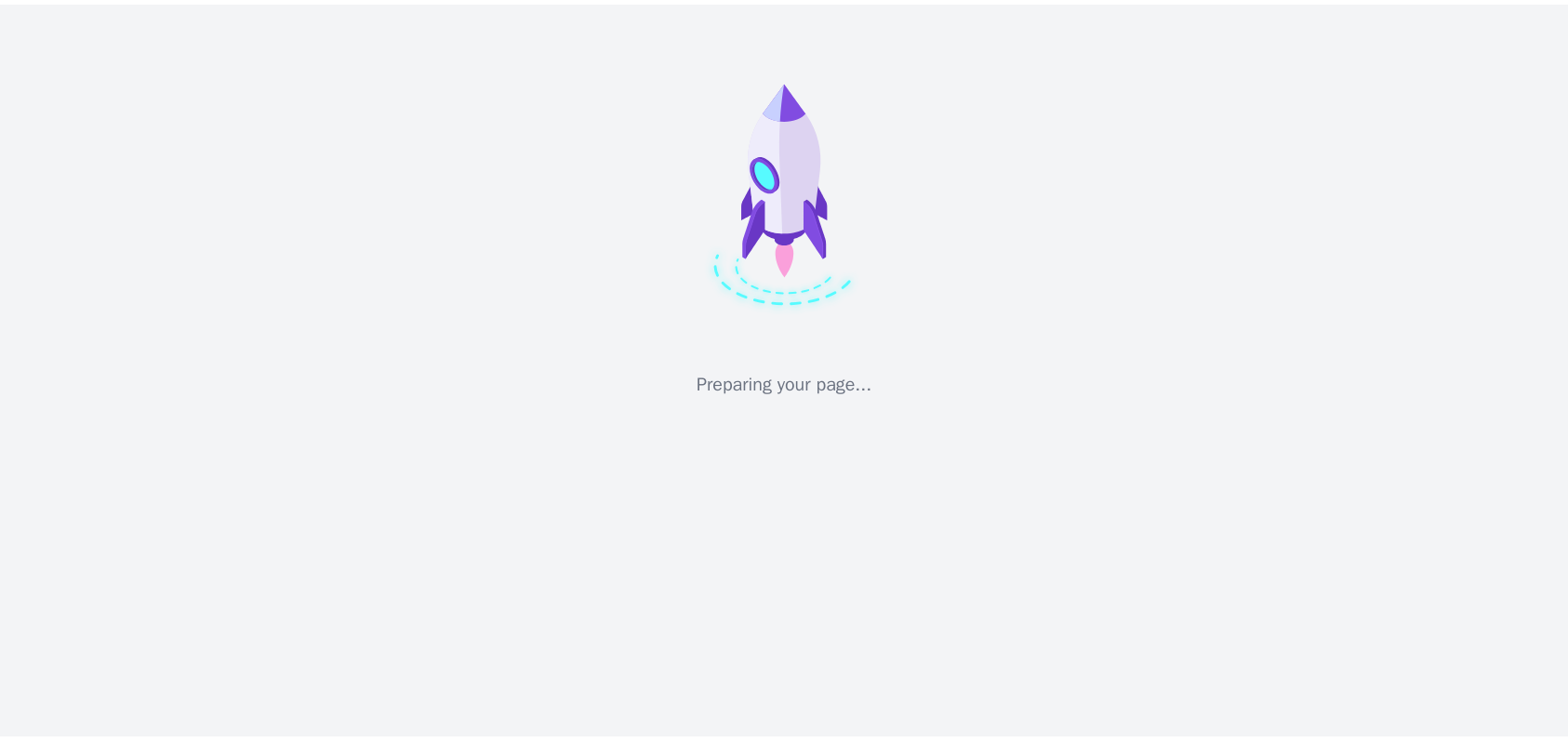 scroll, scrollTop: 0, scrollLeft: 0, axis: both 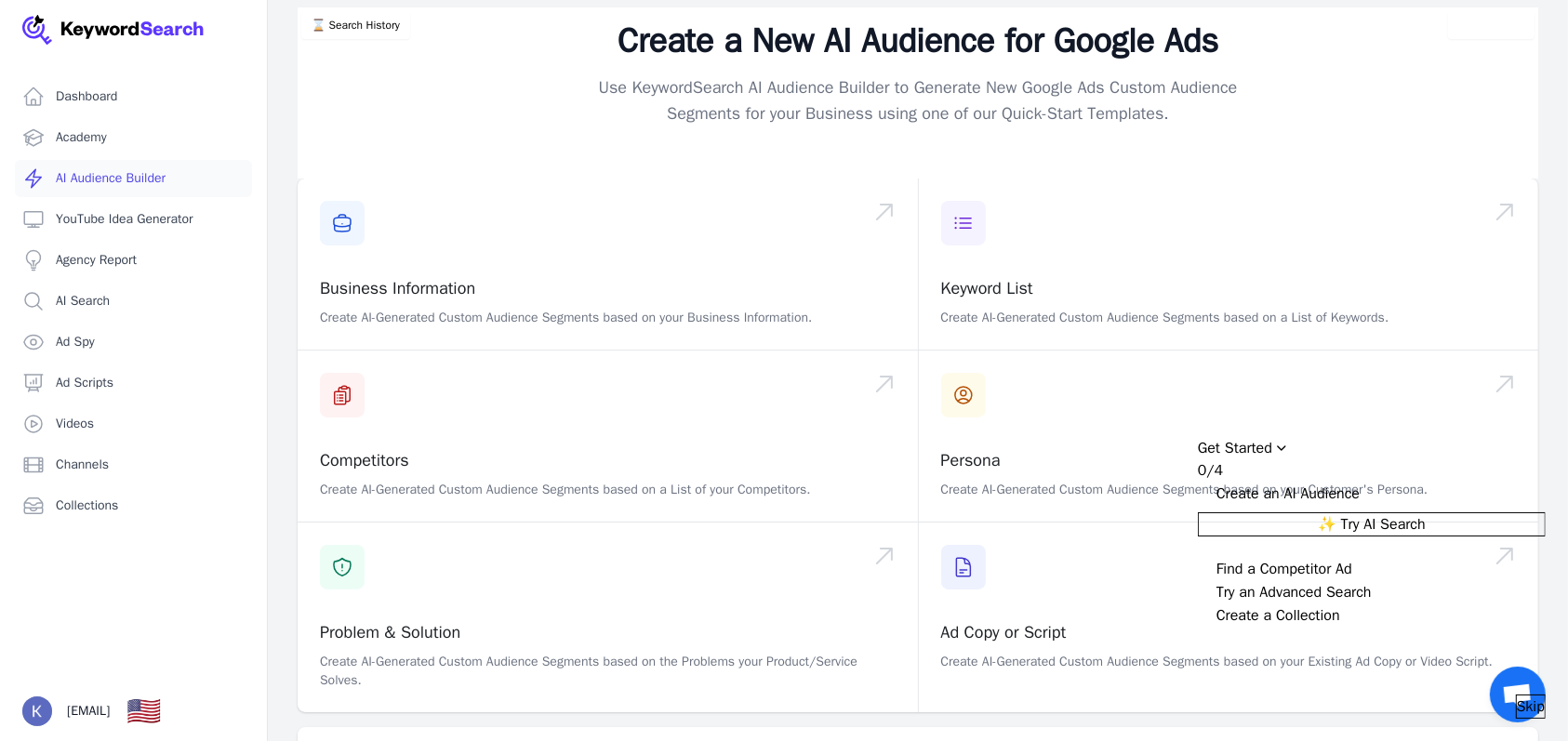 click on "✨ Try AI Search" at bounding box center [1372, 524] 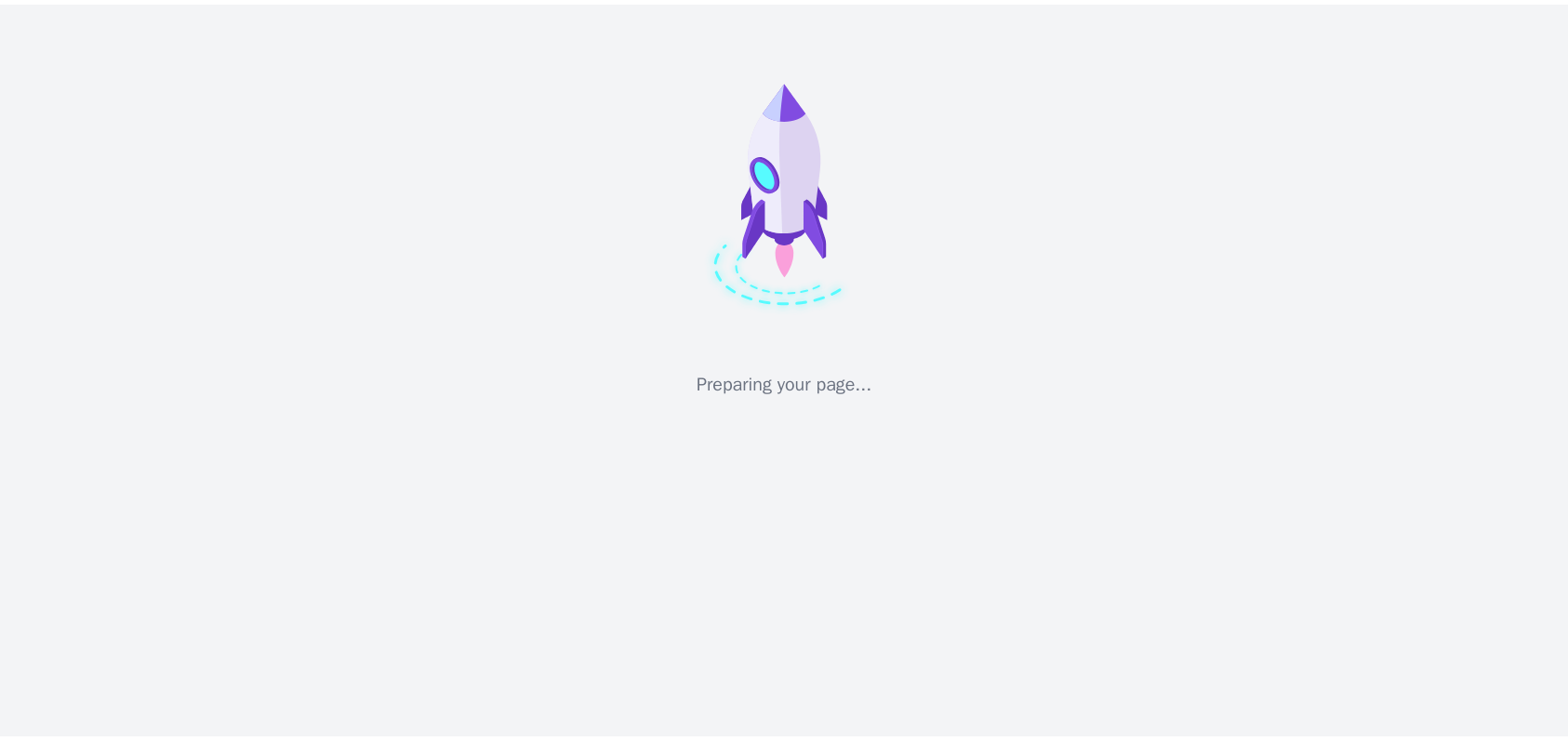 scroll, scrollTop: 0, scrollLeft: 0, axis: both 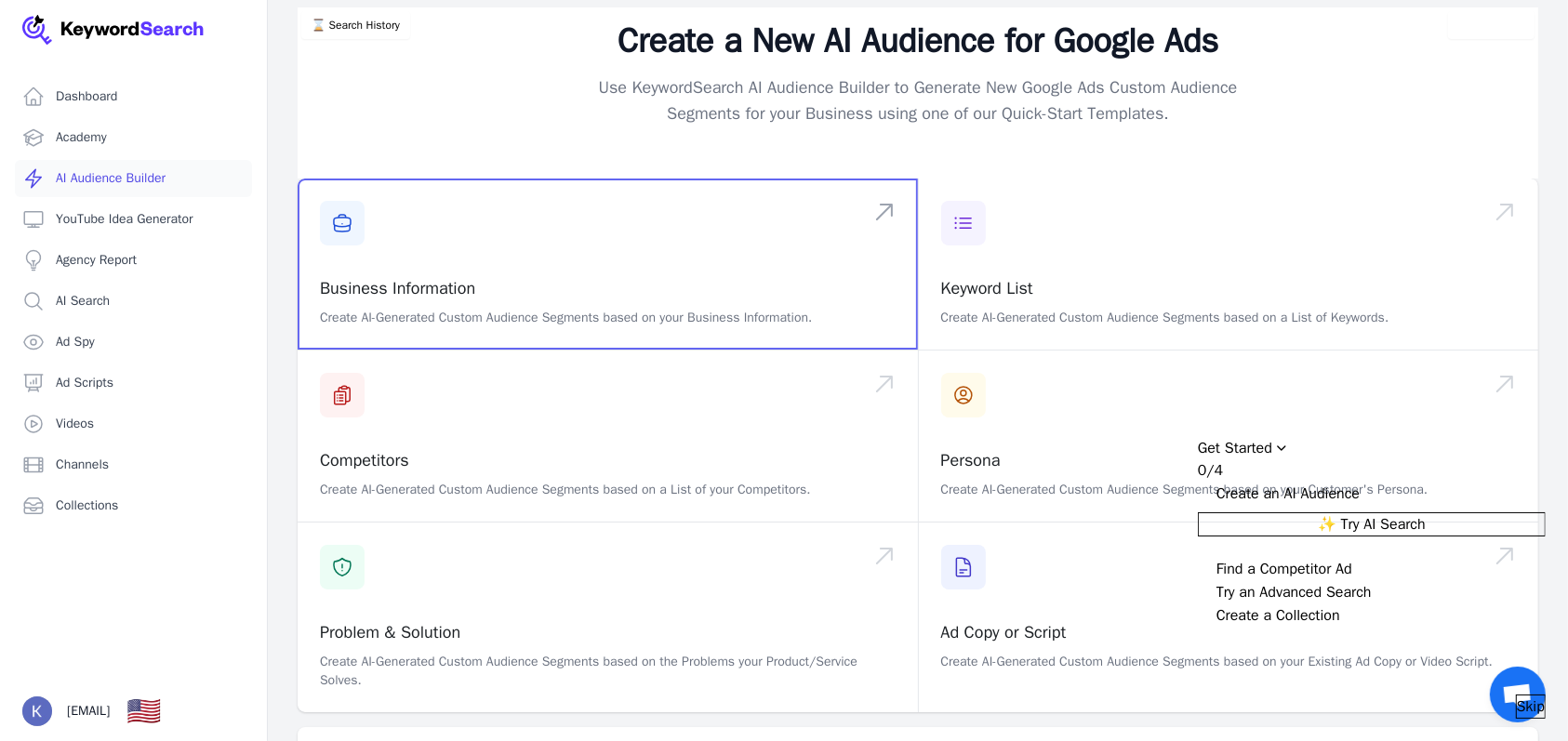 click at bounding box center (607, 264) 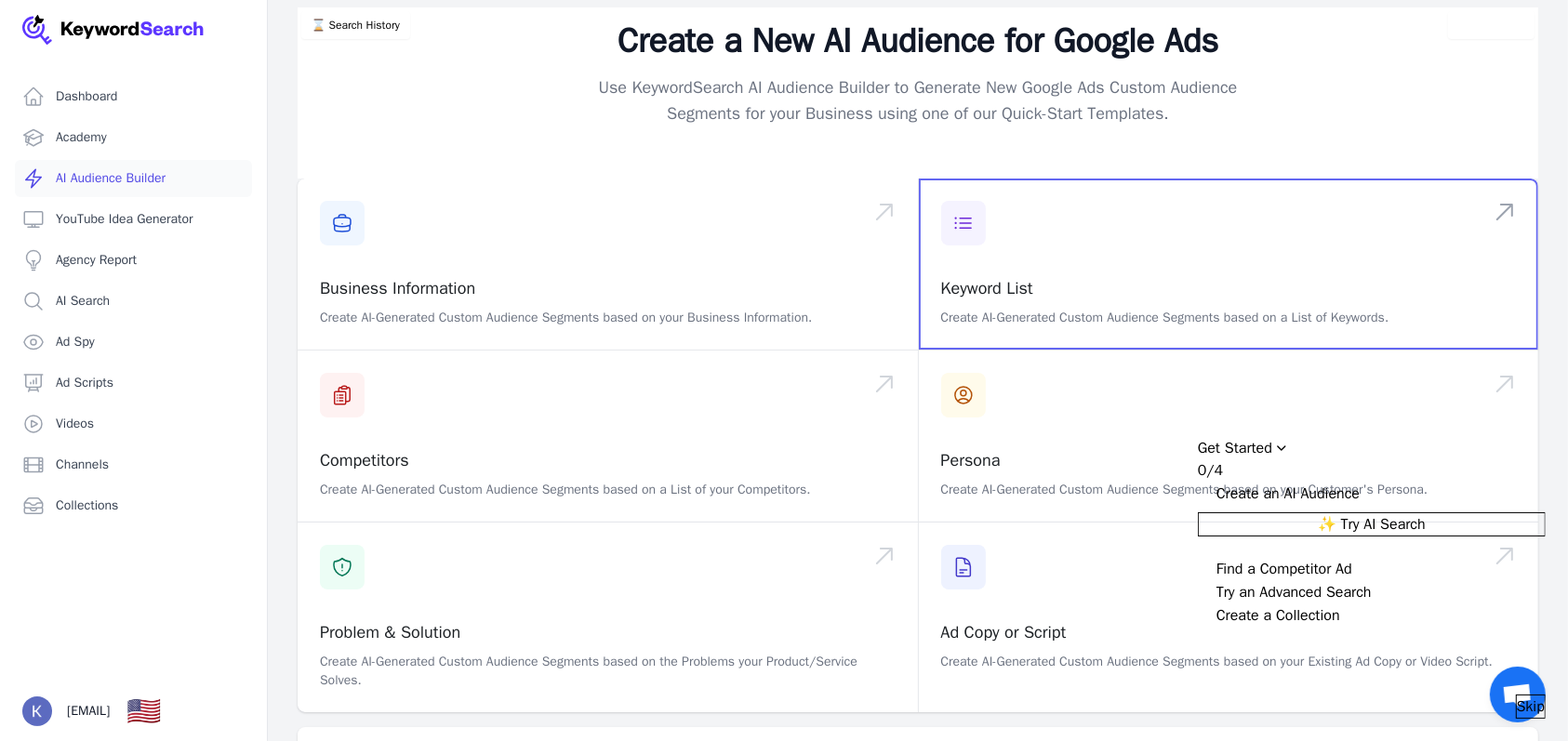 click at bounding box center [1229, 264] 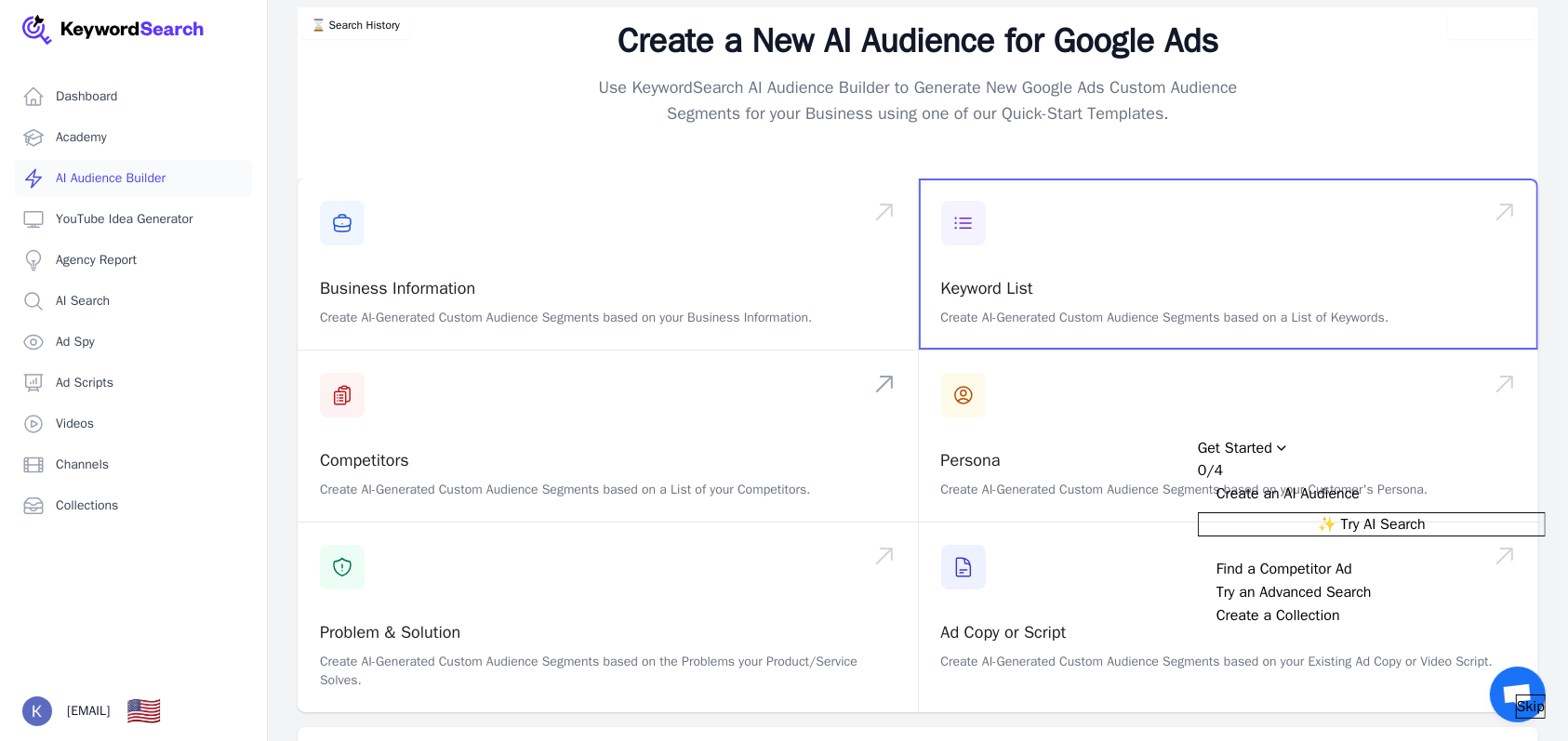 scroll, scrollTop: 182, scrollLeft: 0, axis: vertical 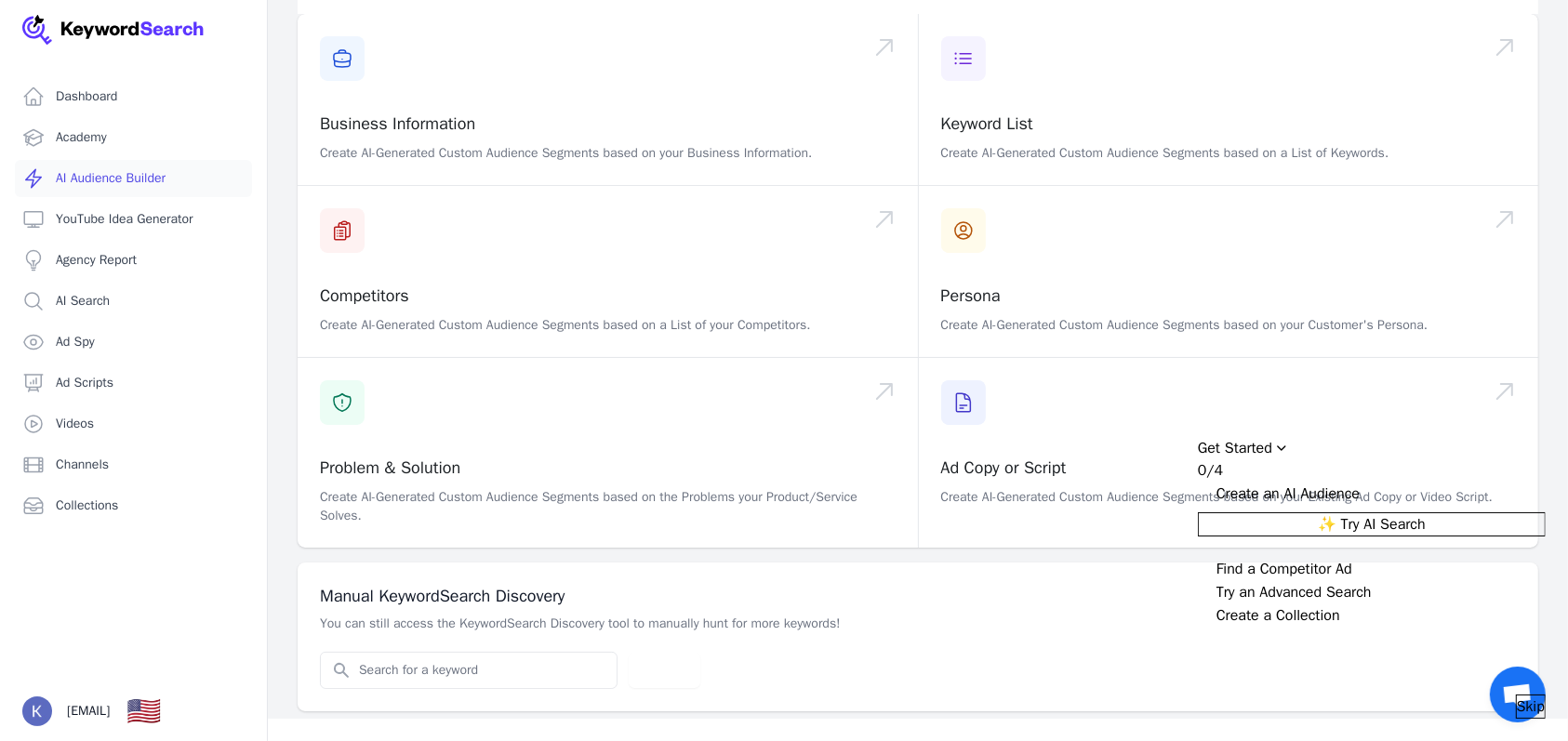 click on "Skip" at bounding box center [1531, 707] 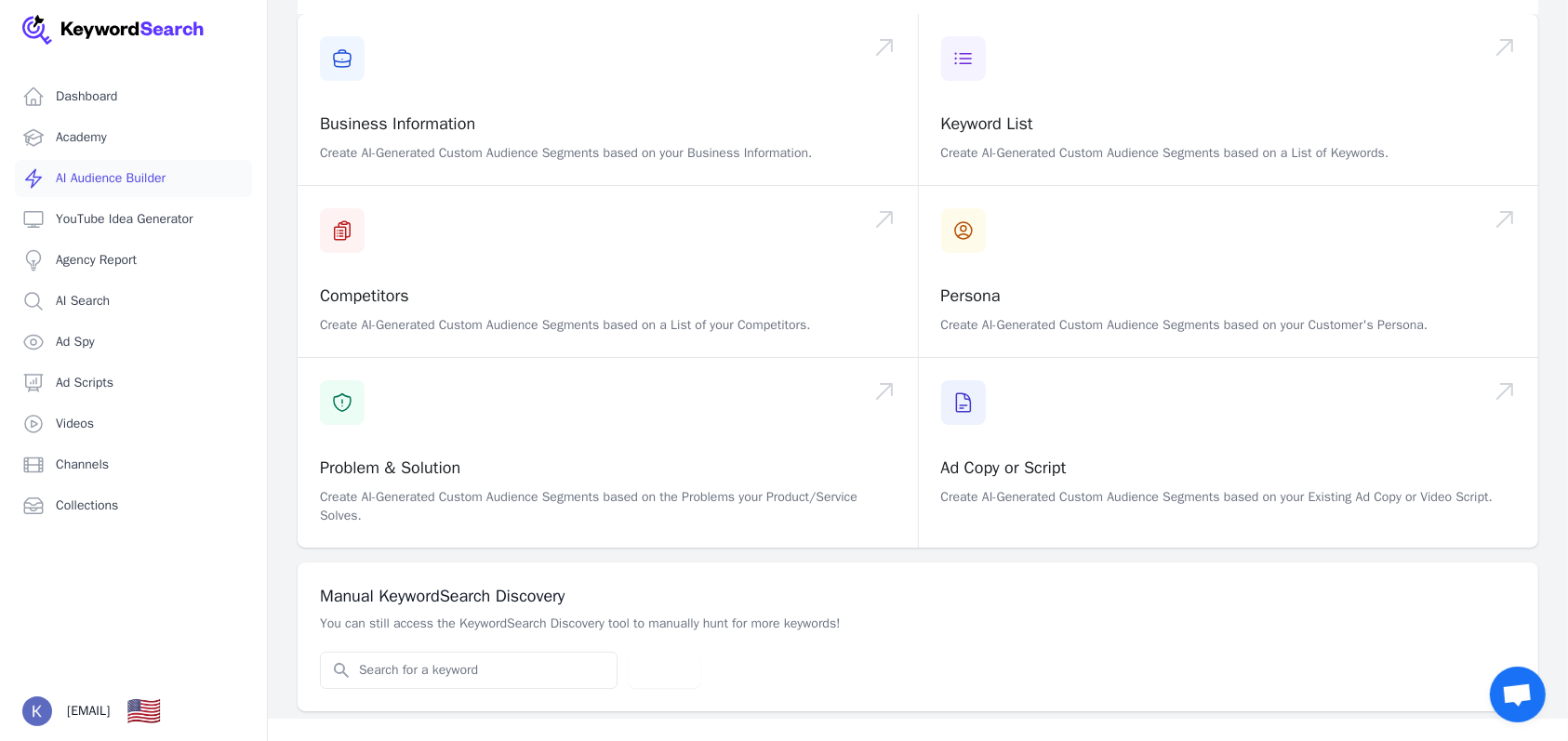 scroll, scrollTop: 0, scrollLeft: 0, axis: both 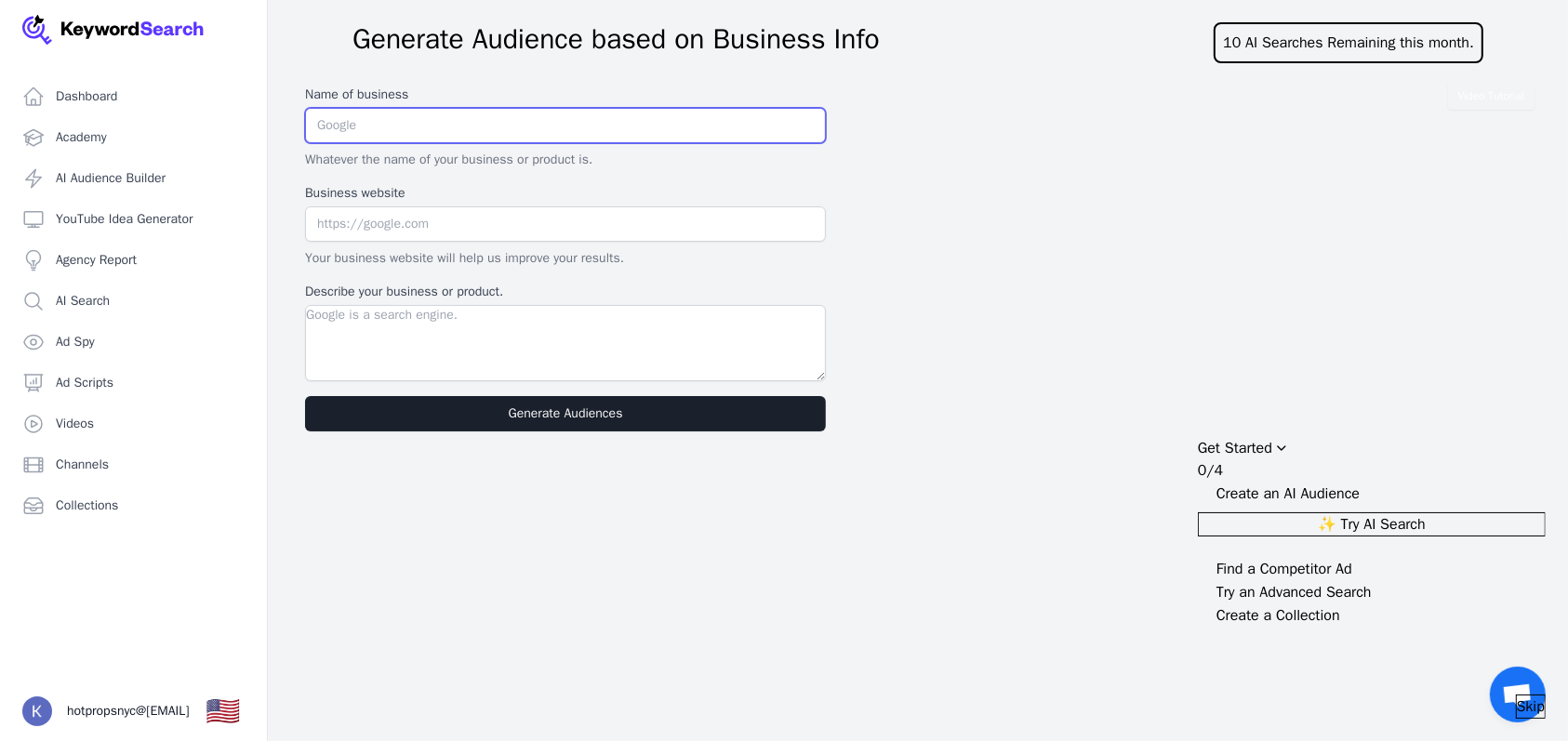 click at bounding box center [565, 126] 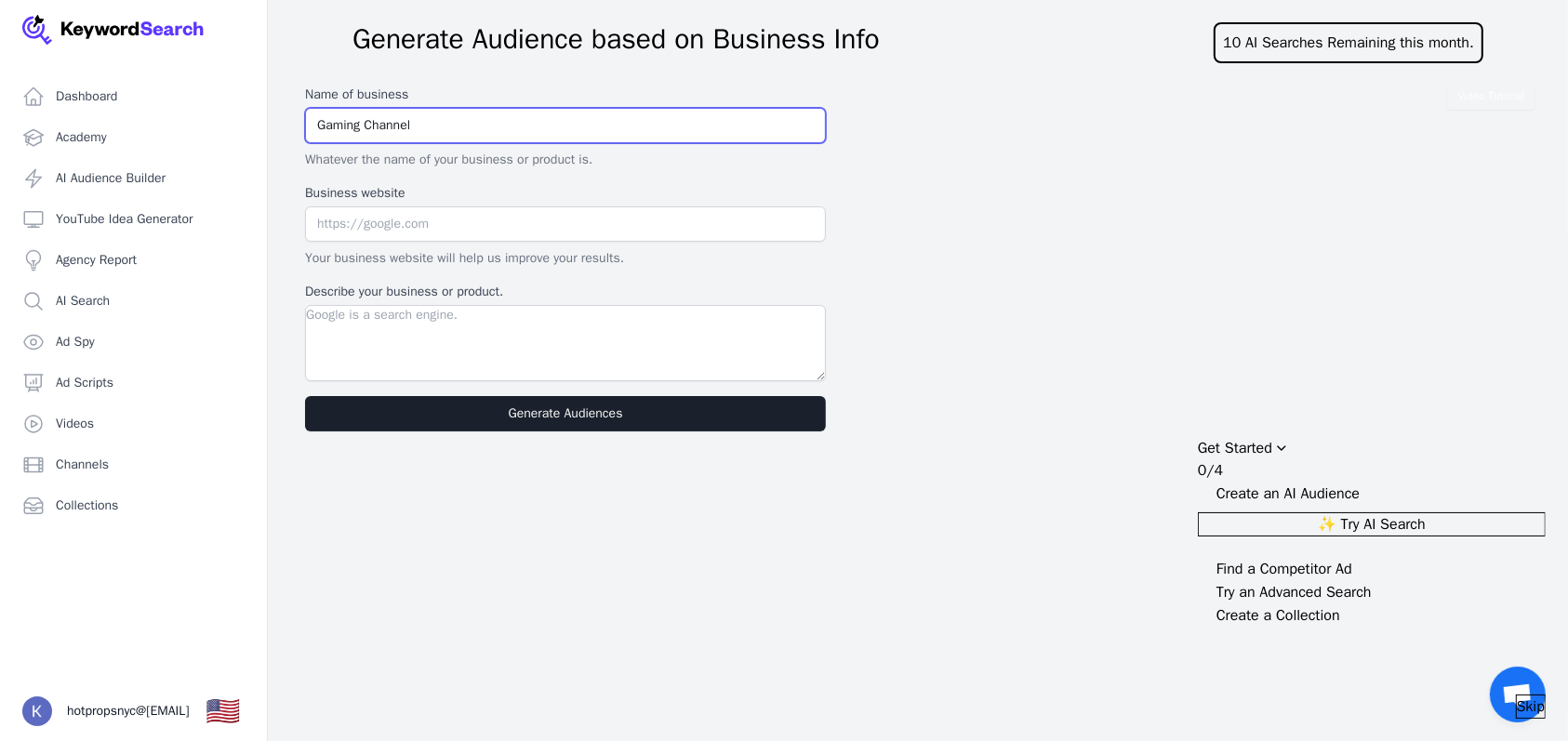 type on "Gaming Channel" 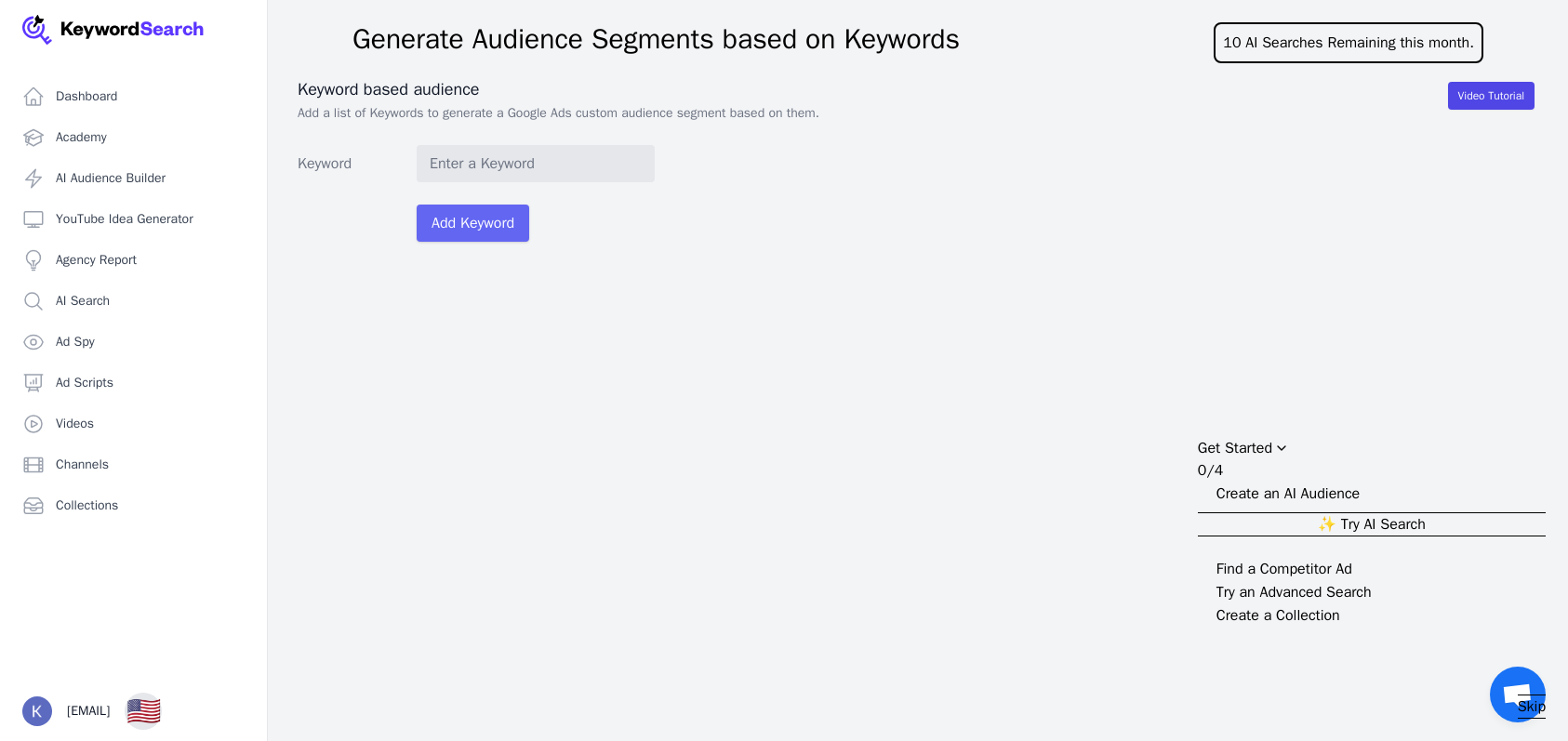 scroll, scrollTop: 0, scrollLeft: 0, axis: both 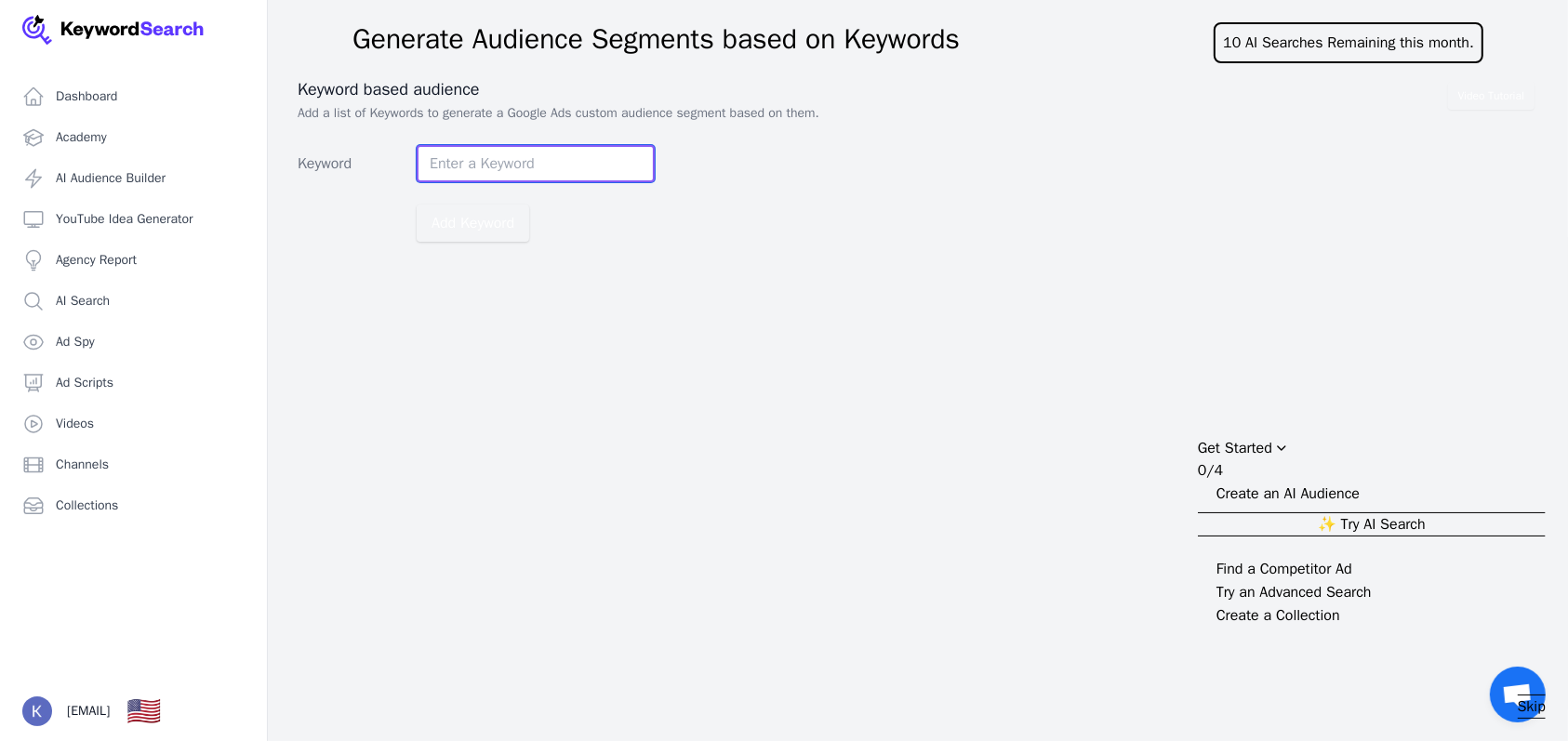 click on "Keyword" at bounding box center [536, 164] 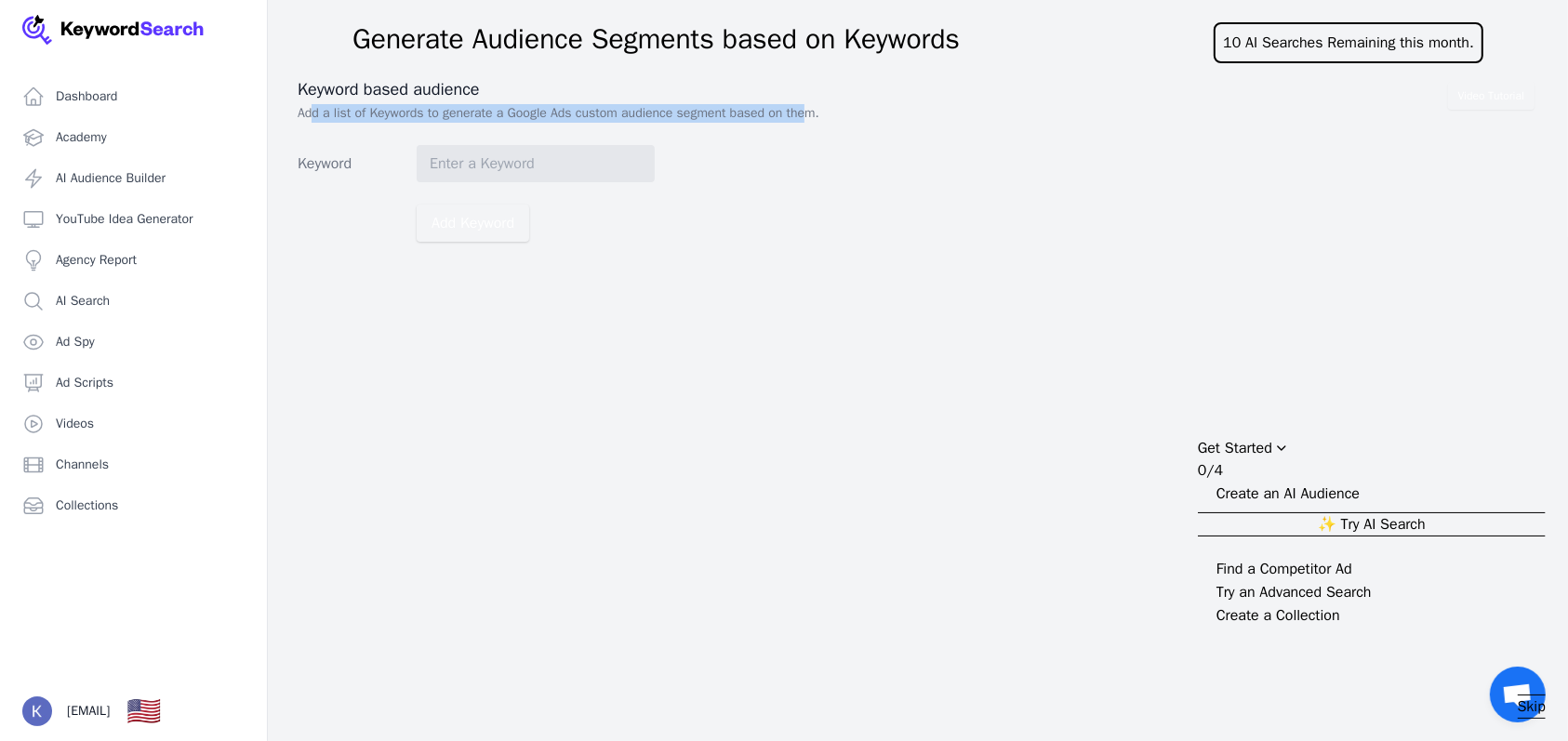 drag, startPoint x: 314, startPoint y: 122, endPoint x: 830, endPoint y: 123, distance: 516.001 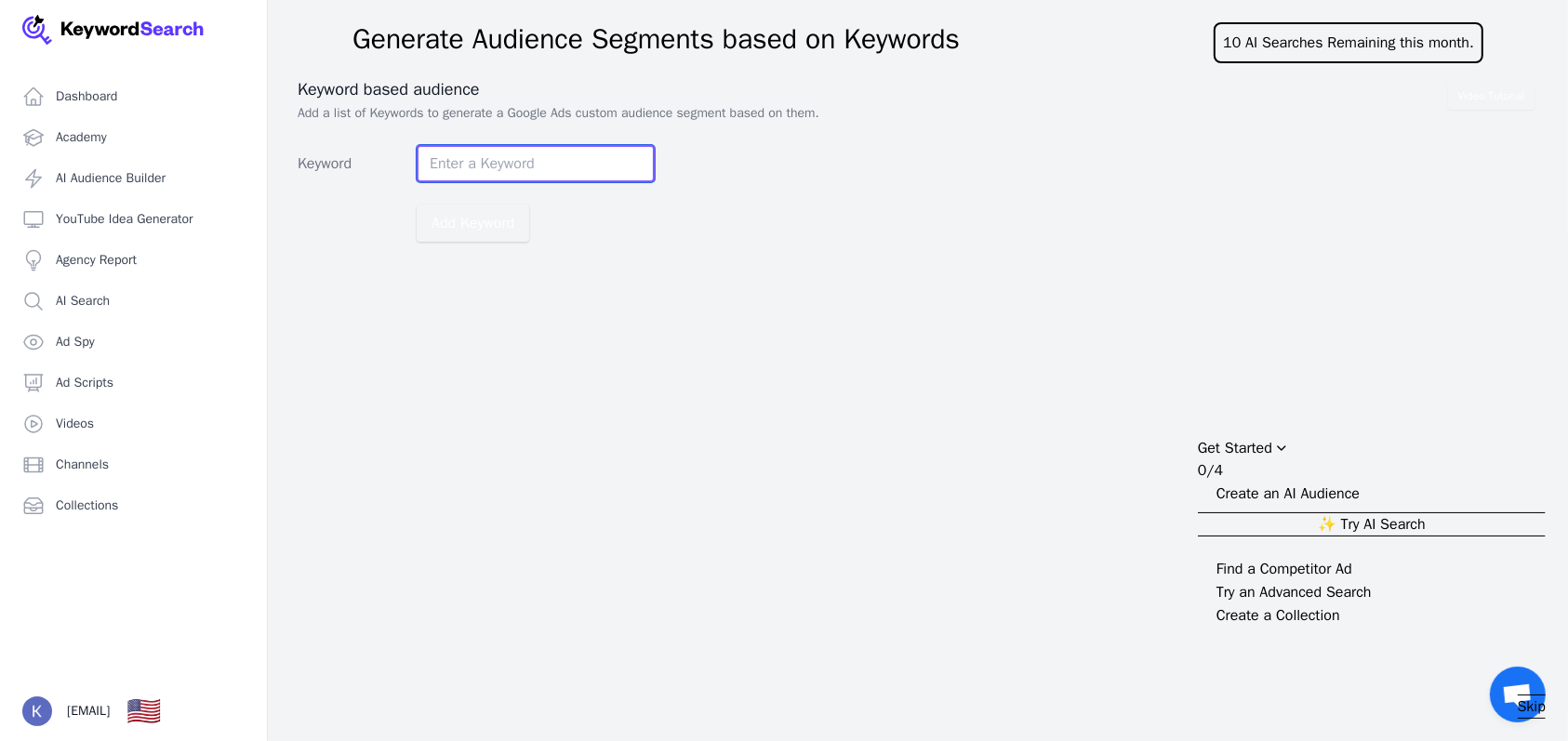 click on "Keyword" at bounding box center (536, 164) 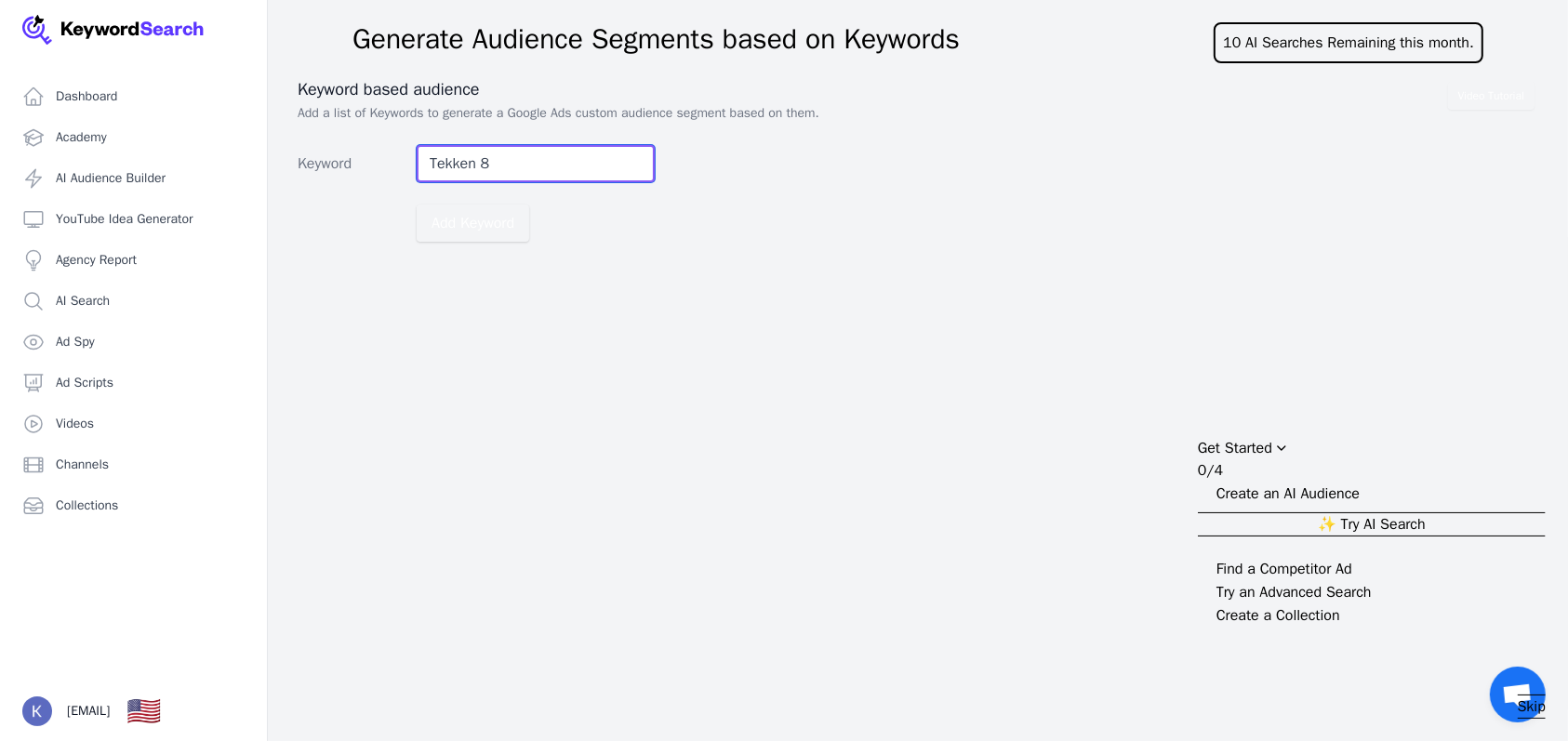type on "Tekken 8" 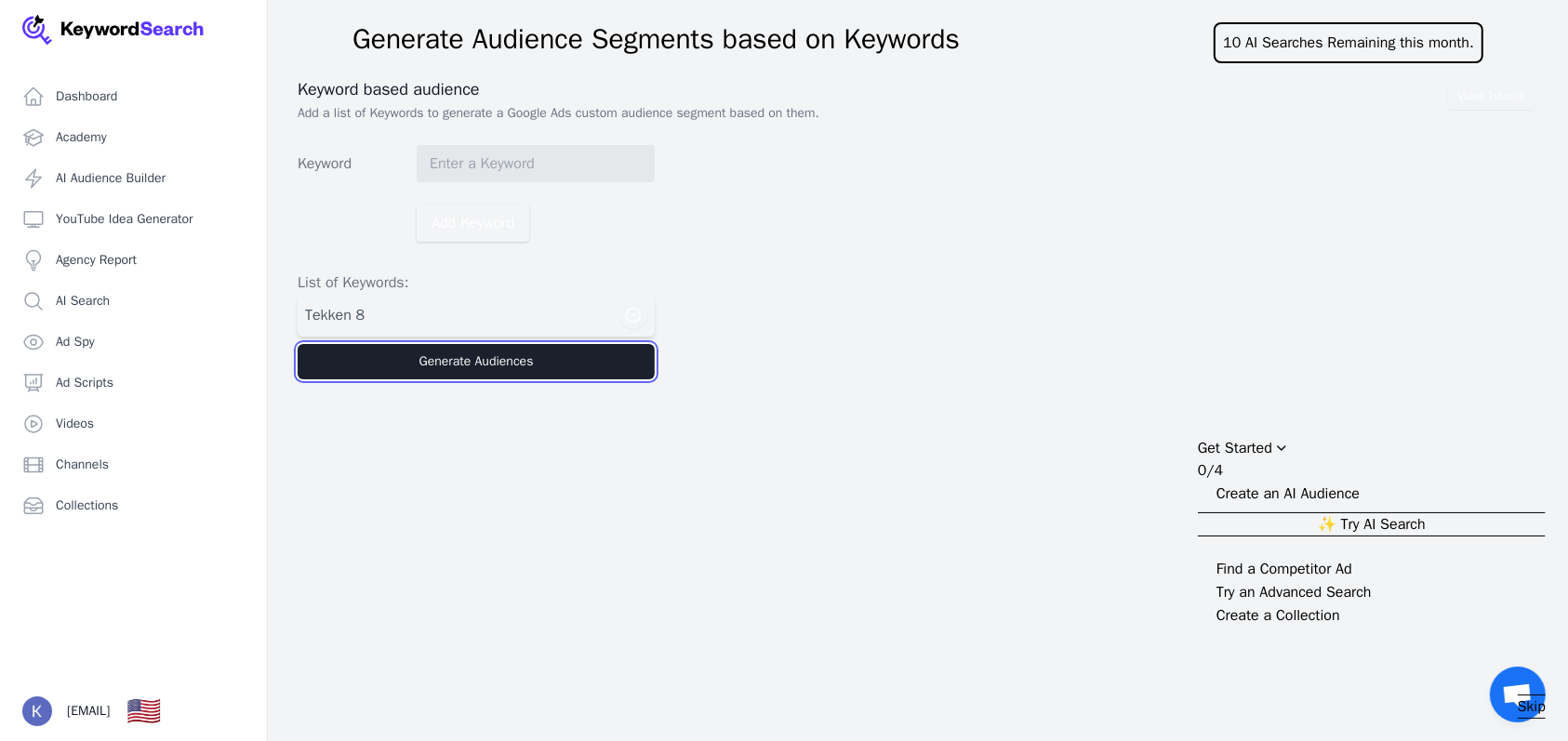 click on "Generate Audiences" at bounding box center (476, 362) 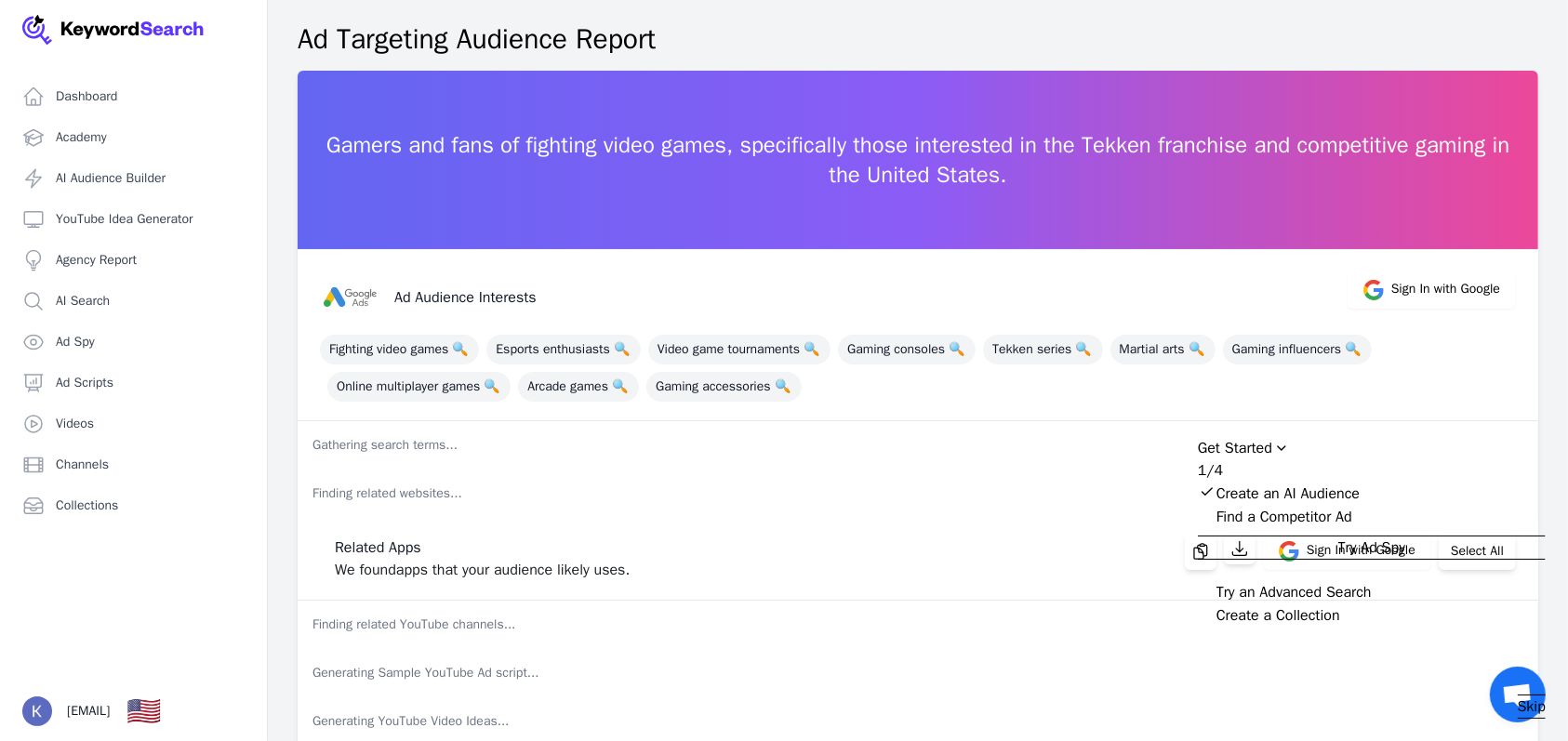 scroll, scrollTop: 33, scrollLeft: 0, axis: vertical 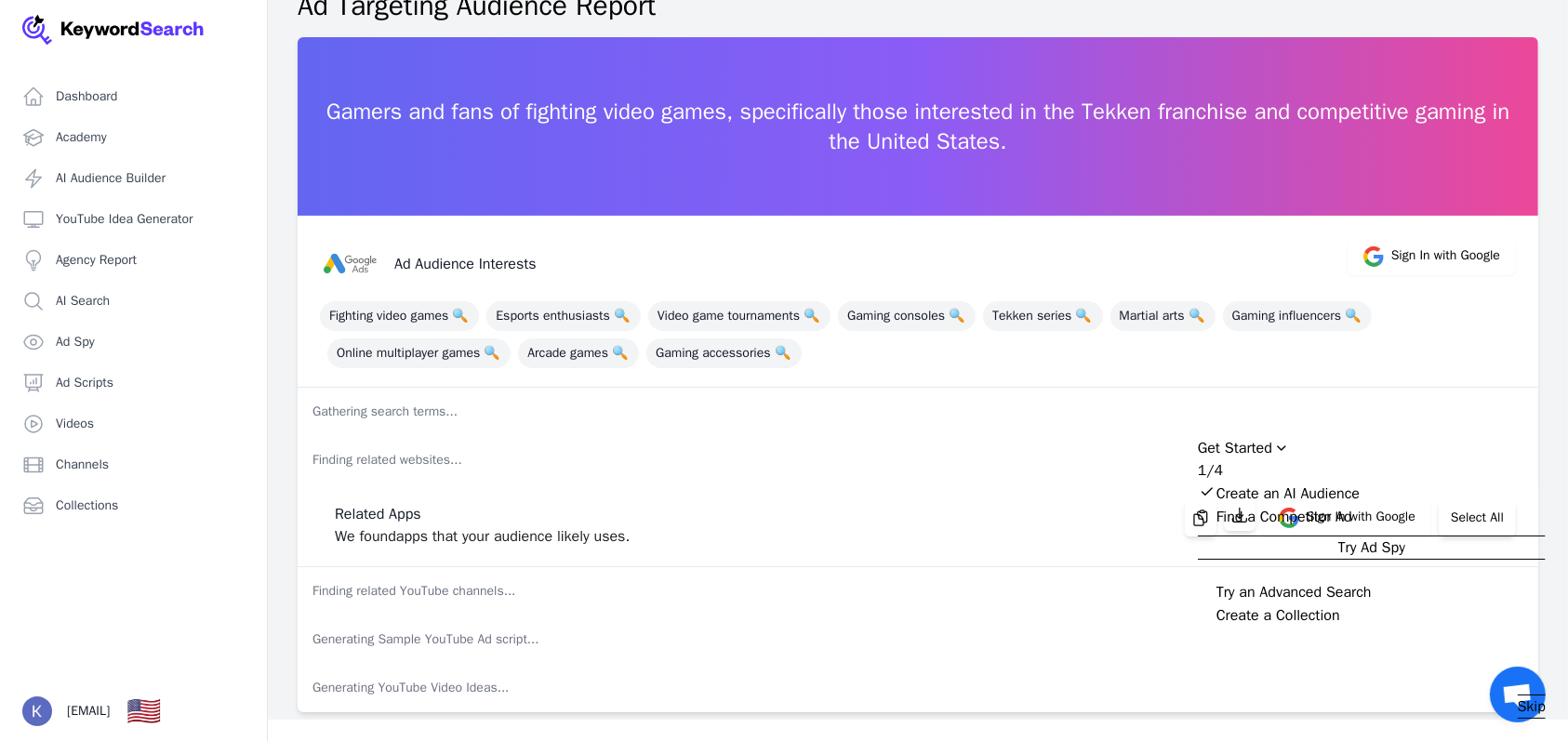 click on "Skip" at bounding box center (1532, 707) 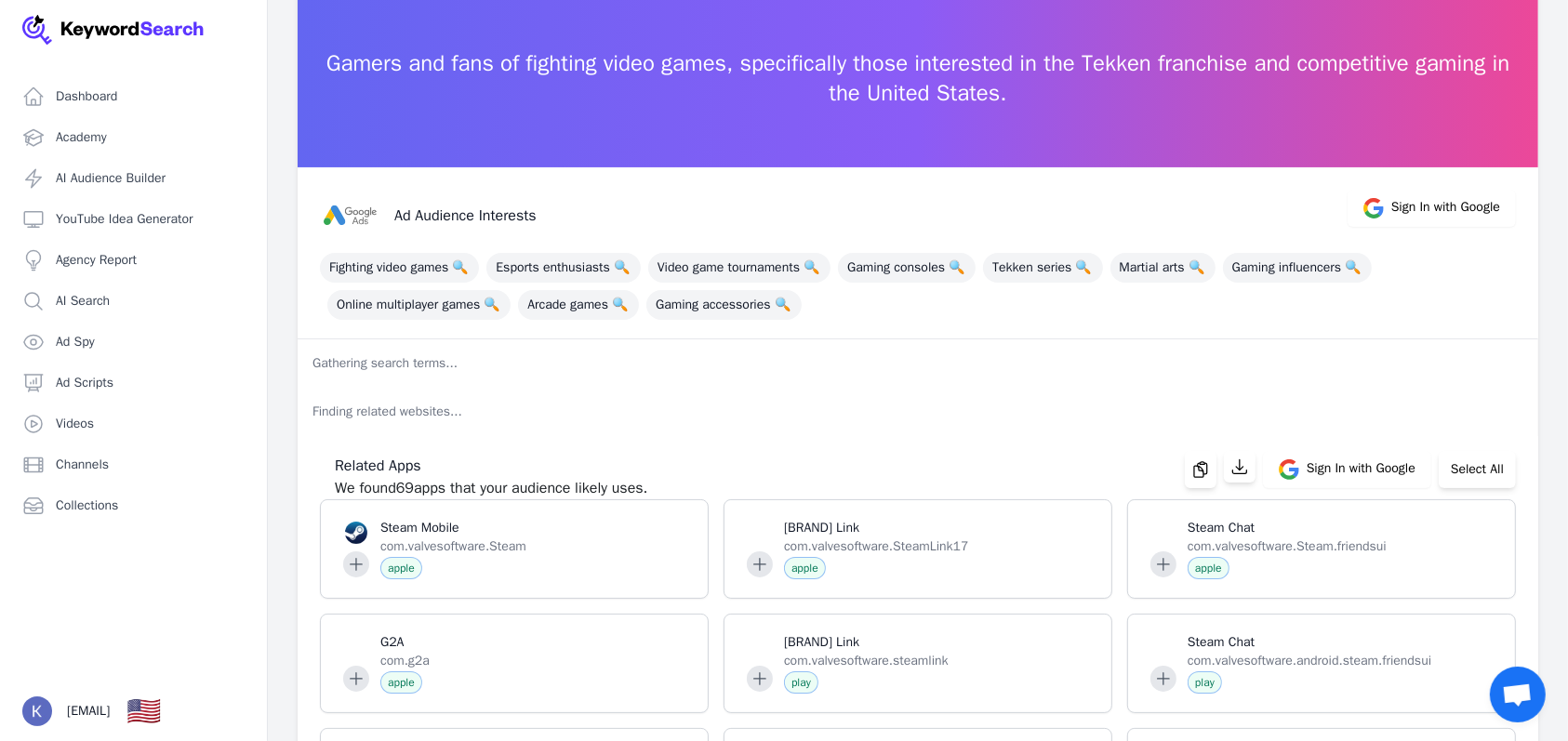 scroll, scrollTop: 0, scrollLeft: 0, axis: both 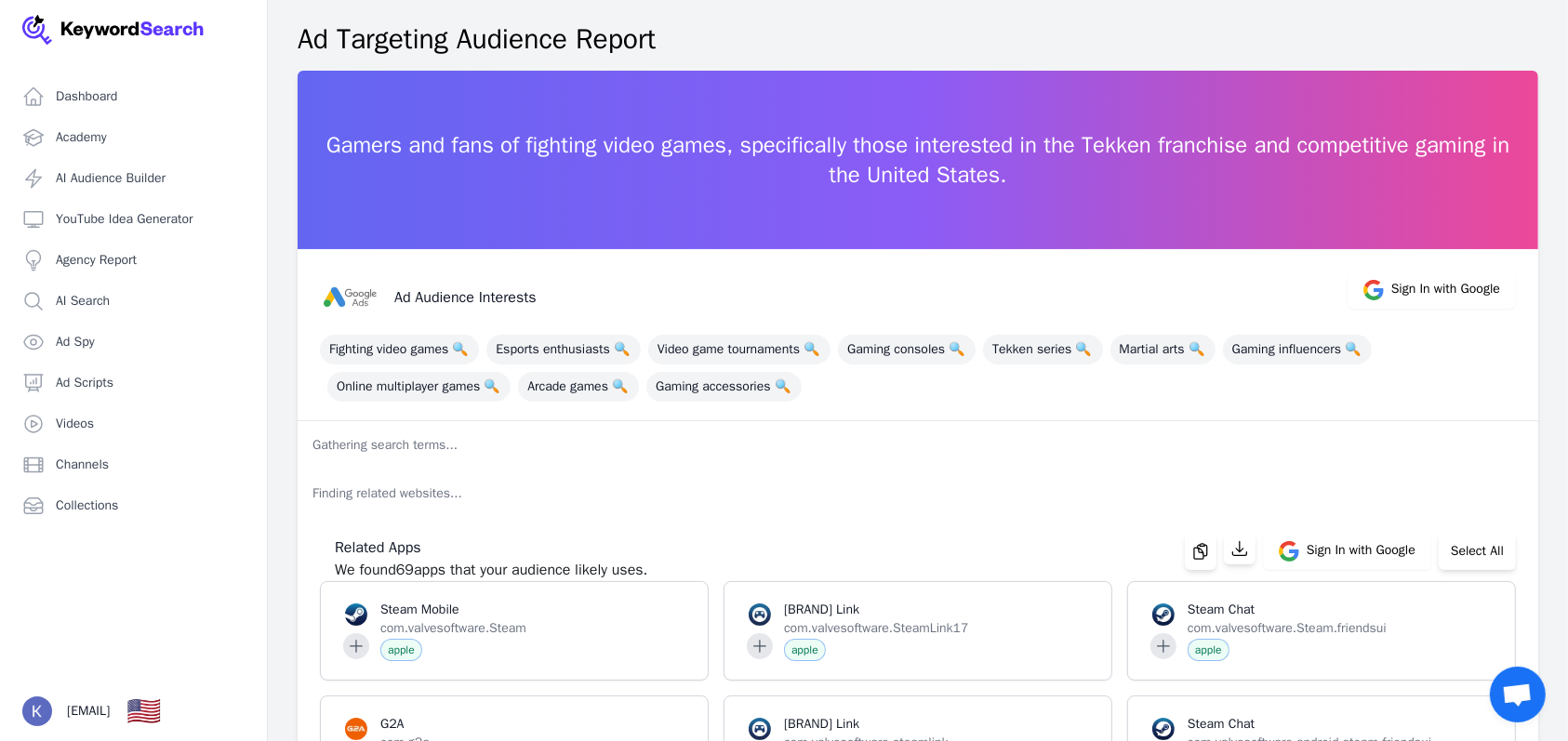 click on "Ad Audience Interests Sign In with Google Fighting video games 🔍 Esports enthusiasts 🔍 Video game tournaments 🔍 Gaming consoles 🔍 Tekken series 🔍 Martial arts 🔍 Gaming influencers 🔍 Online multiplayer games 🔍 Arcade games 🔍 Gaming accessories 🔍" at bounding box center (918, 335) 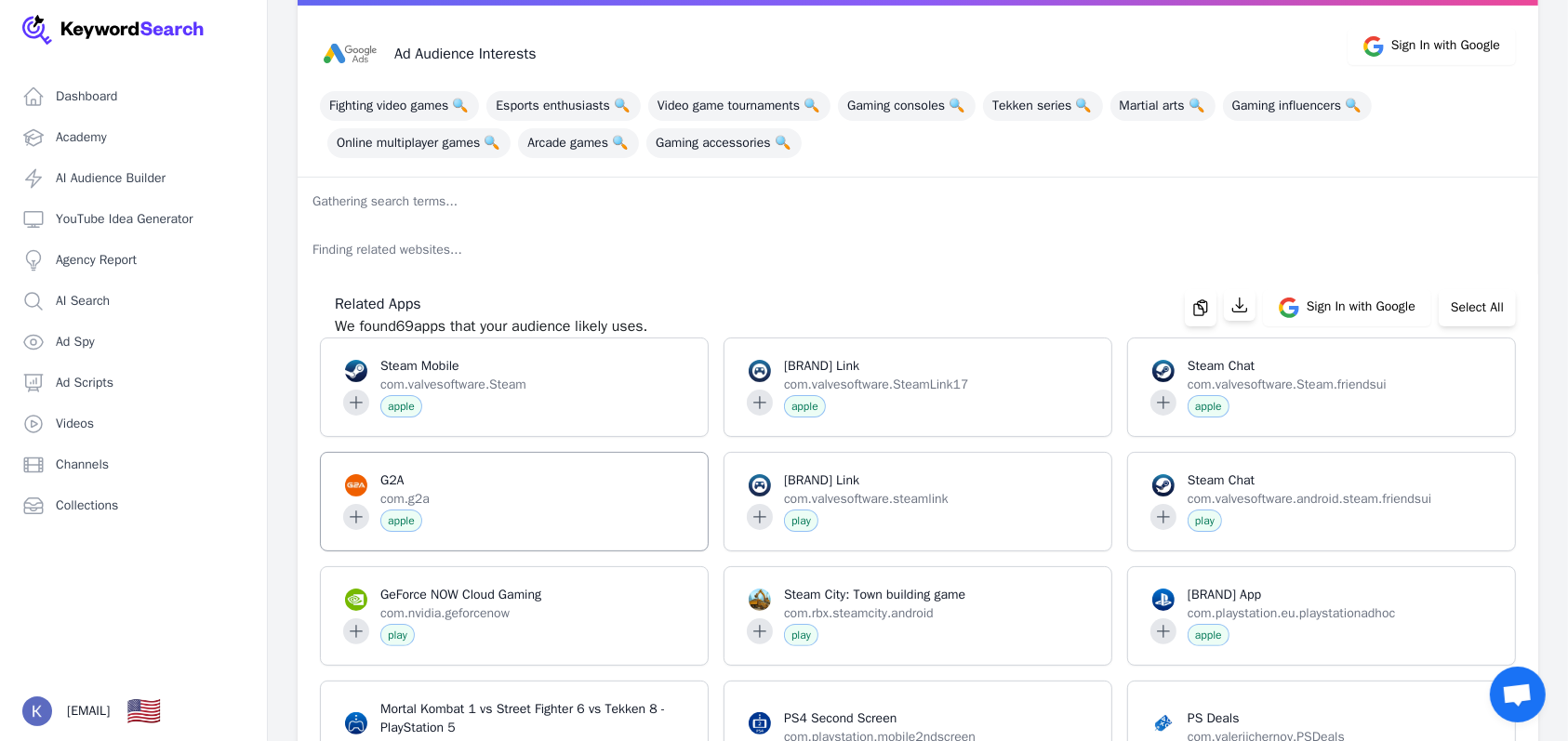 scroll, scrollTop: 0, scrollLeft: 0, axis: both 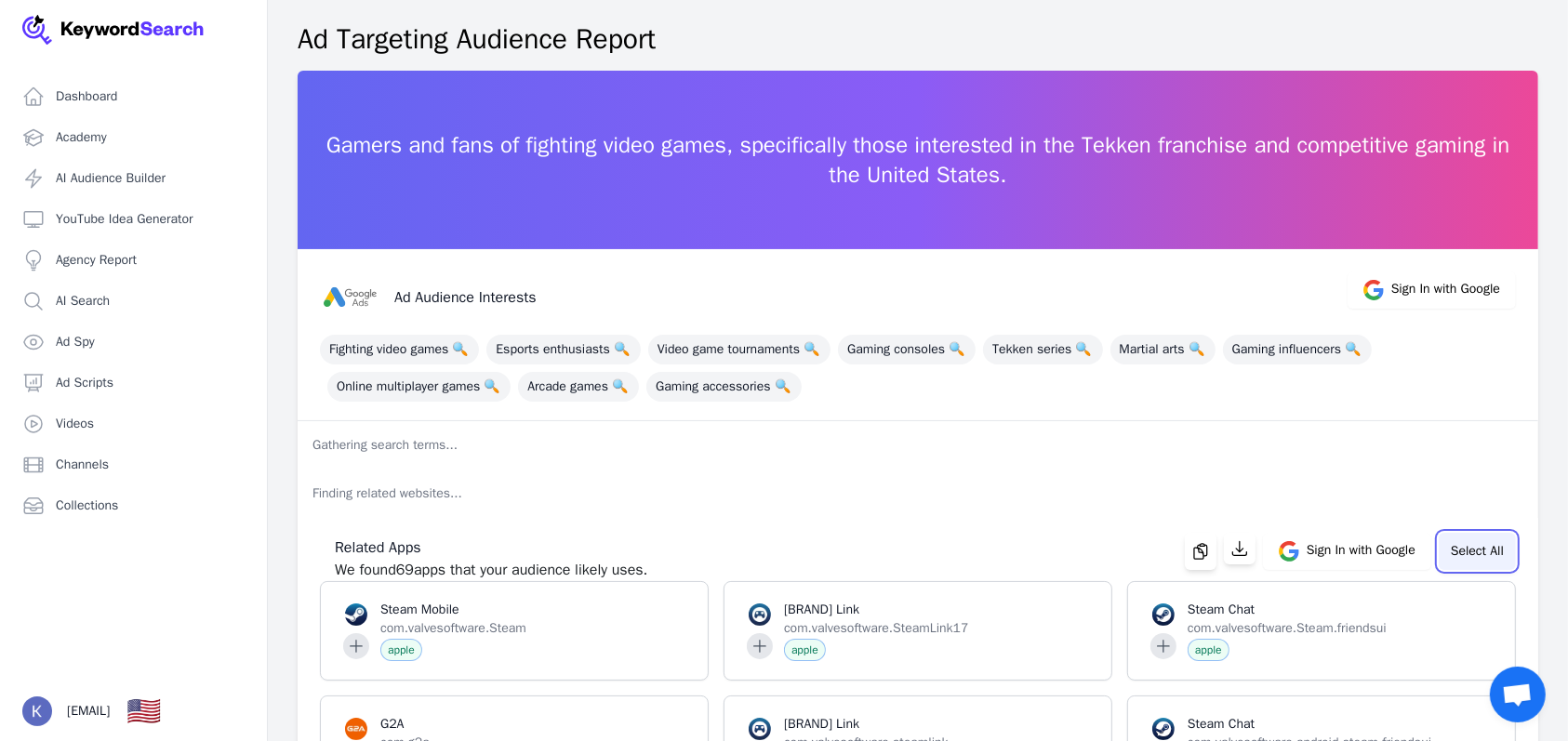 click on "Select All" at bounding box center (1477, 551) 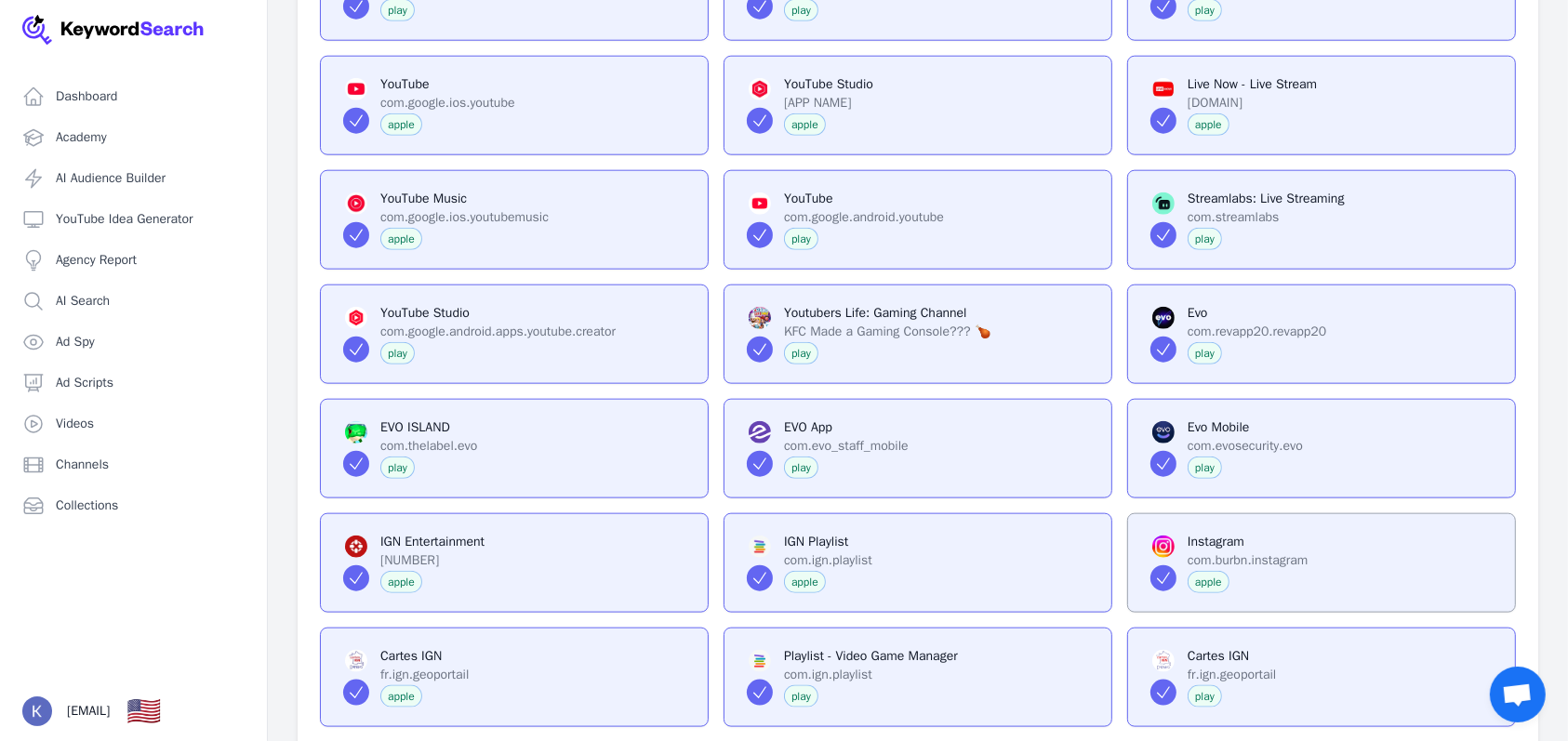 scroll, scrollTop: 2544, scrollLeft: 0, axis: vertical 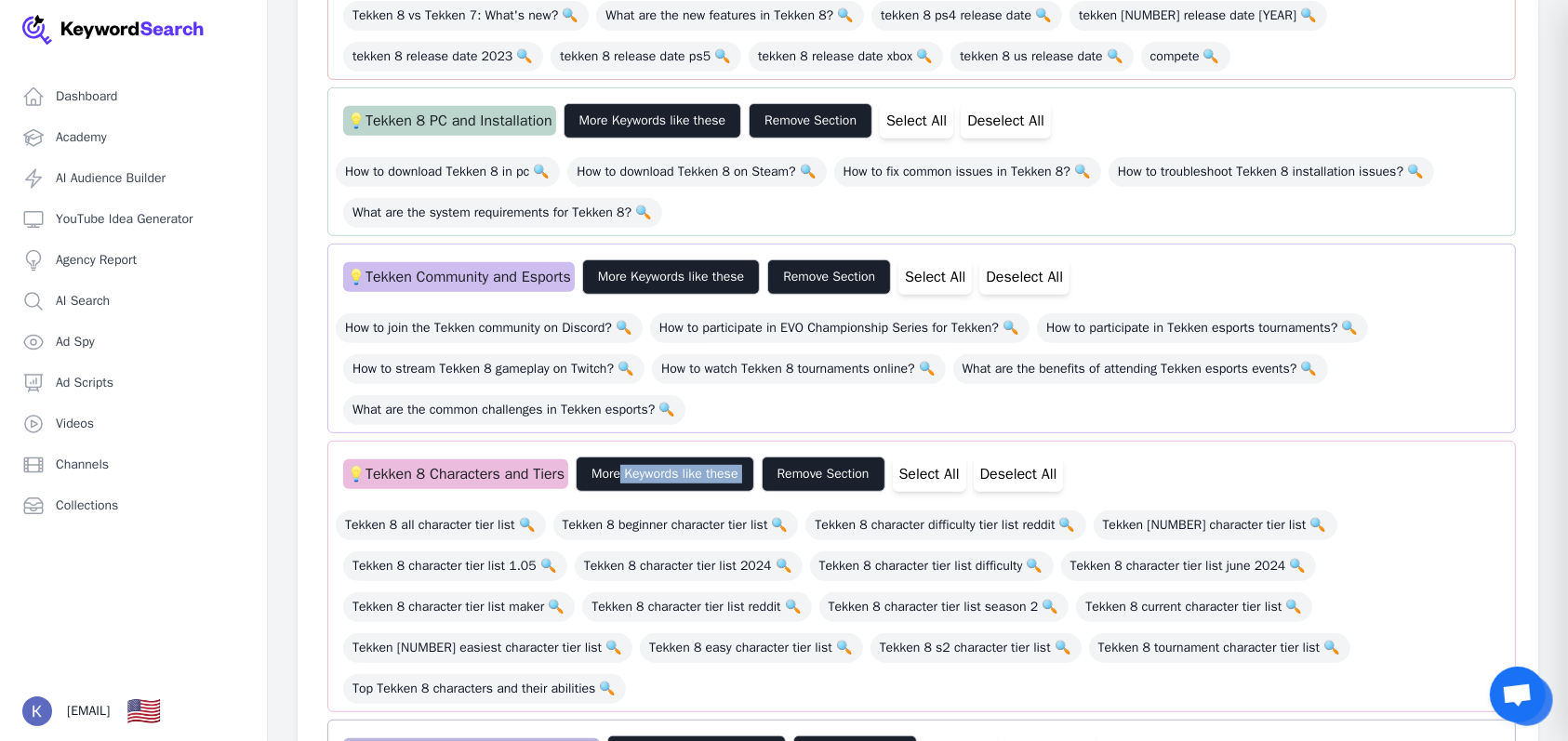 click on "💡 Tekken 8 Miscellaneous More Keywords like these Remove Section Select All Deselect All How to become a professional Tekken player? 🔍 How to connect with other Tekken fans online? 🔍 How to find local Tekken tournaments? 🔍 How to get discounts on Tekken 8 merchandise? 🔍 Tekken 8 character backstories 🔍 What are the best Tekken 8 forums for discussions? 🔍 What are the best Tekken 8 memes? 🔍 What are the best Tekken 8 wallpapers? 🔍 What are the best martial arts techniques for Tekken? 🔍 how to be a pro tekken player 🔍 how to become a tekken pro 🔍 professional tekken 🔍 professional tekken players 🔍 strongest tekken player 🔍 💡 Tekken 8 Game Information More Keywords like these Remove Section Select All Deselect All Tekken 8 news and updates 🔍 Tekken 8 price and where to buy 🔍 Tekken 8 release date in the US 🔍 Tekken 8 reviews and ratings 🔍 Tekken 8 vs Tekken 7: What's new? 🔍 What are the new features in Tekken 8? 🔍 tekken 8 ps4 release date 🔍" at bounding box center (918, 355) 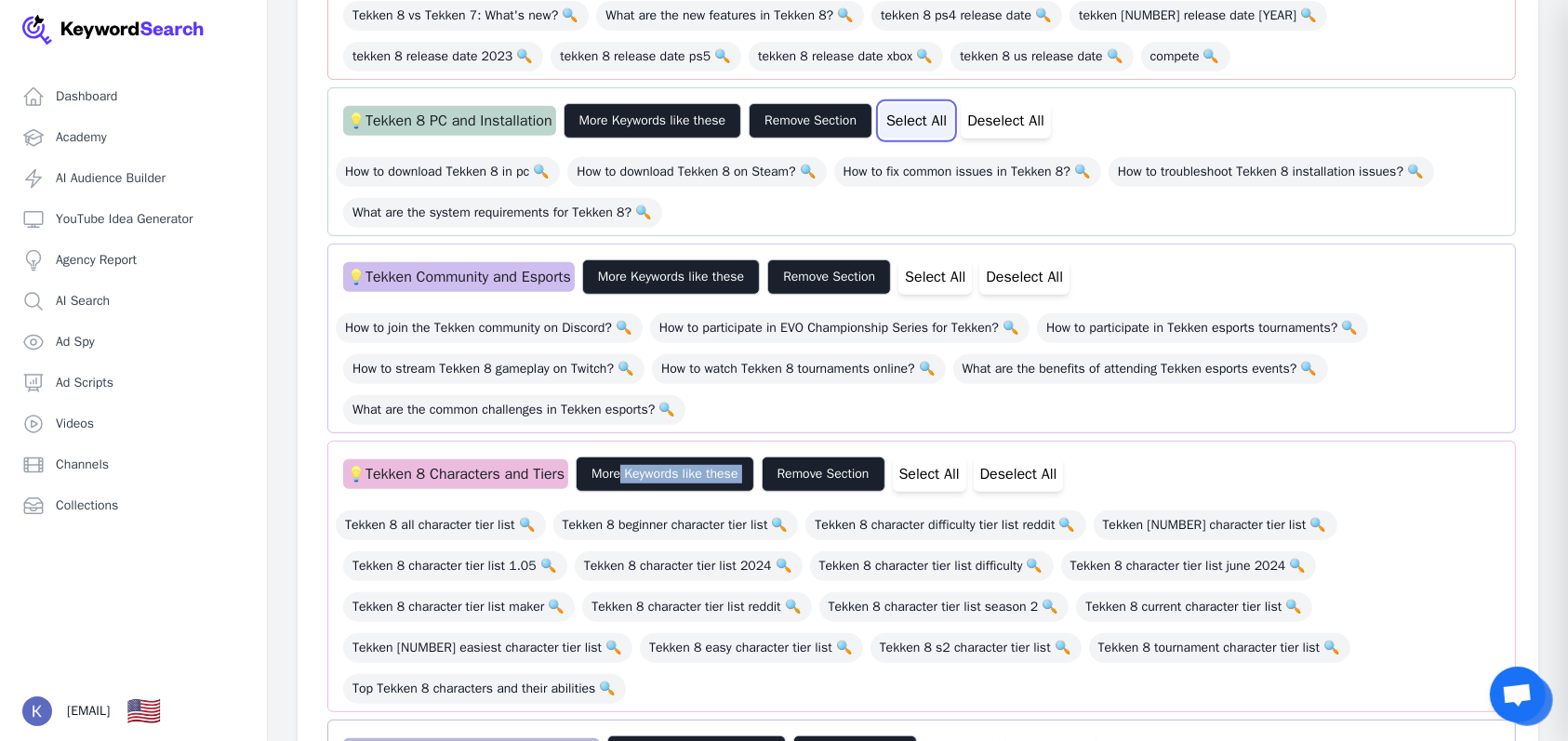 click on "Select All" at bounding box center (916, 121) 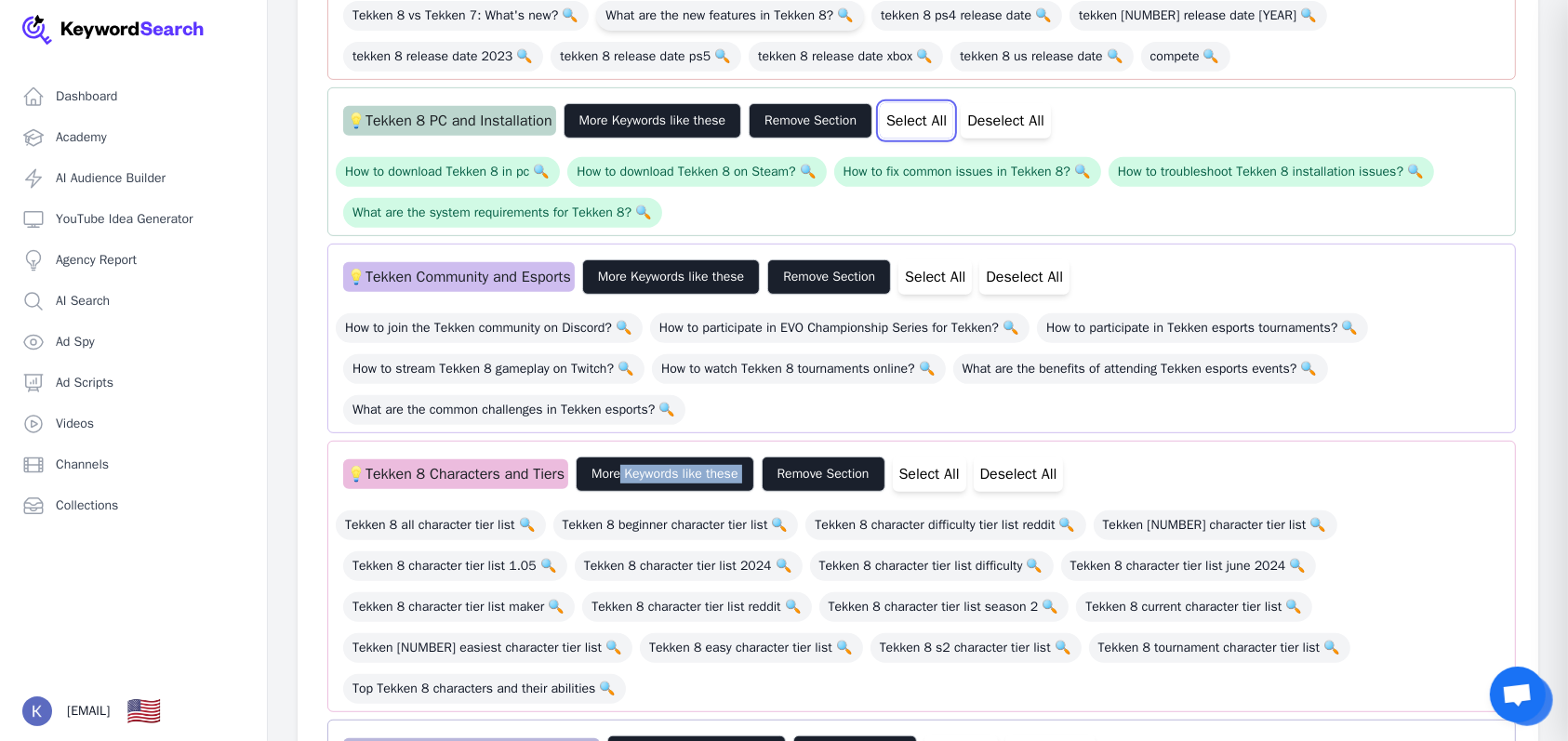 type 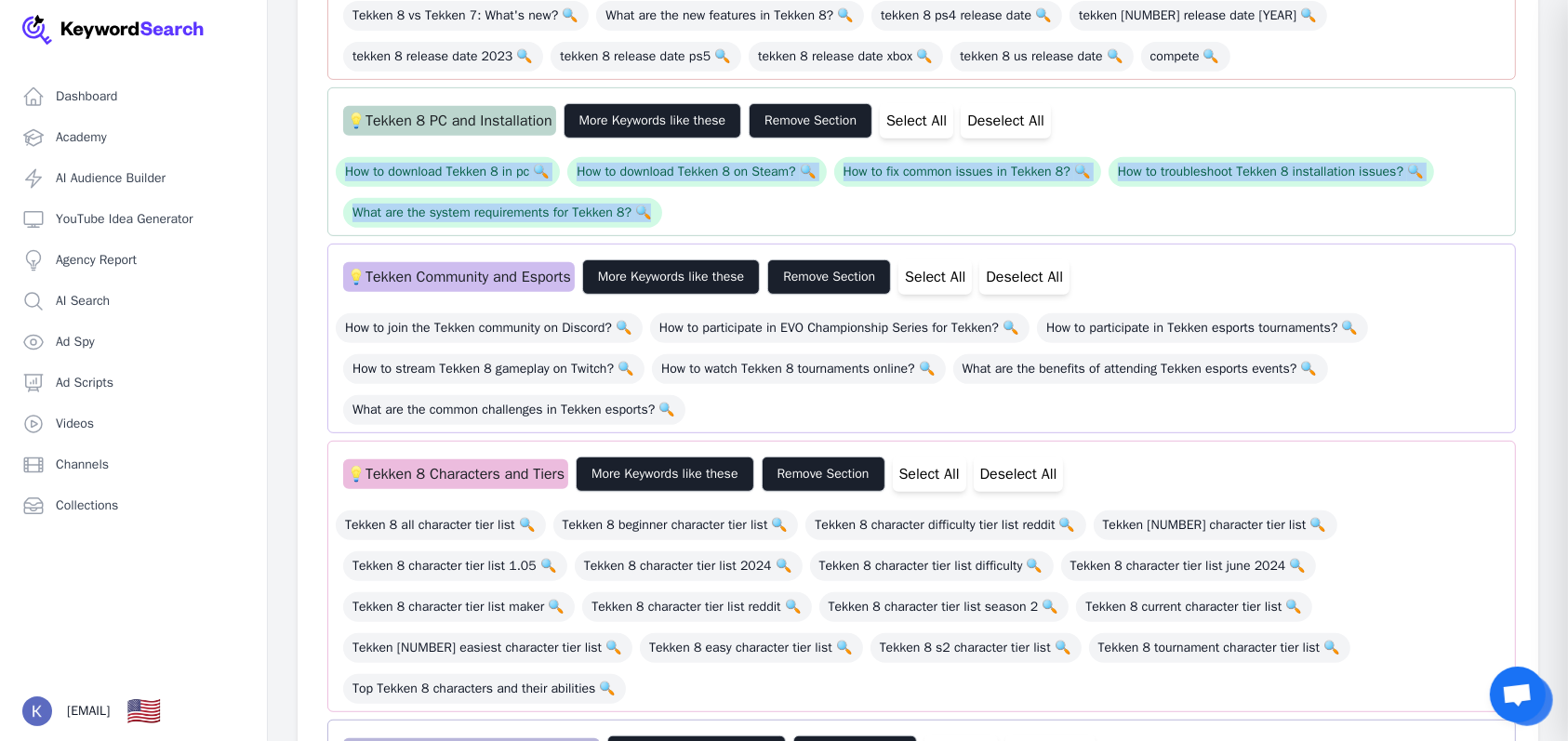 drag, startPoint x: 804, startPoint y: 192, endPoint x: 305, endPoint y: 154, distance: 500.4448 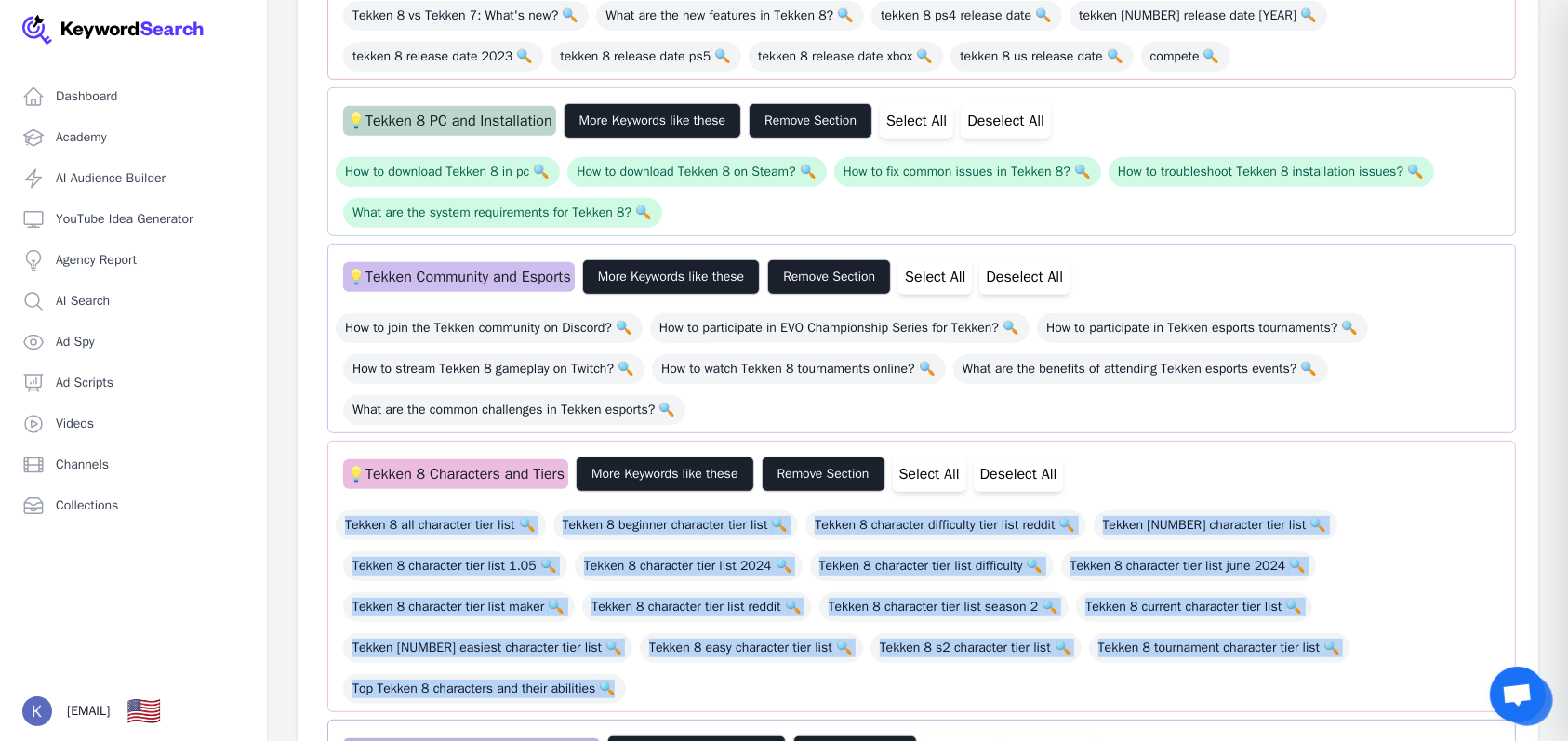 drag, startPoint x: 335, startPoint y: 518, endPoint x: 660, endPoint y: 685, distance: 365.39568 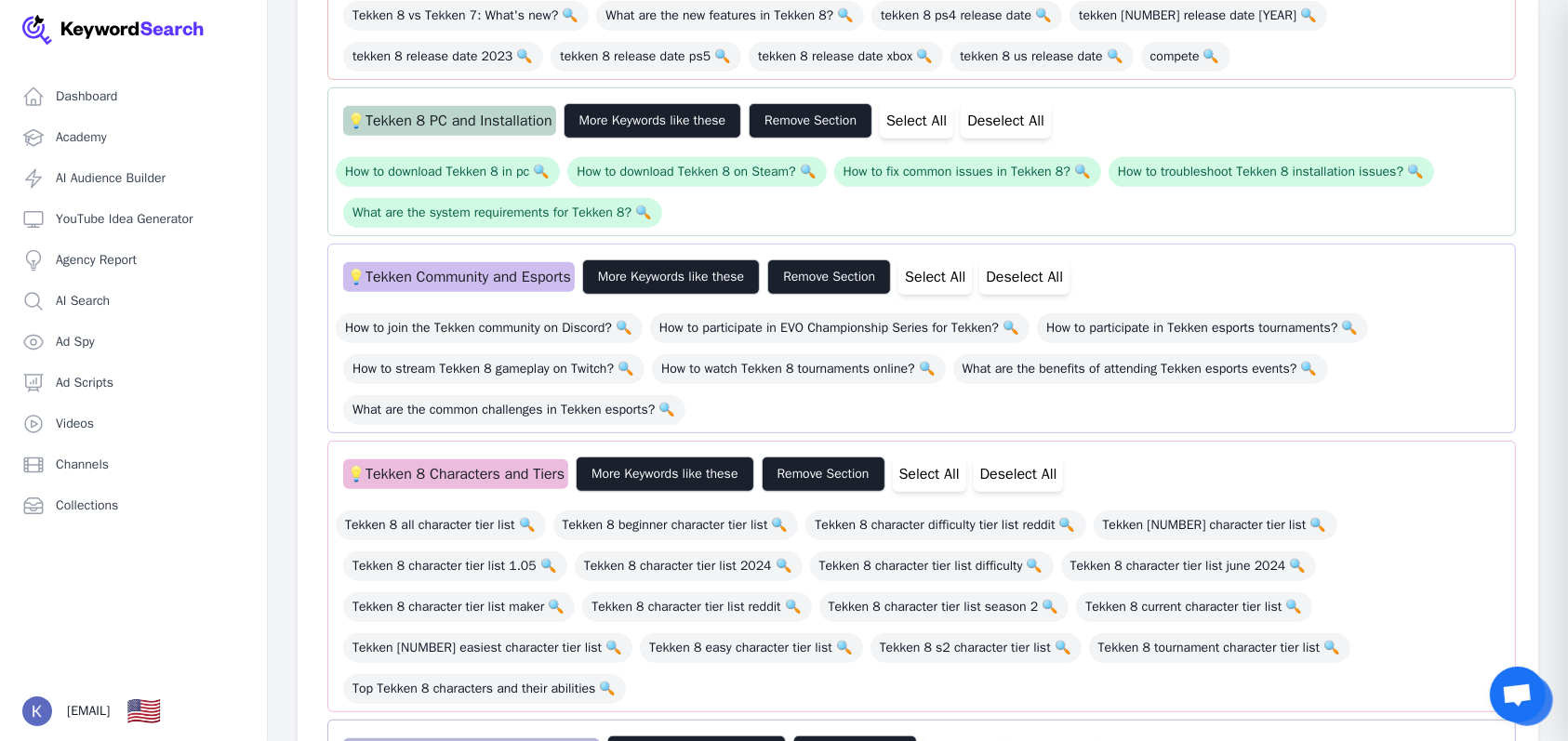 click on "How to join the Tekken community on Discord? 🔍 How to participate in EVO Championship Series for Tekken? 🔍 How to participate in Tekken esports tournaments? 🔍 How to stream Tekken 8 gameplay on Twitch? 🔍 How to watch Tekken 8 tournaments online? 🔍 What are the benefits of attending Tekken esports events? 🔍 What are the common challenges in Tekken esports? 🔍" at bounding box center (922, 364) 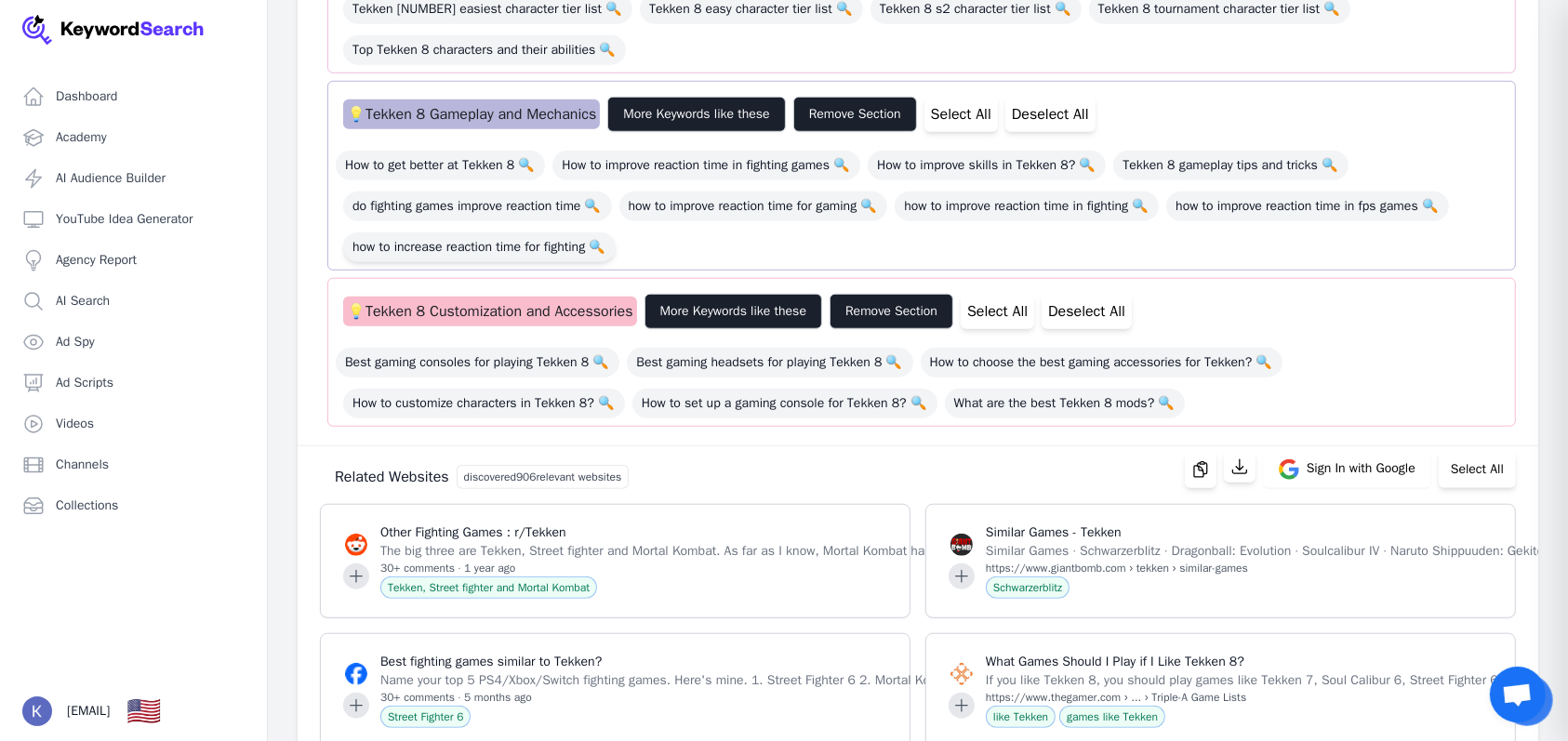 scroll, scrollTop: 1482, scrollLeft: 0, axis: vertical 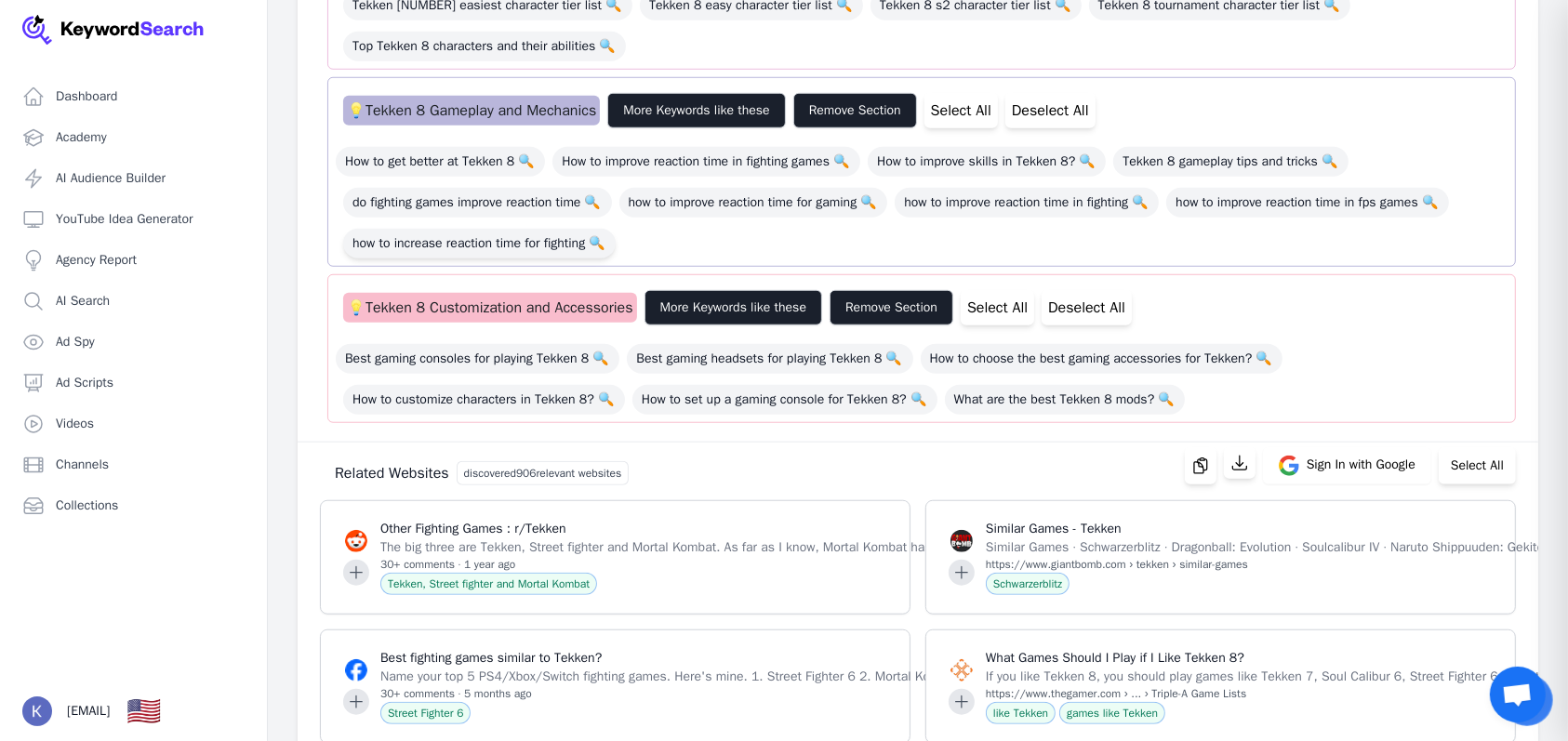 click on "how to increase reaction time for fighting 🔍" at bounding box center (479, 244) 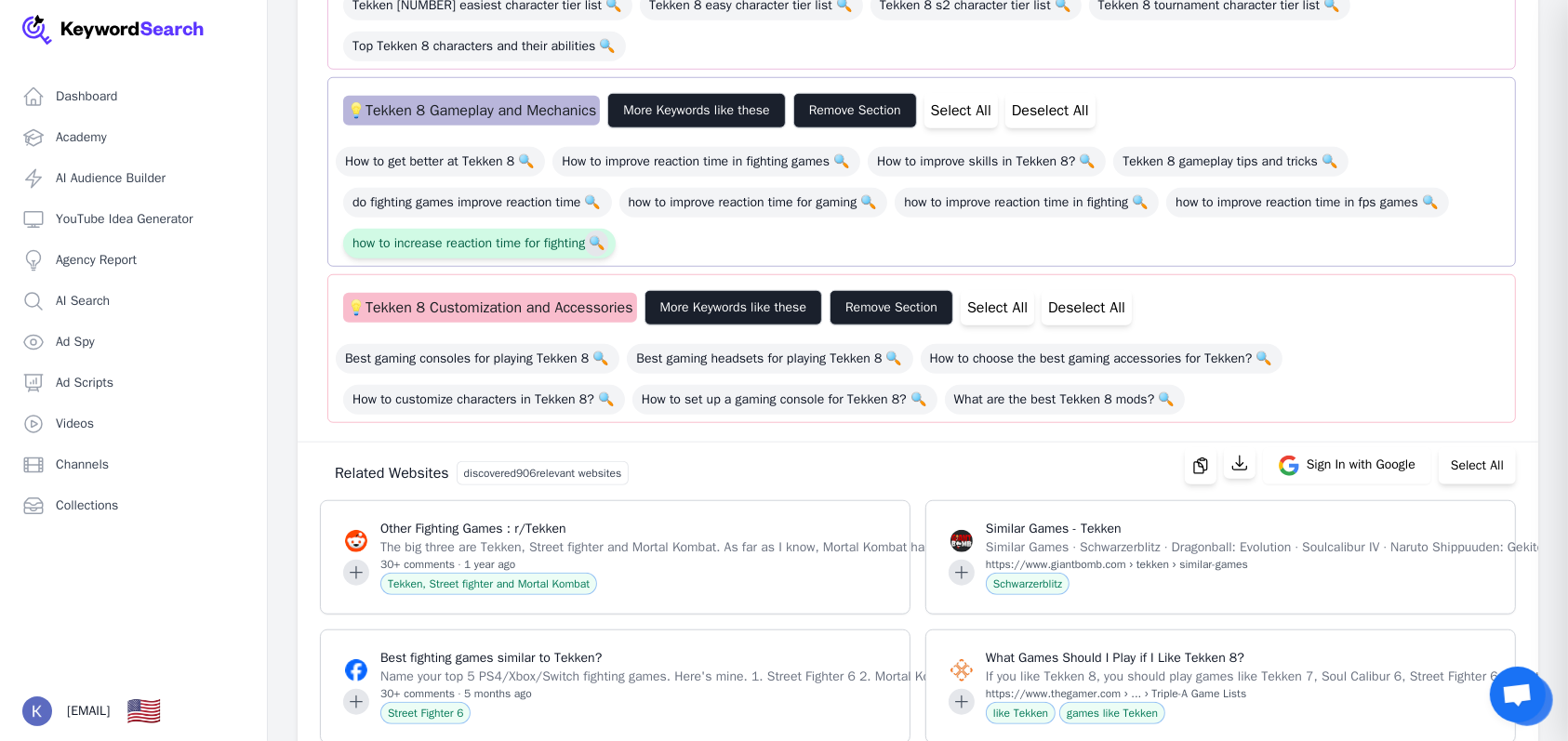 click on "🔍" at bounding box center (596, 244) 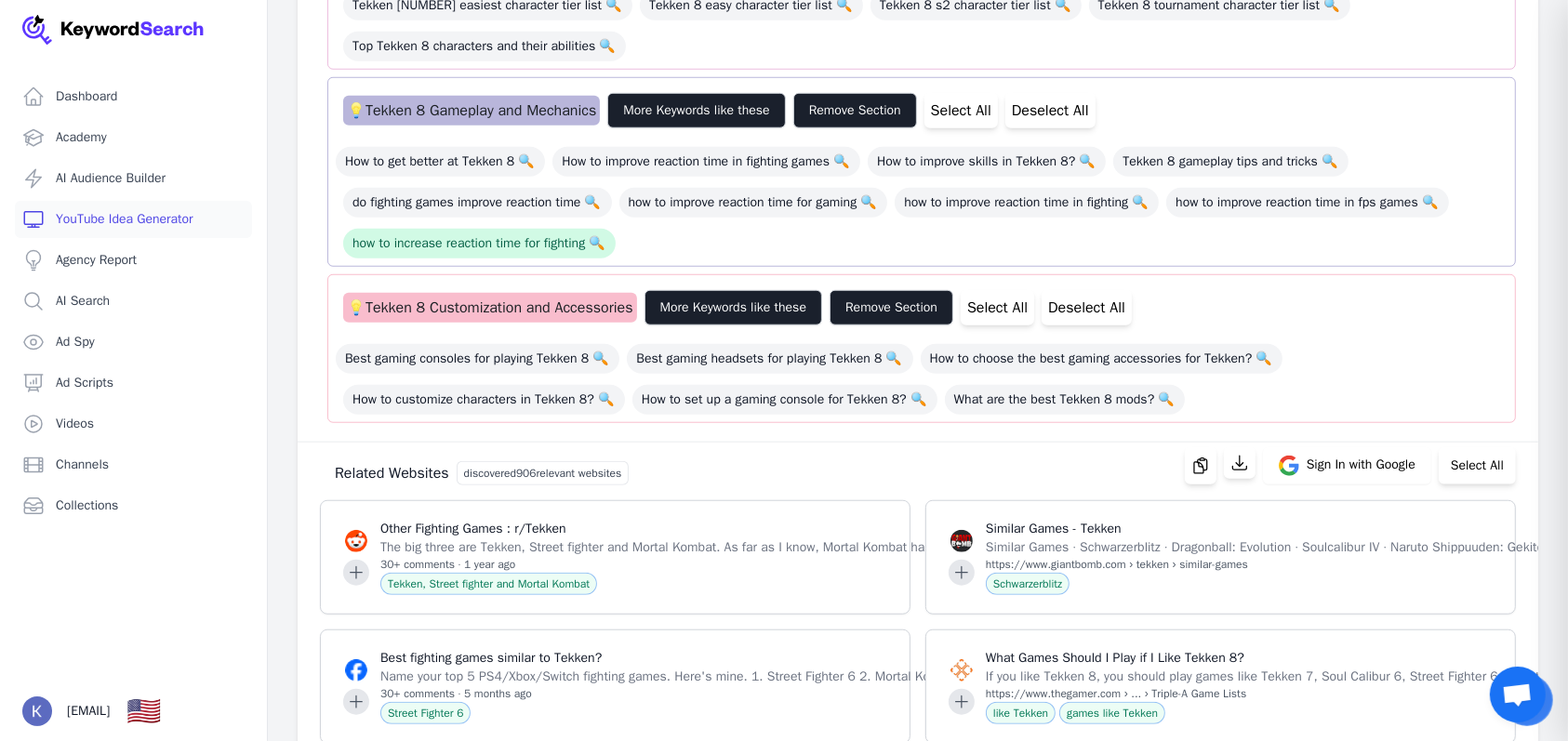 click on "YouTube Idea Generator" at bounding box center (133, 219) 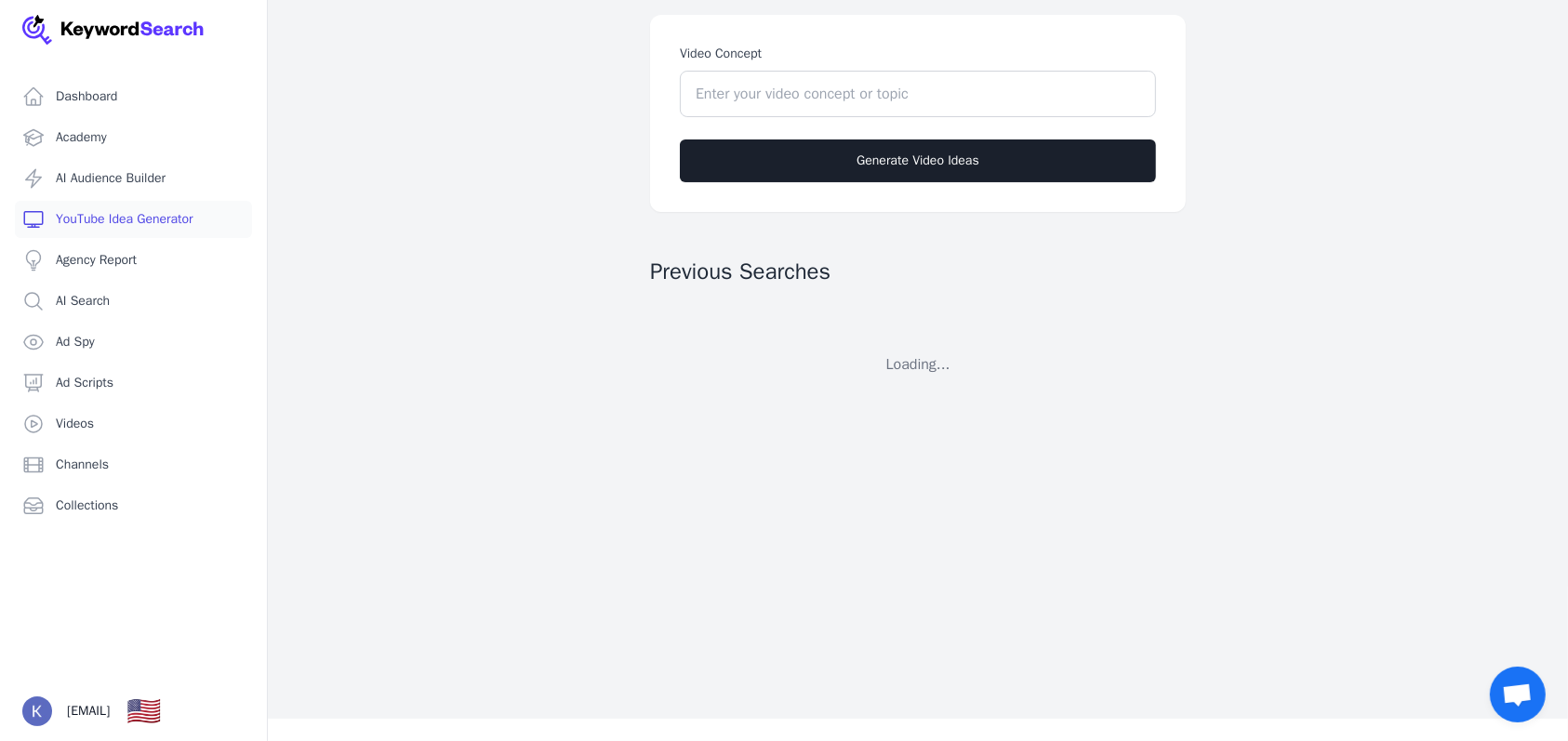 scroll, scrollTop: 0, scrollLeft: 0, axis: both 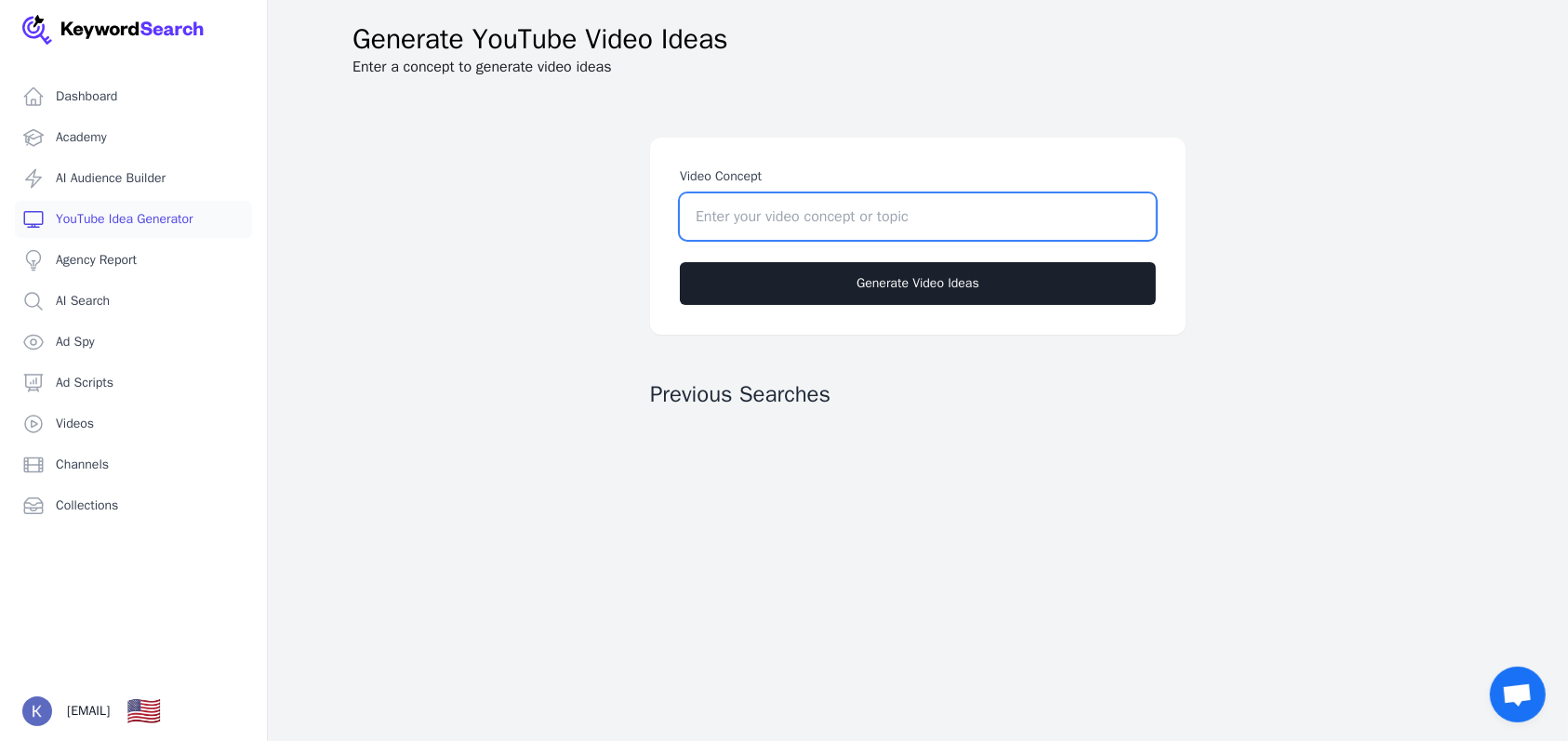 click on "Video Concept" at bounding box center [918, 217] 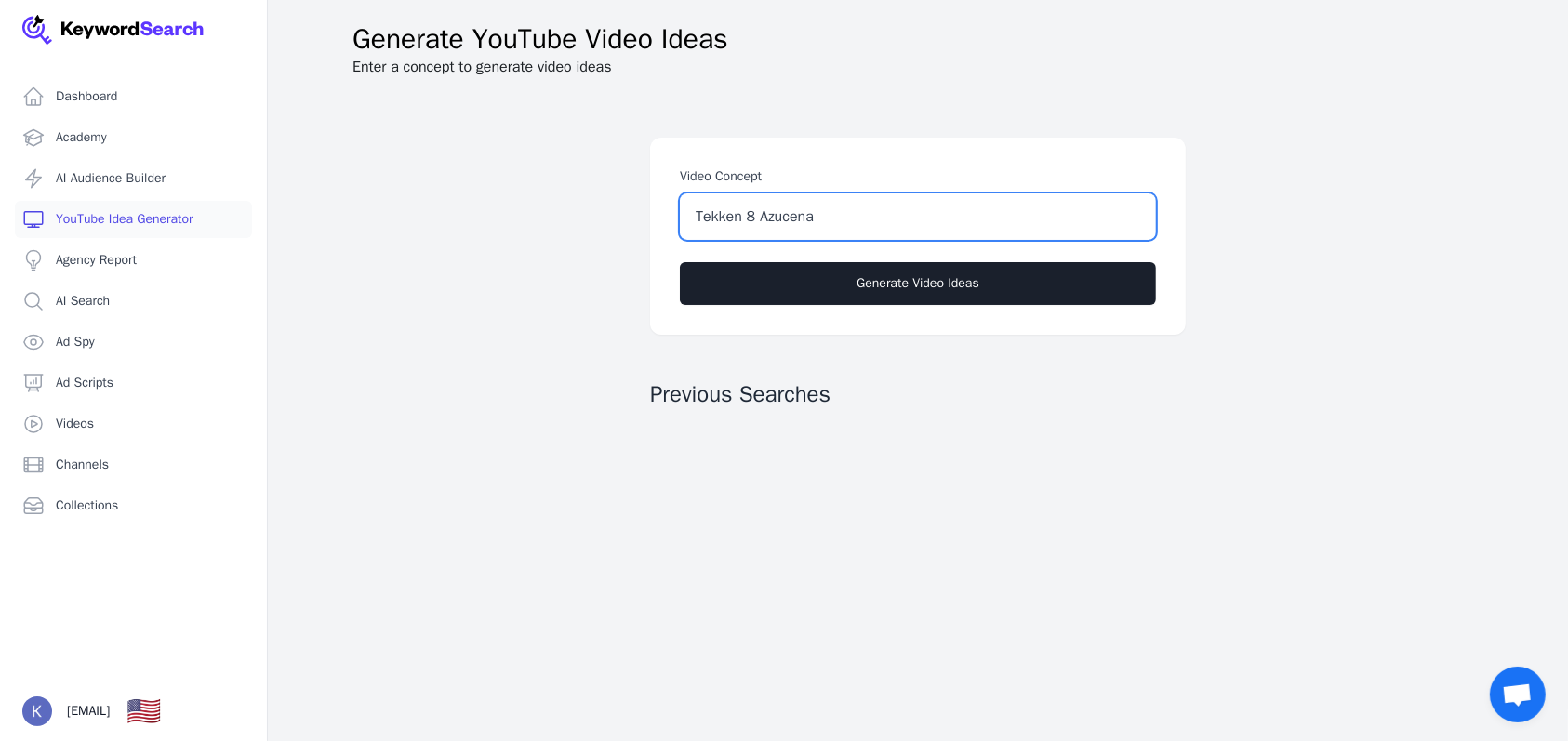type on "Tekken 8 Azucena" 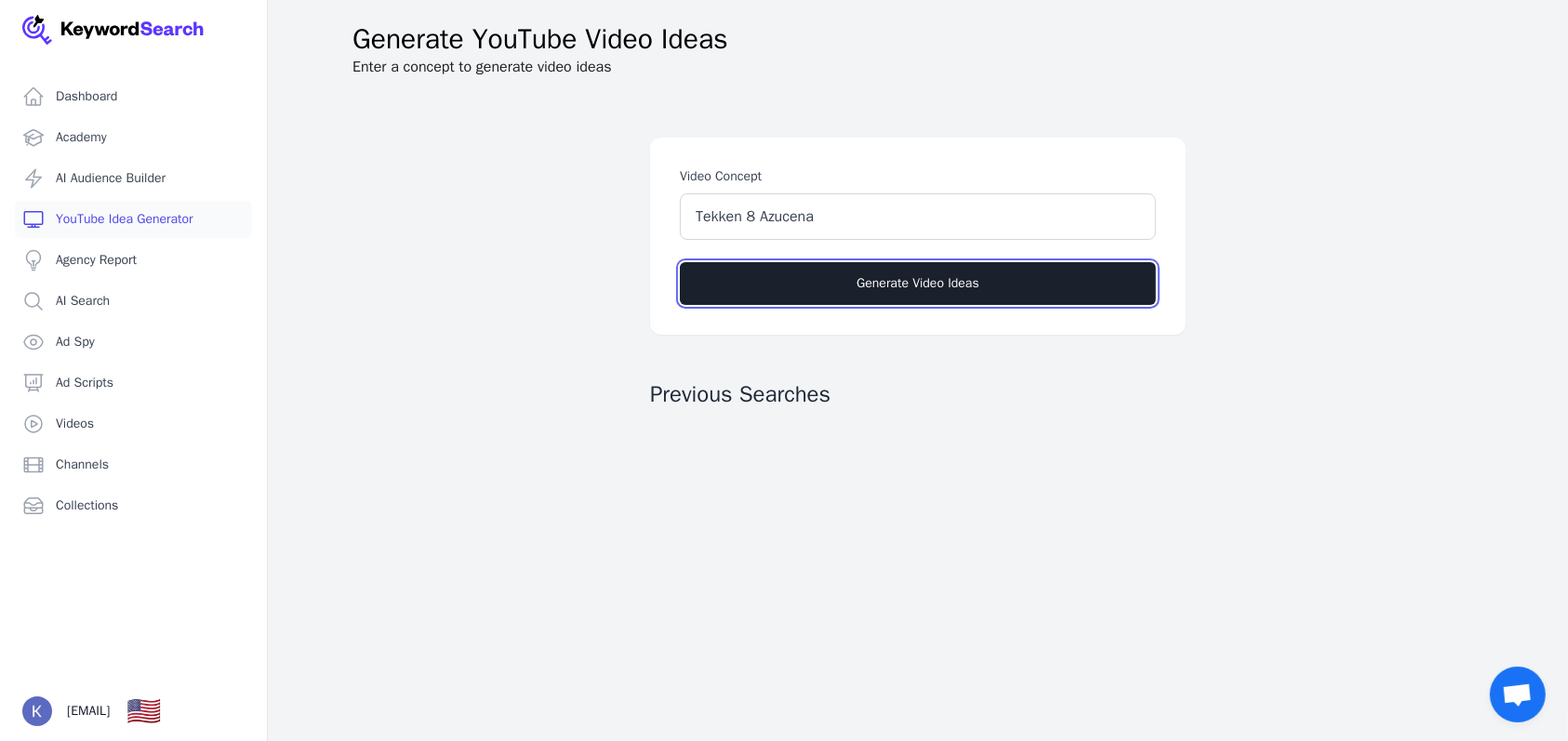 click on "Generate Video Ideas" at bounding box center [918, 284] 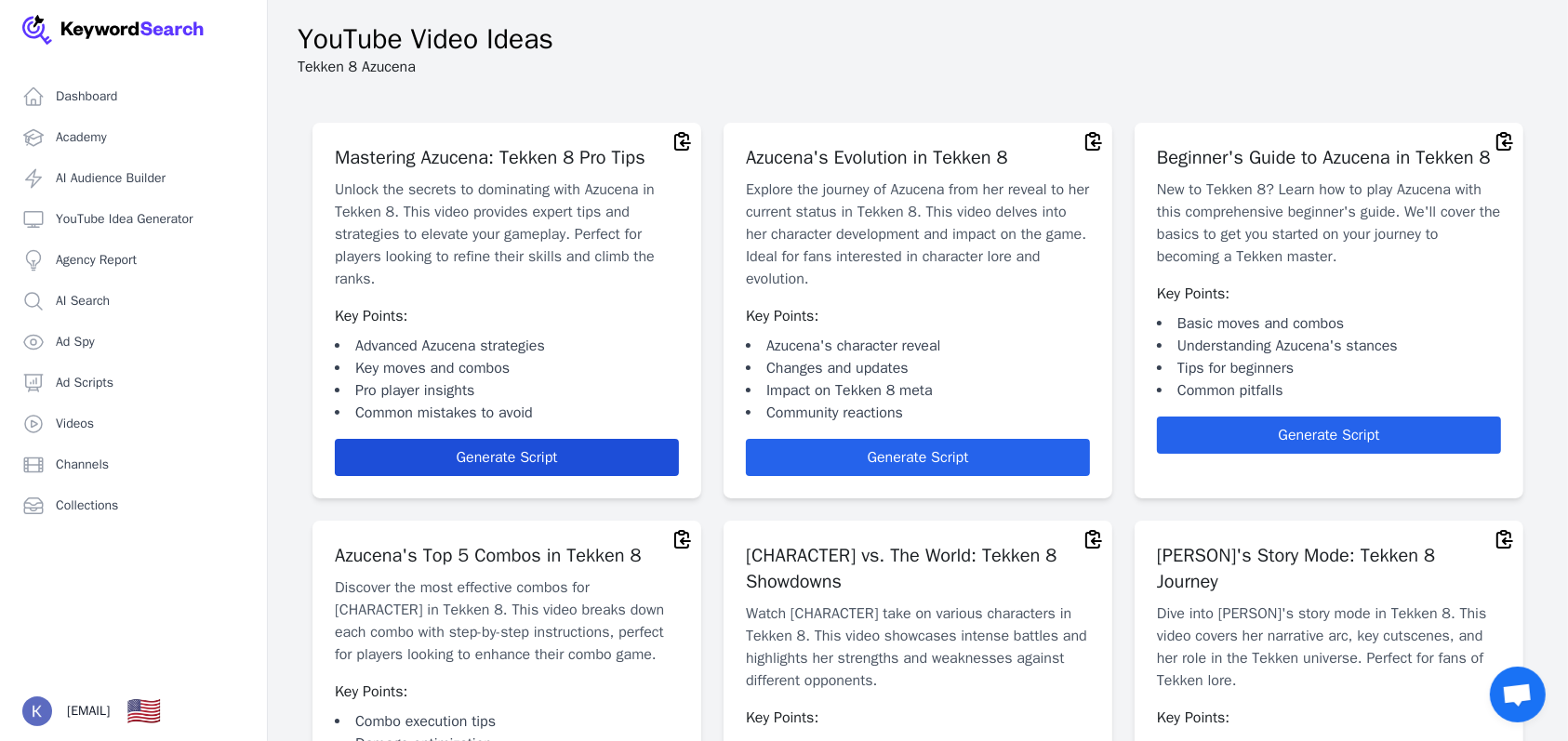 click on "Generate Script" at bounding box center [507, 457] 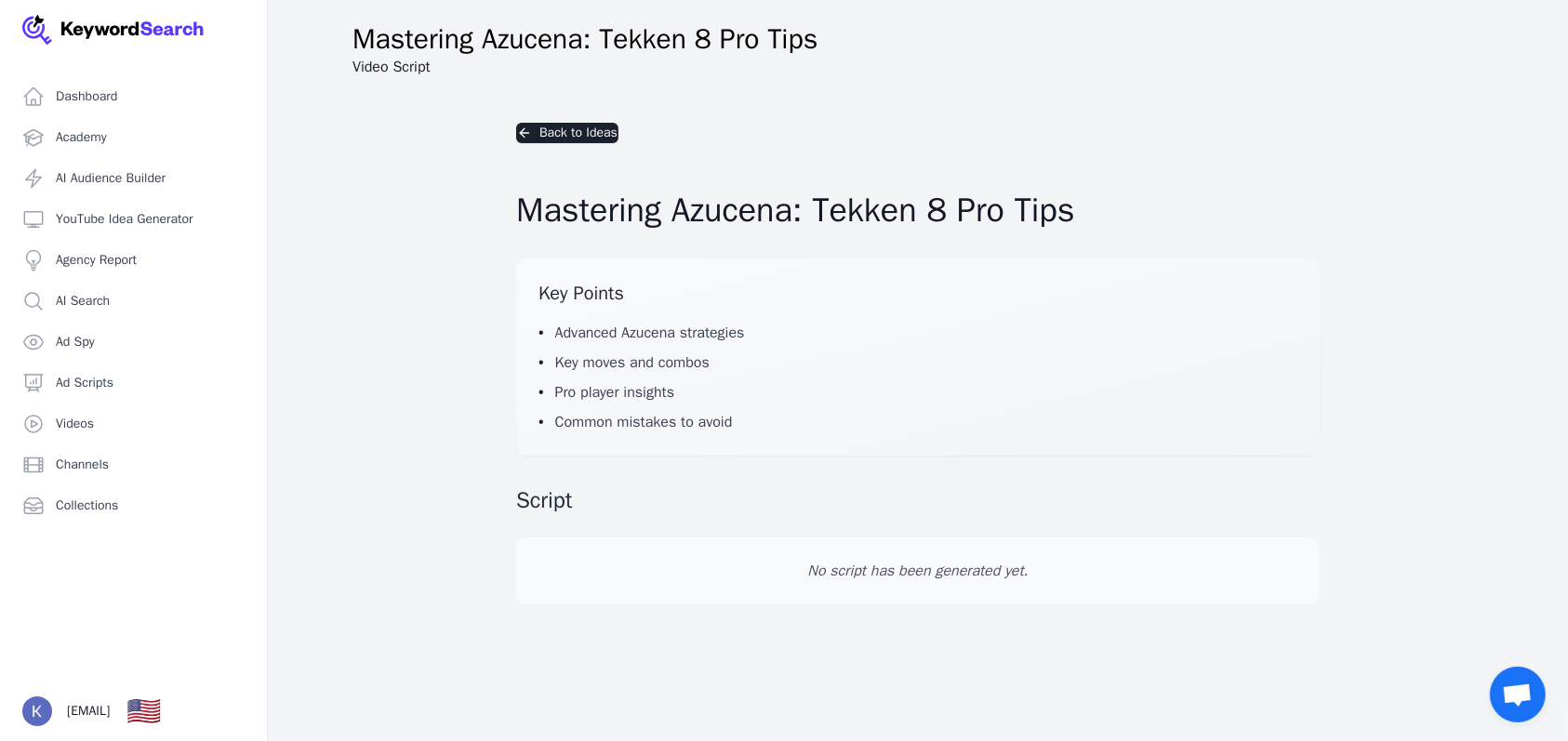 click on "Key Points • Advanced [PERSON] strategies • Key moves and combos • Pro player insights • Common mistakes to avoid" at bounding box center [918, 357] 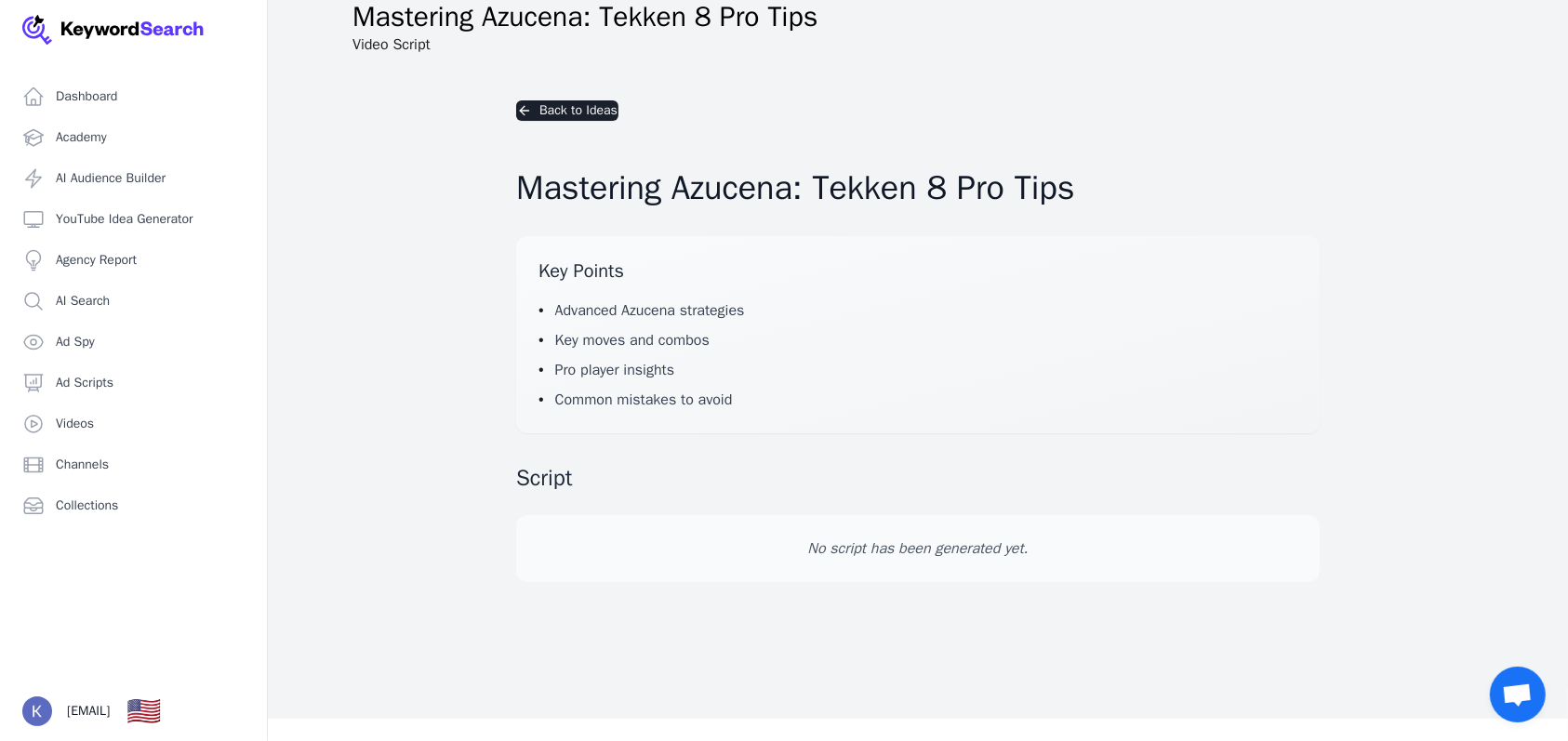 scroll, scrollTop: 0, scrollLeft: 0, axis: both 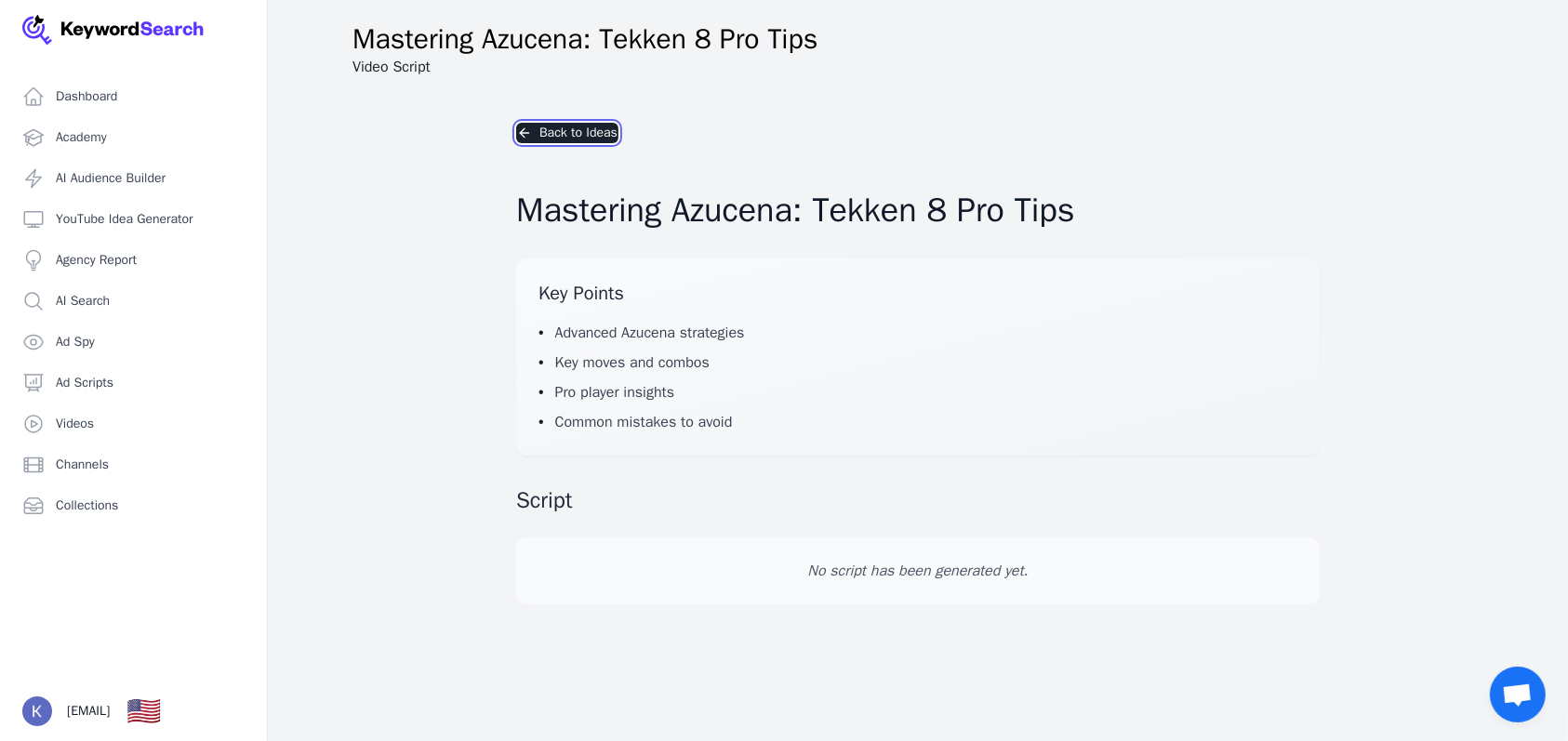click on "Back to Ideas" at bounding box center [567, 133] 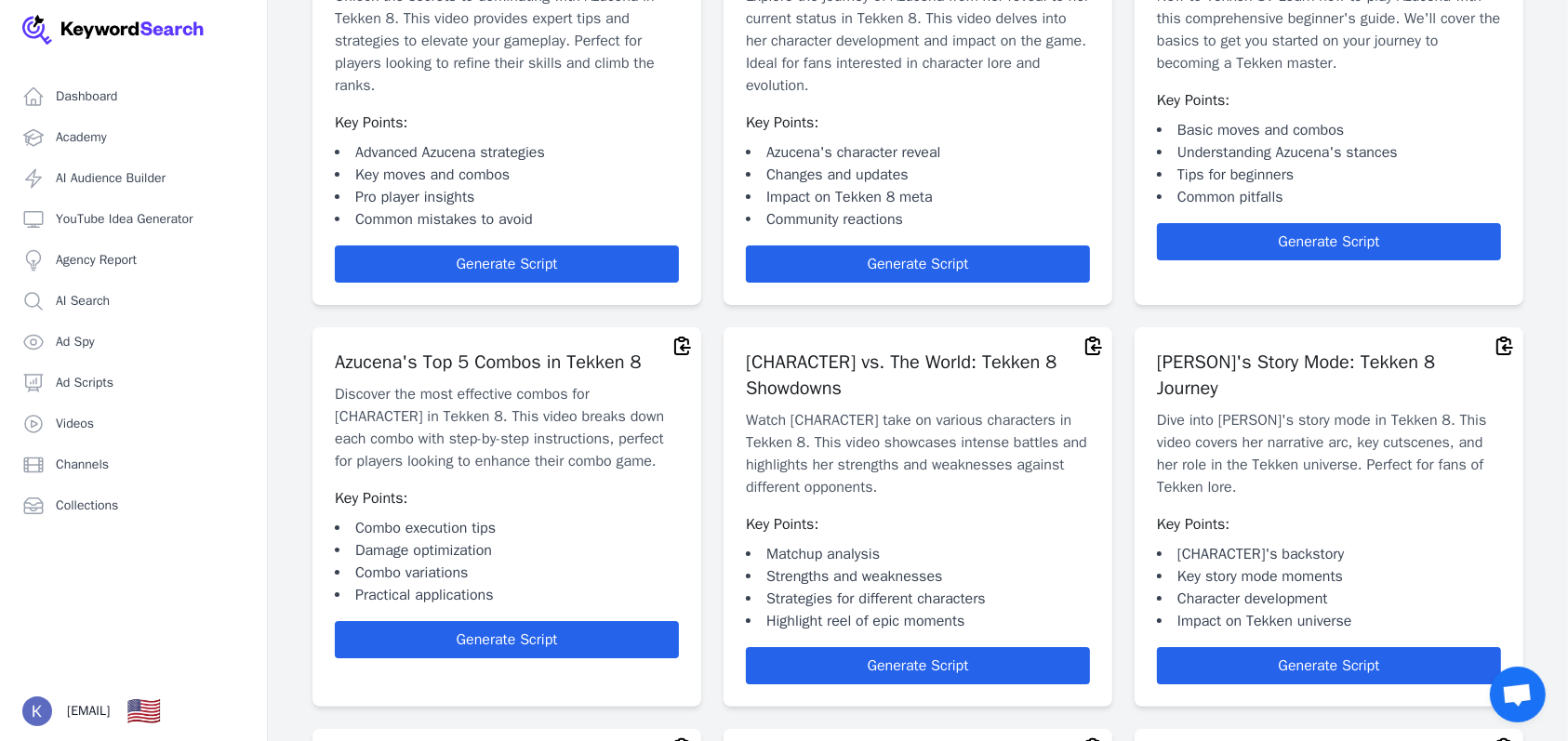 scroll, scrollTop: 231, scrollLeft: 0, axis: vertical 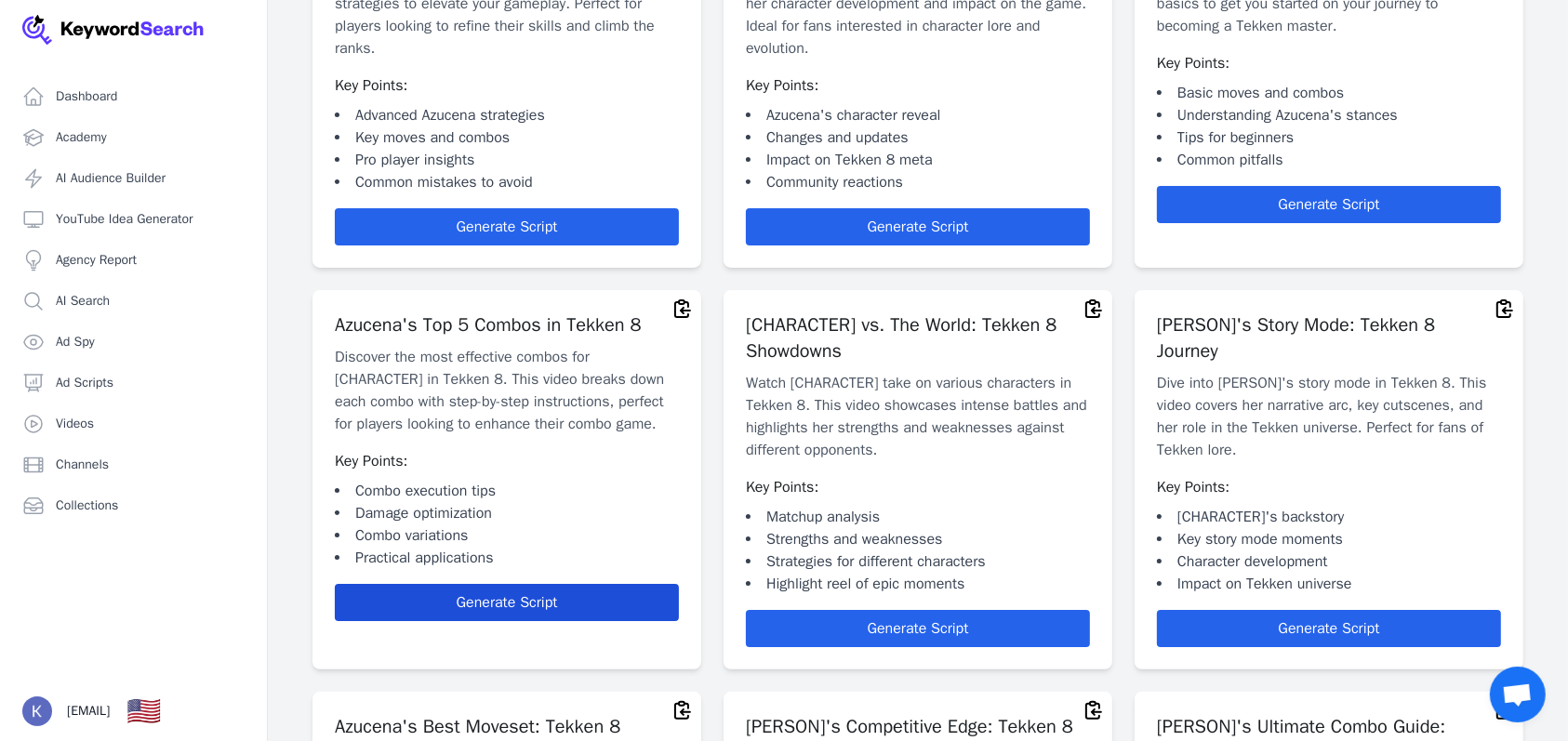click on "Generate Script" at bounding box center (507, 602) 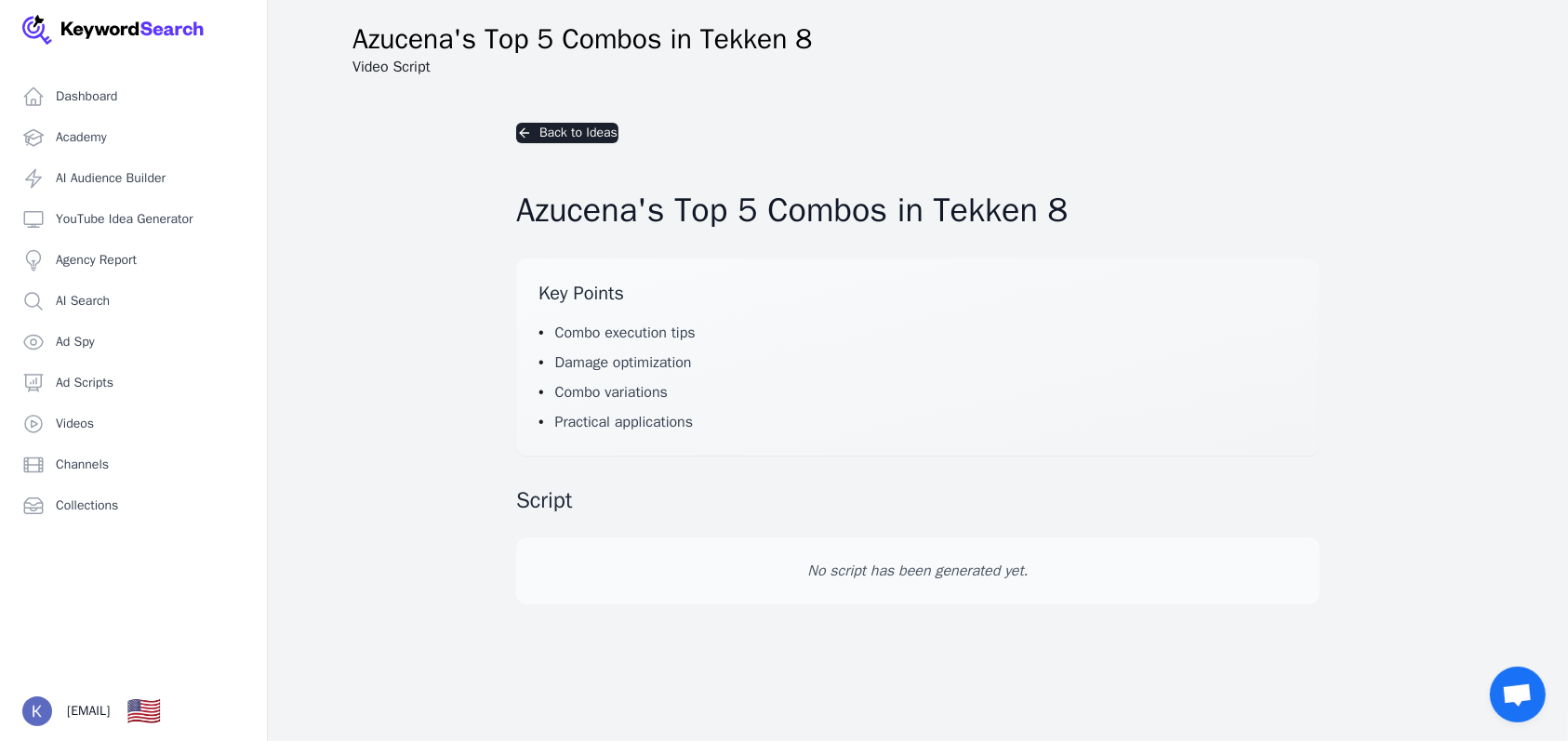 scroll, scrollTop: 22, scrollLeft: 0, axis: vertical 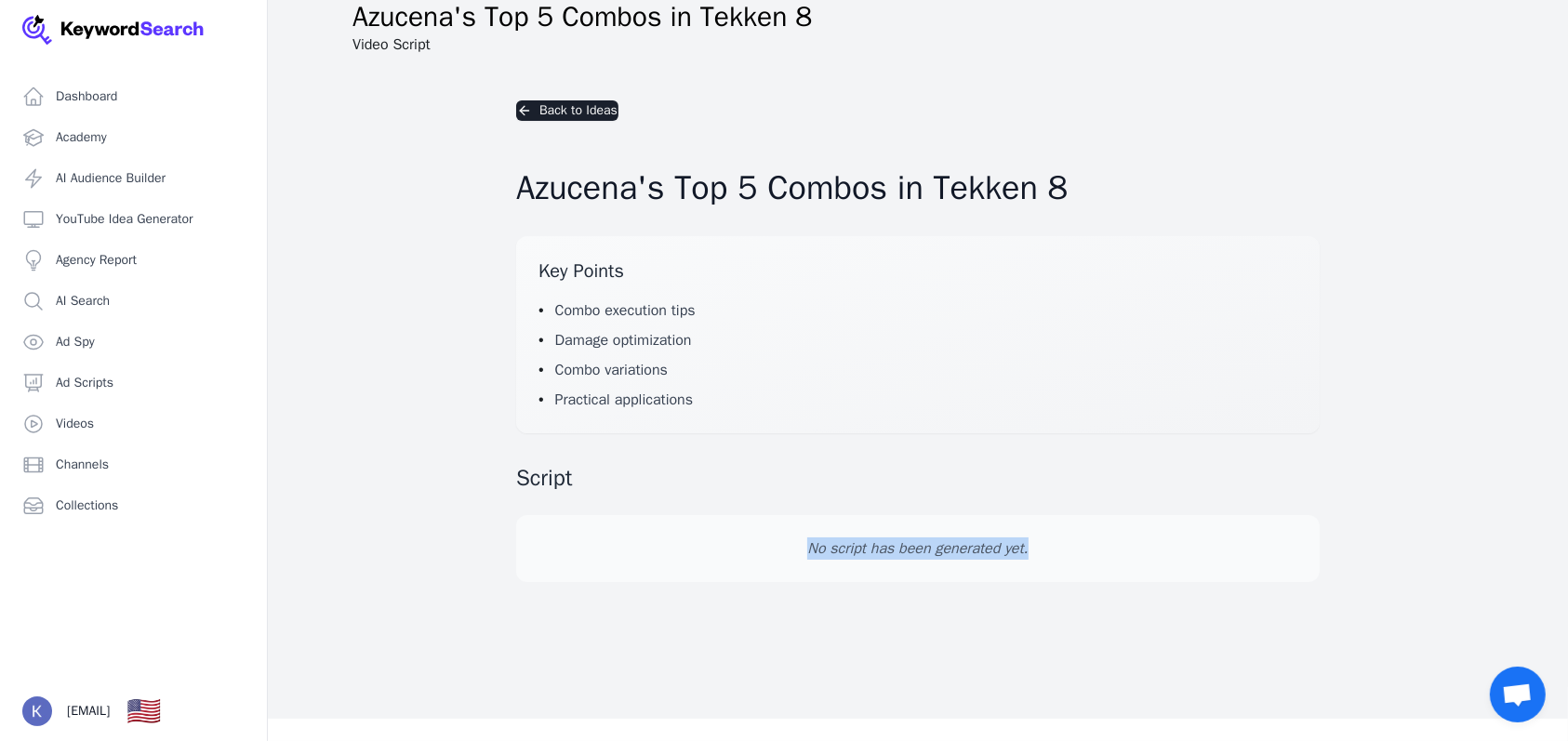 drag, startPoint x: 780, startPoint y: 547, endPoint x: 1054, endPoint y: 562, distance: 274.41028 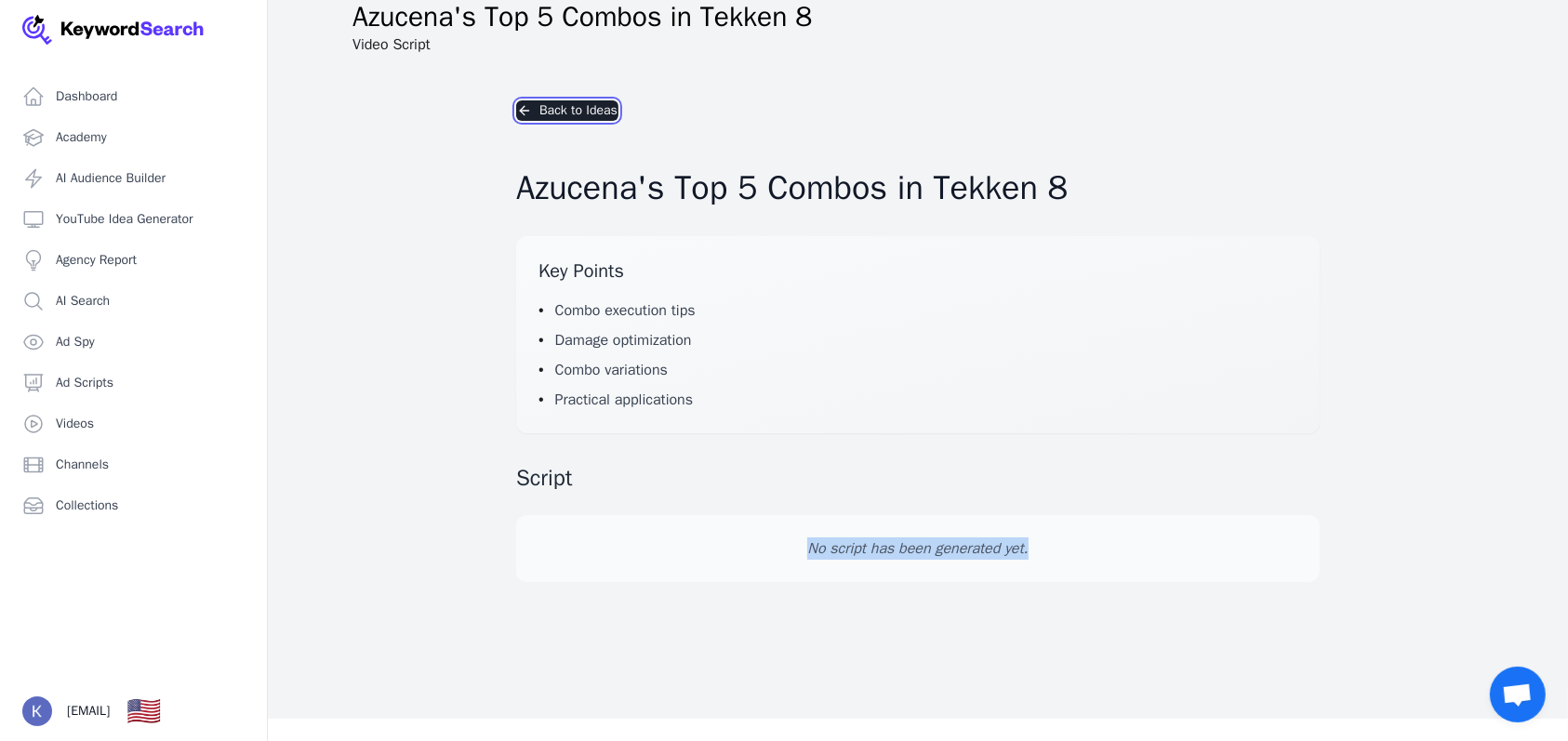 click on "Back to Ideas" at bounding box center (567, 111) 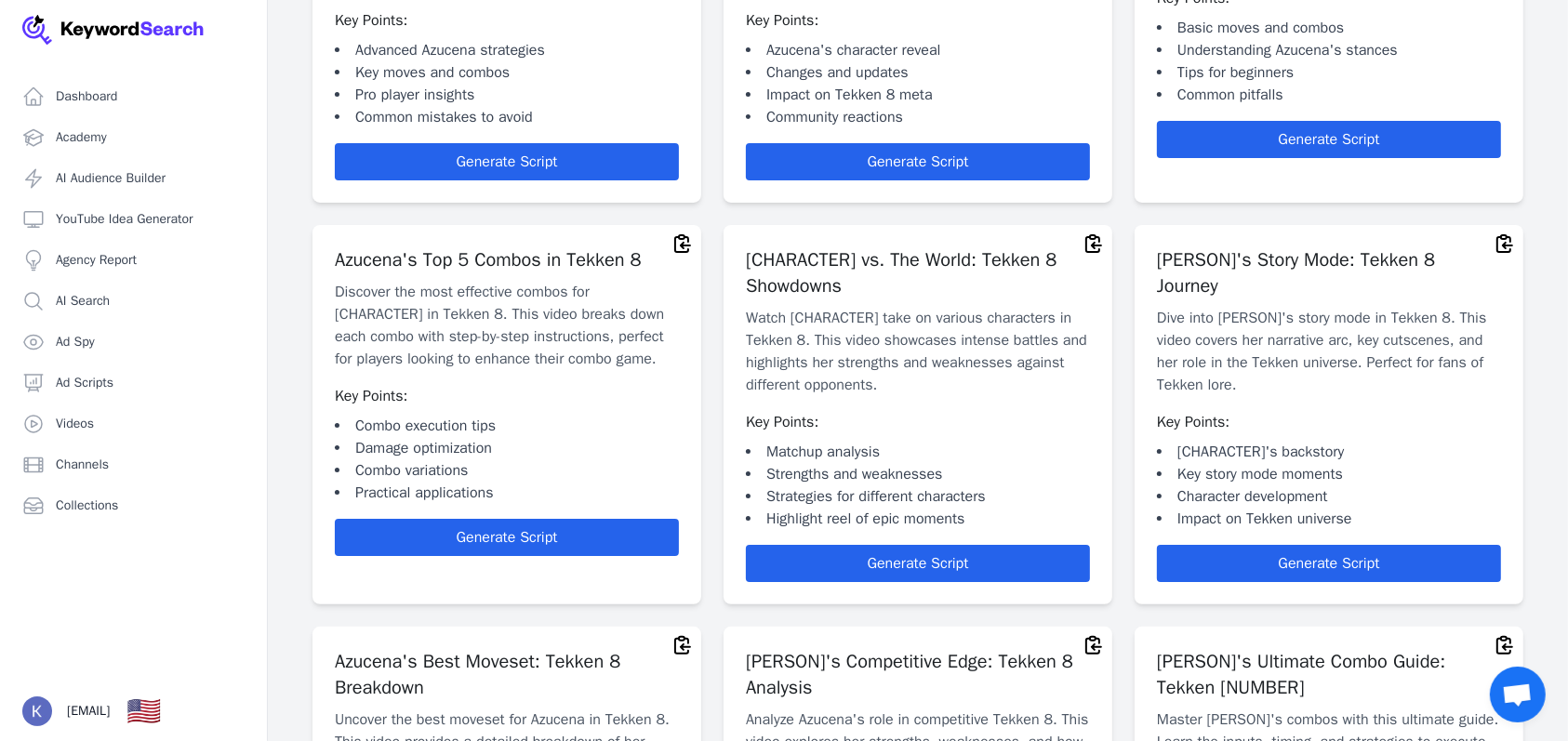 scroll, scrollTop: 0, scrollLeft: 0, axis: both 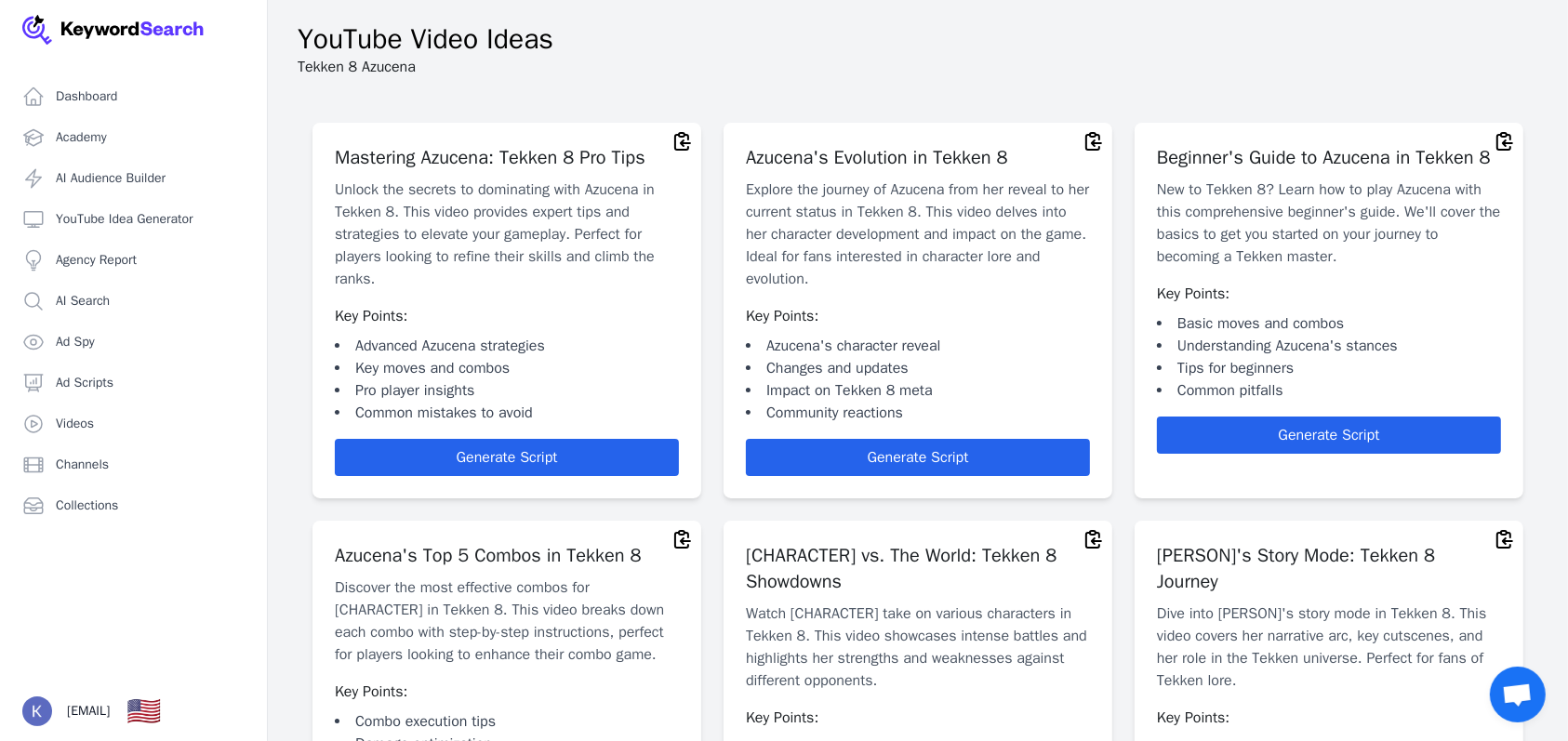 click on "Unlock the secrets to dominating with Azucena in Tekken 8. This video provides expert tips and strategies to elevate your gameplay. Perfect for players looking to refine their skills and climb the ranks." at bounding box center [507, 234] 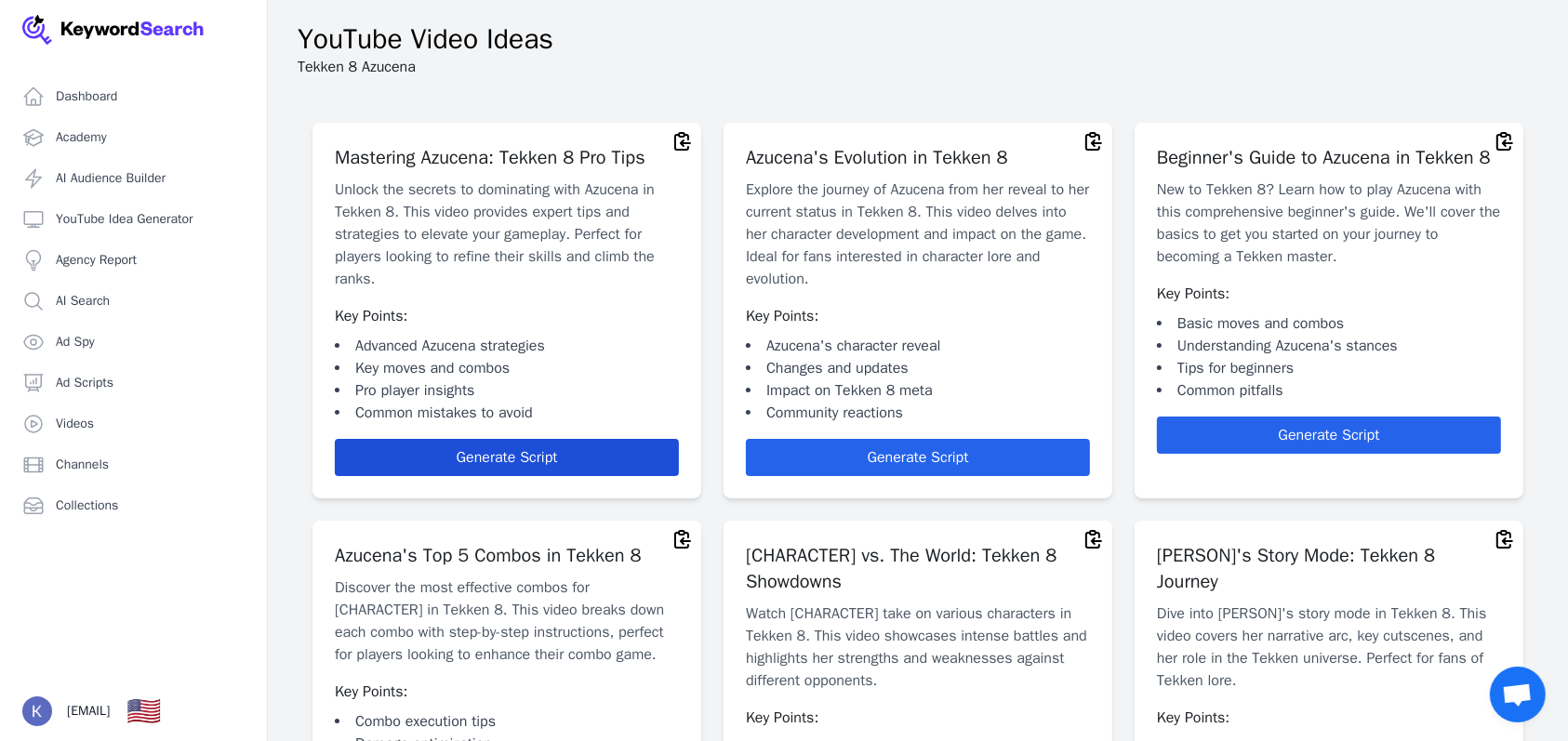 drag, startPoint x: 501, startPoint y: 448, endPoint x: 405, endPoint y: 453, distance: 96.13012 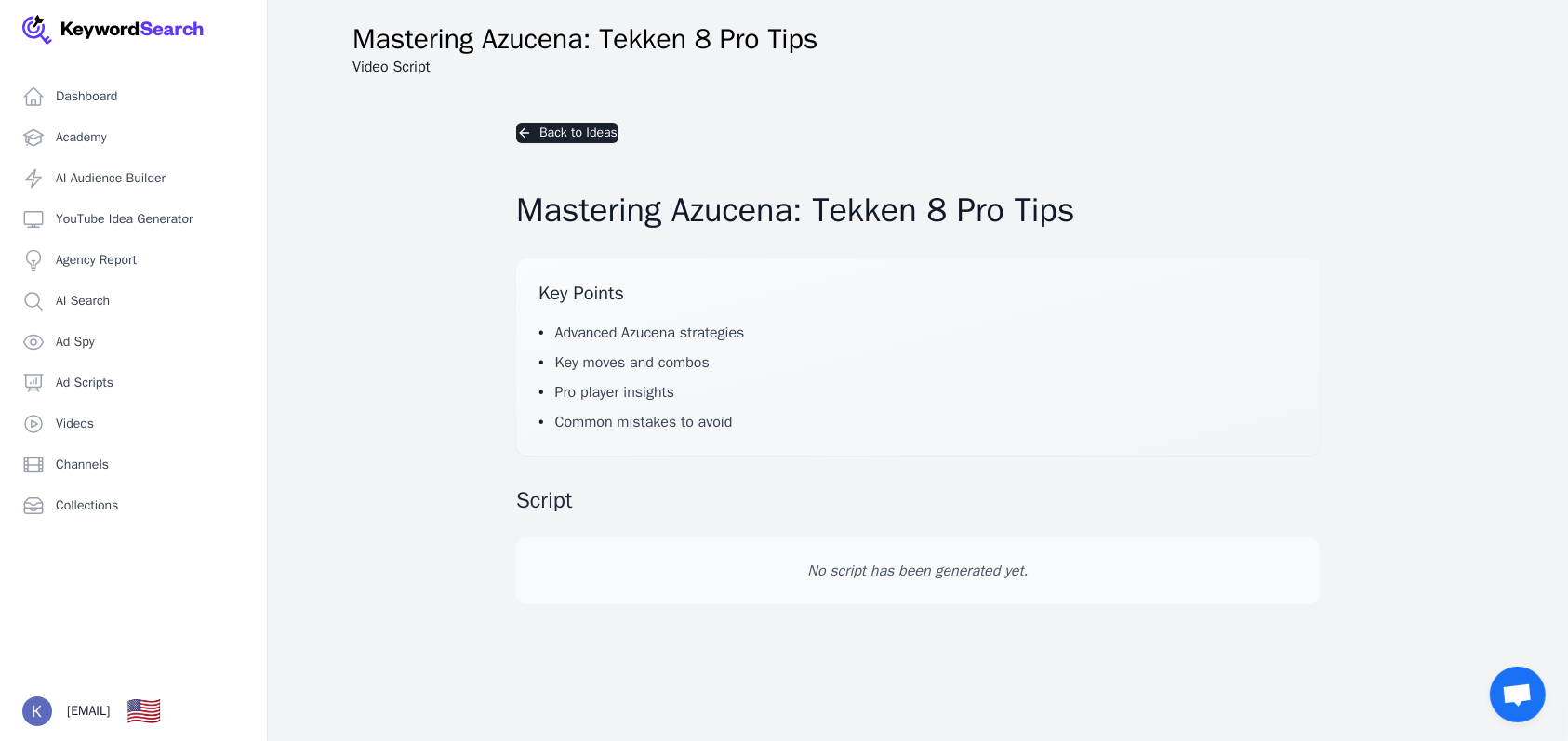 click on "No script has been generated yet." at bounding box center (918, 571) 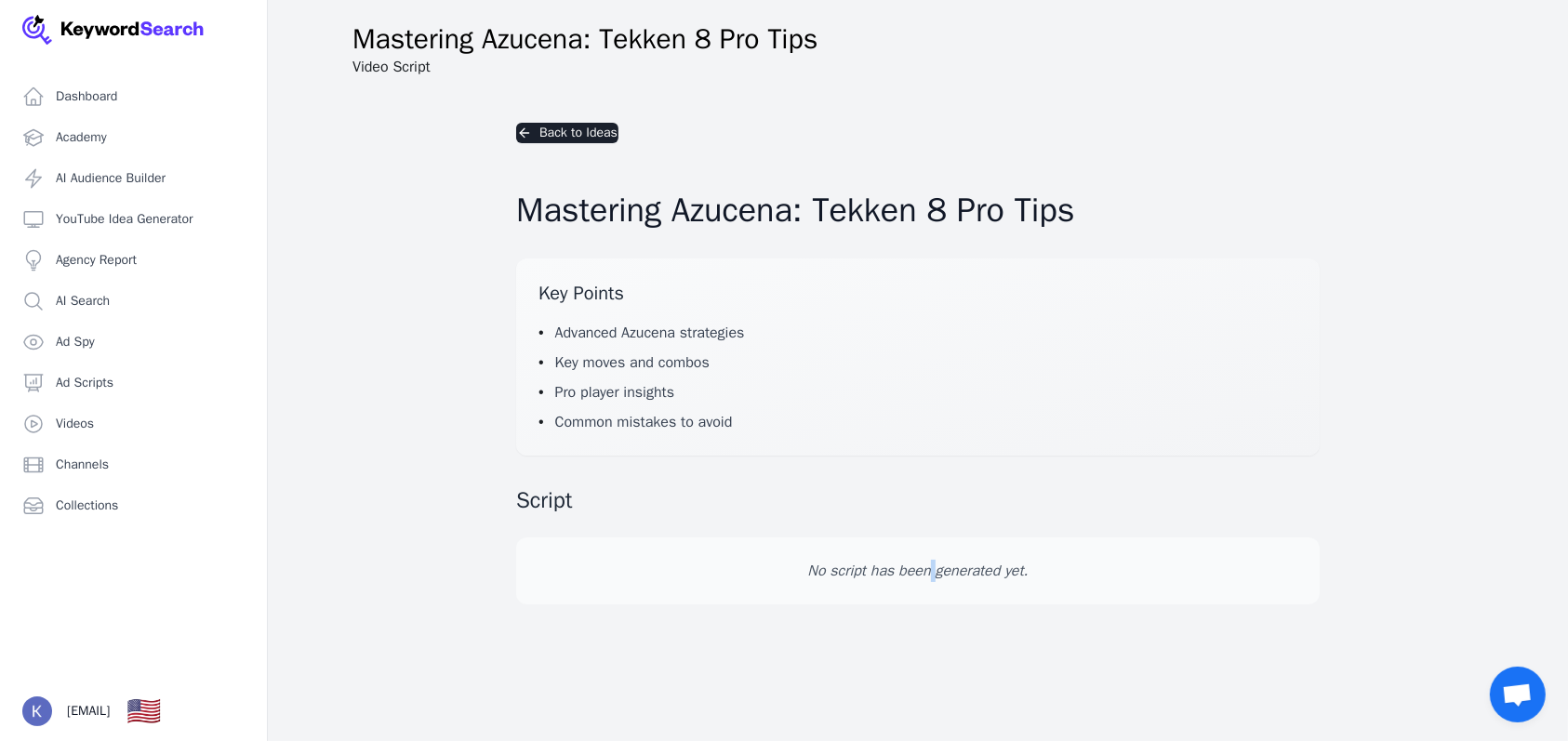 click on "No script has been generated yet." at bounding box center (918, 571) 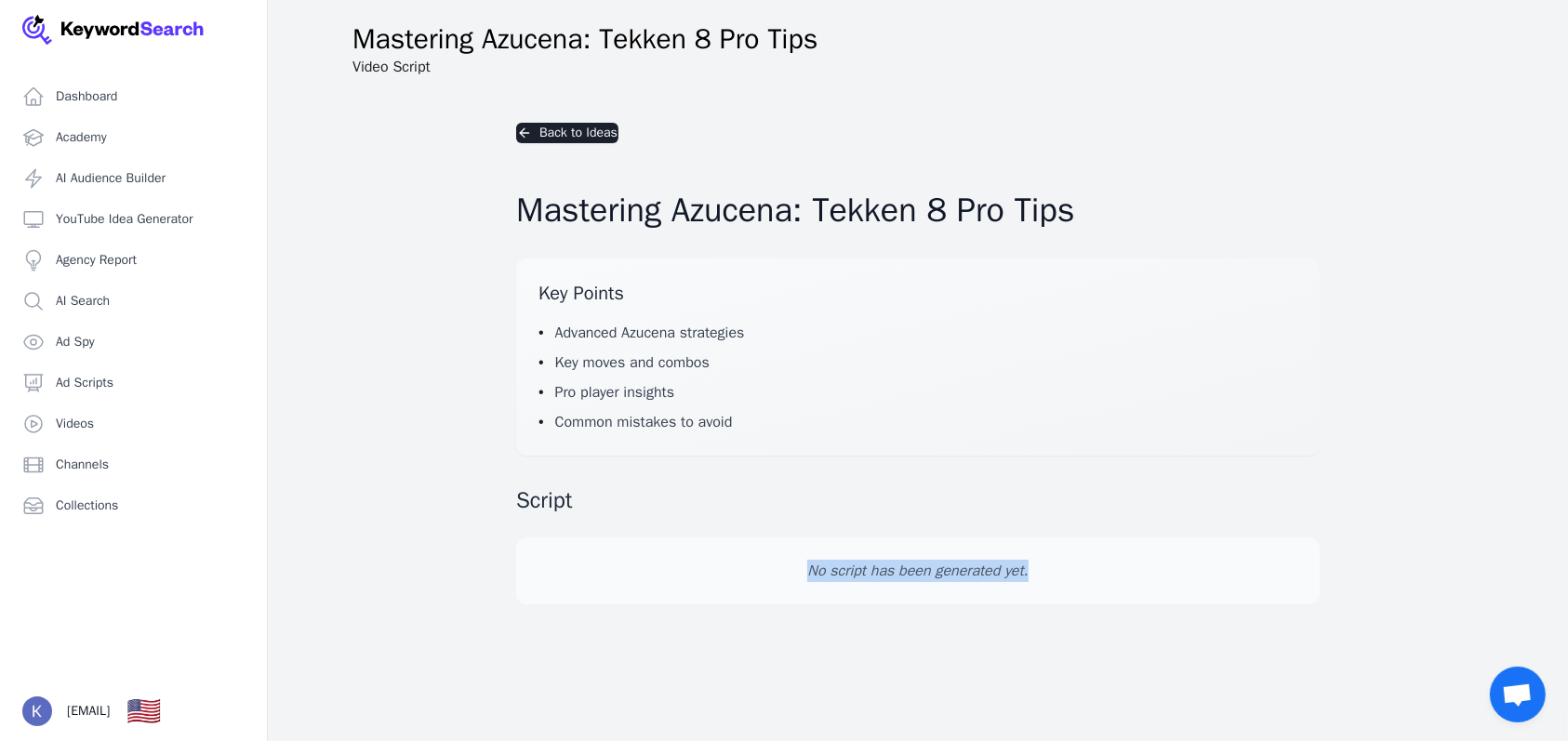 click on "No script has been generated yet." at bounding box center [918, 571] 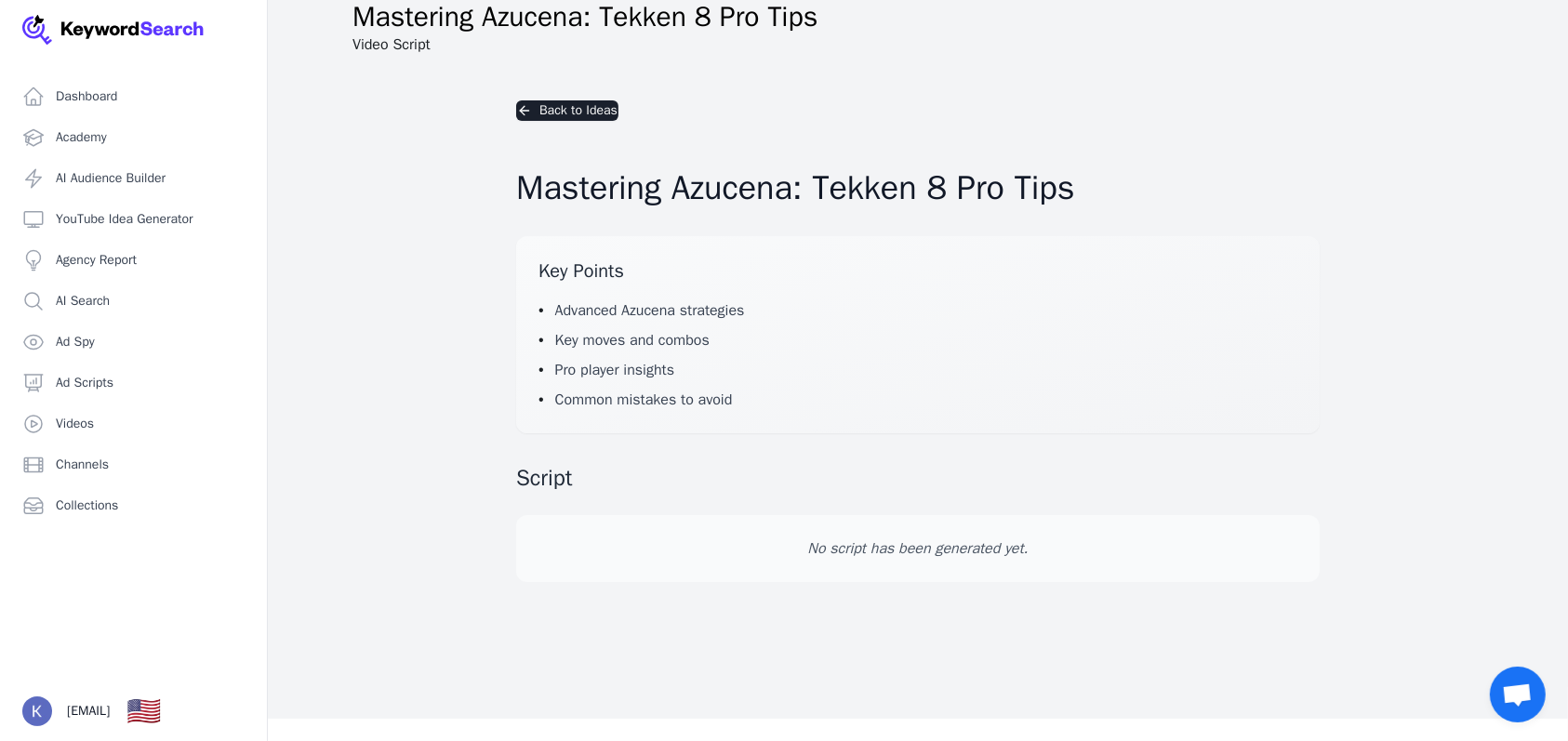 scroll, scrollTop: 0, scrollLeft: 0, axis: both 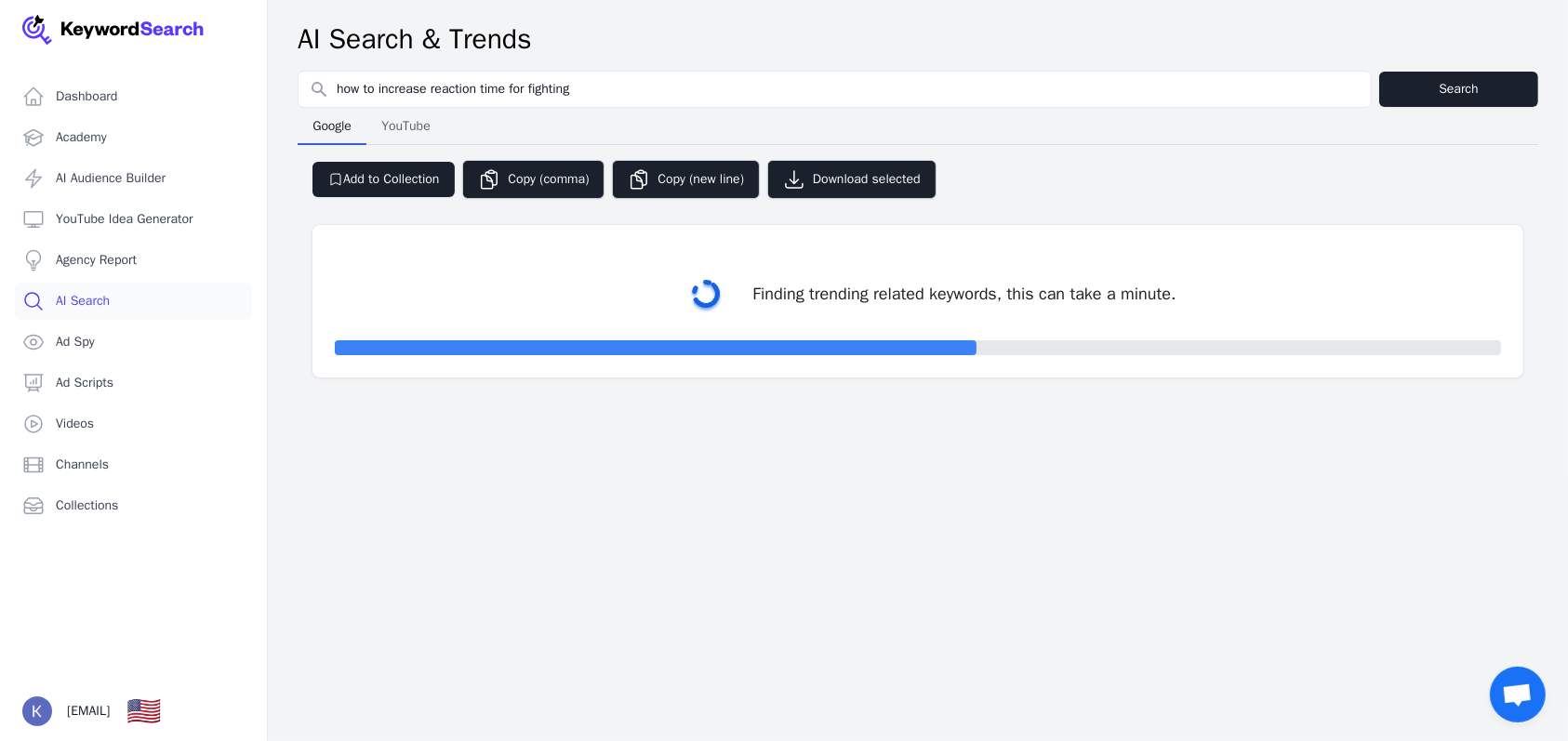 select on "50" 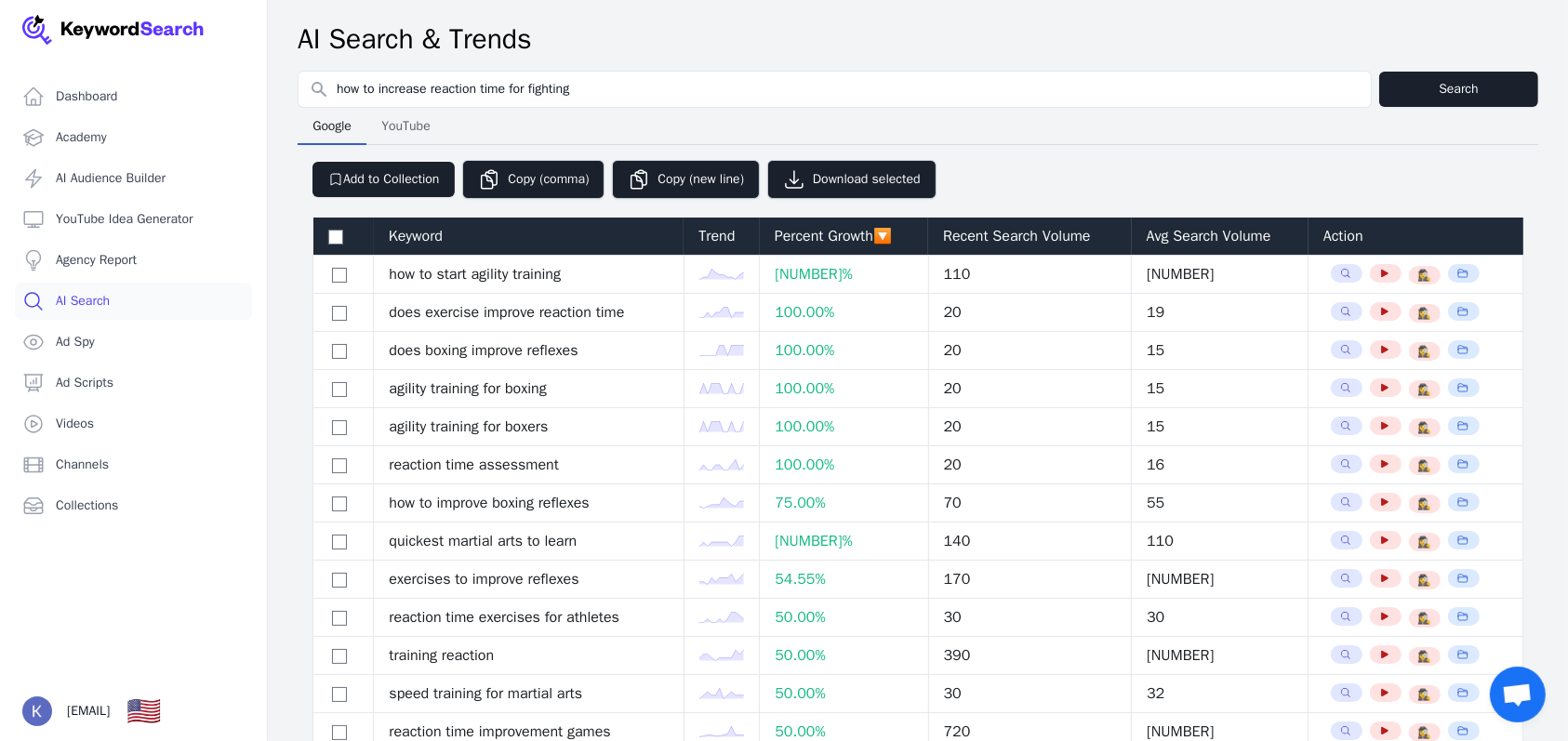 click on "Recent Search Volume" at bounding box center [1030, 236] 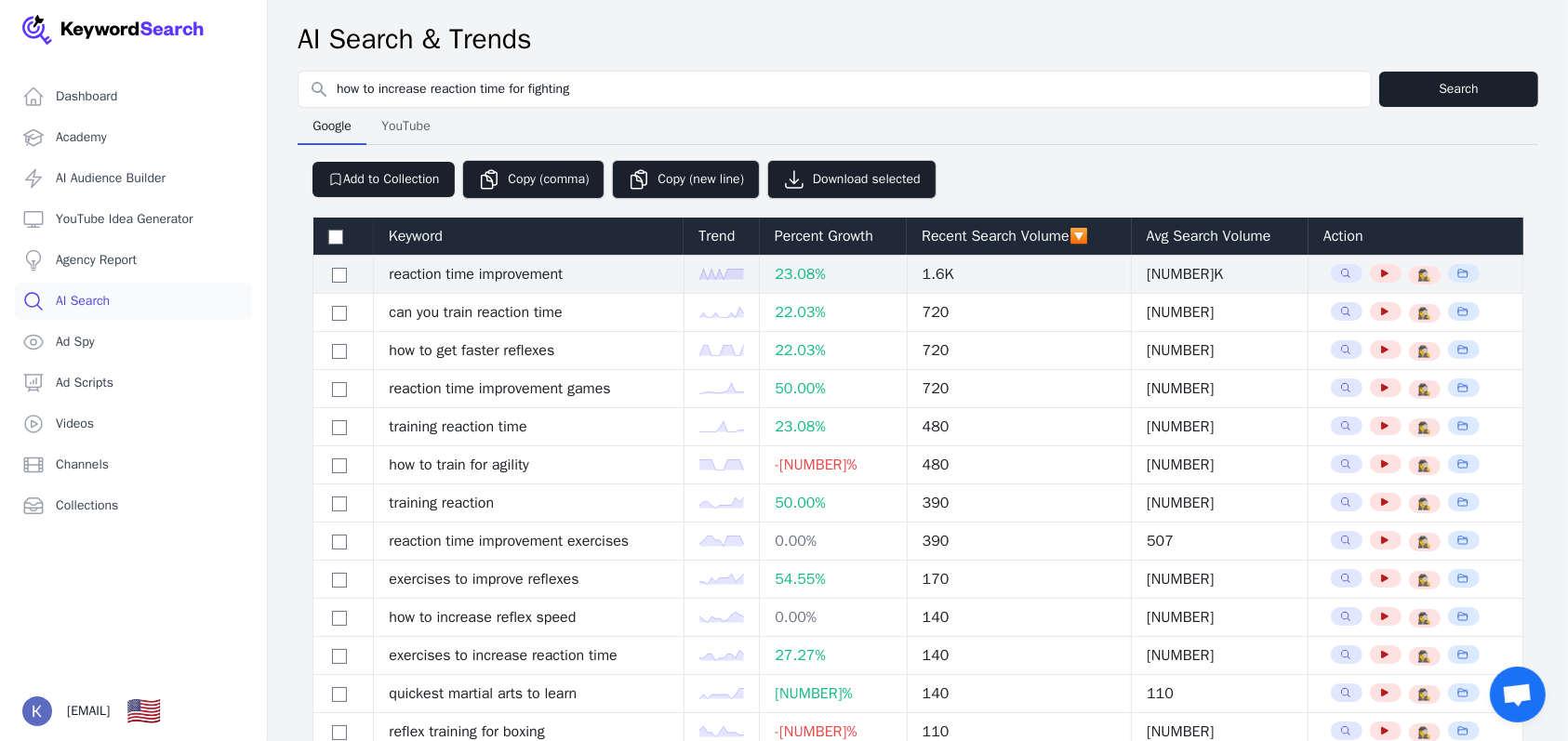 click on "reaction time improvement" at bounding box center [529, 274] 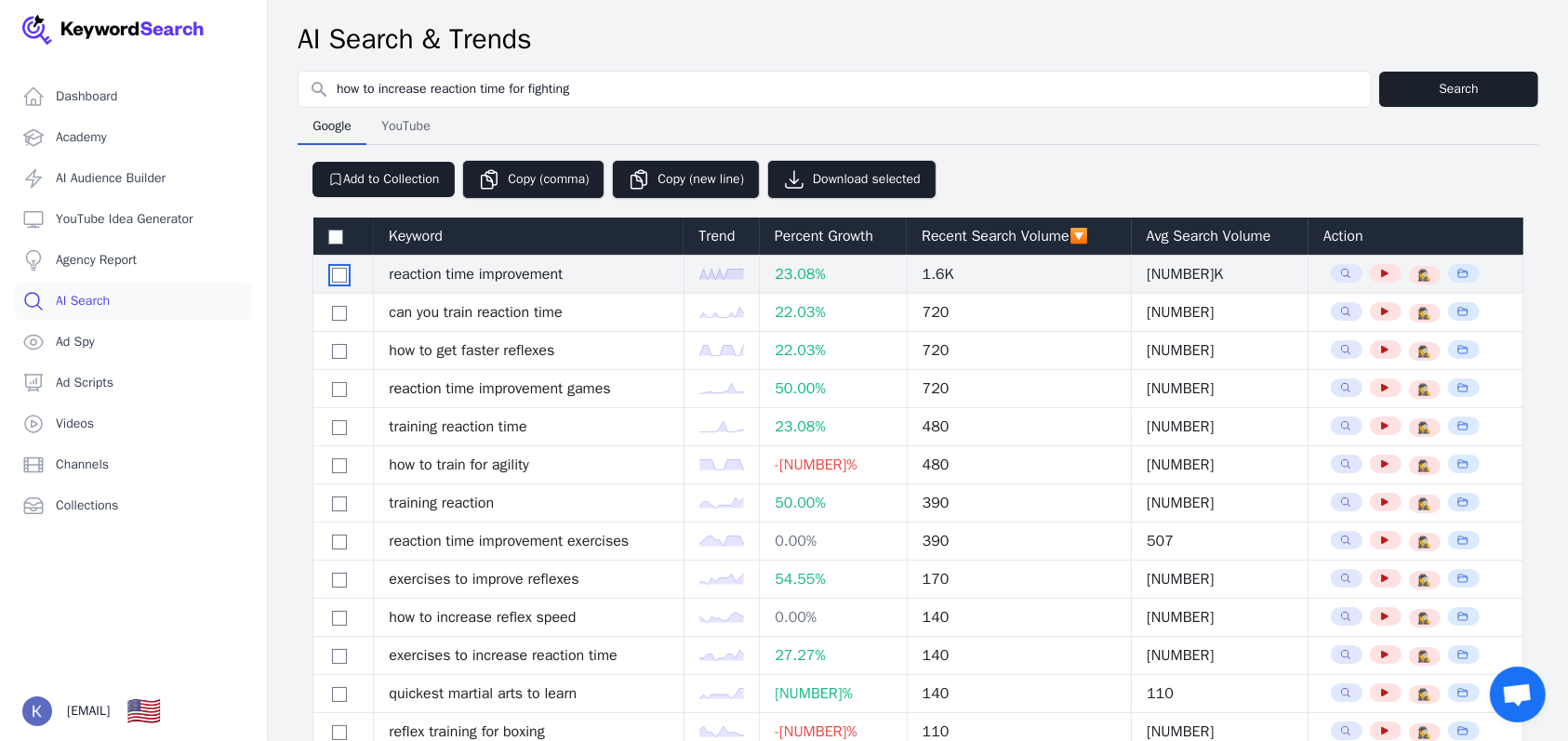 click at bounding box center [339, 275] 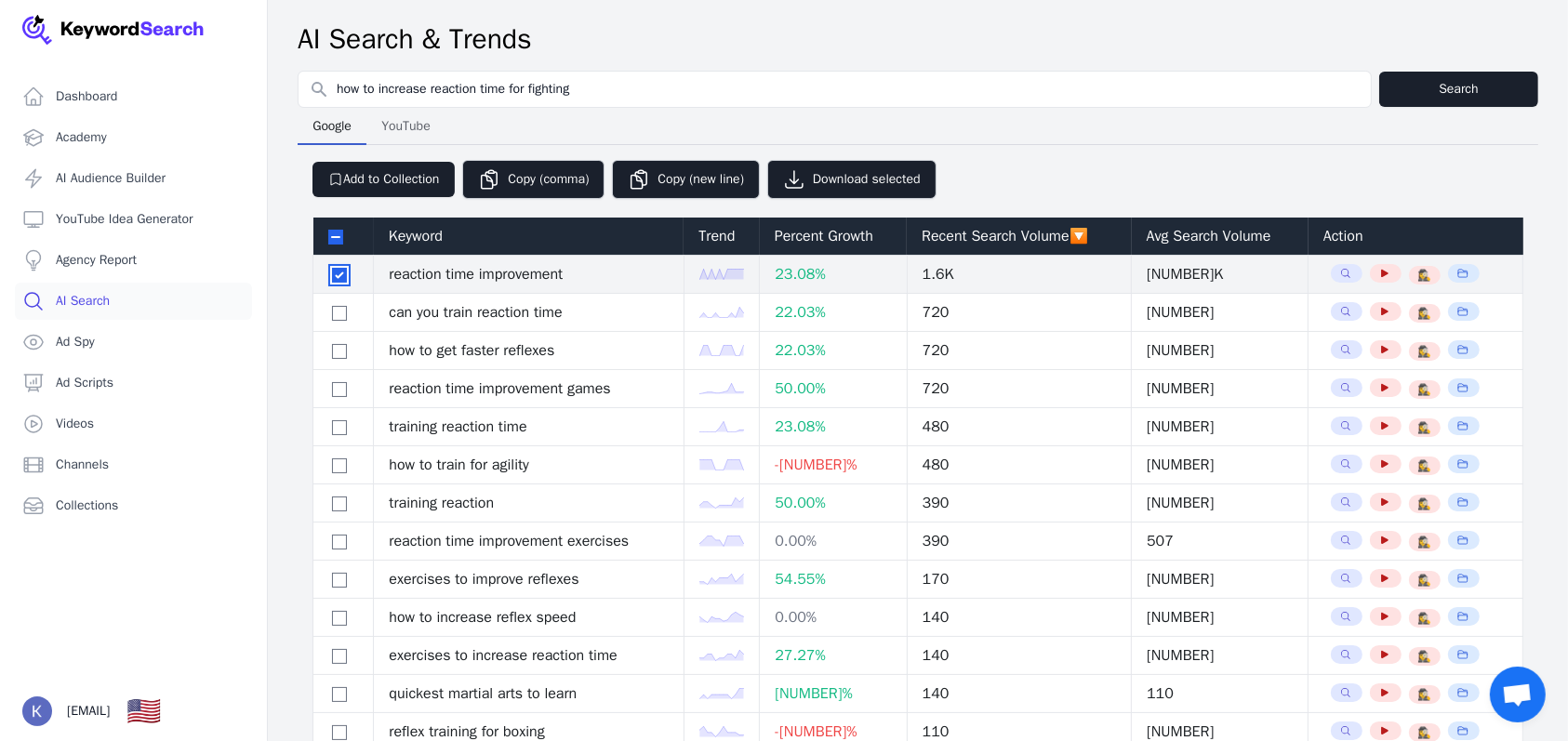 checkbox on "true" 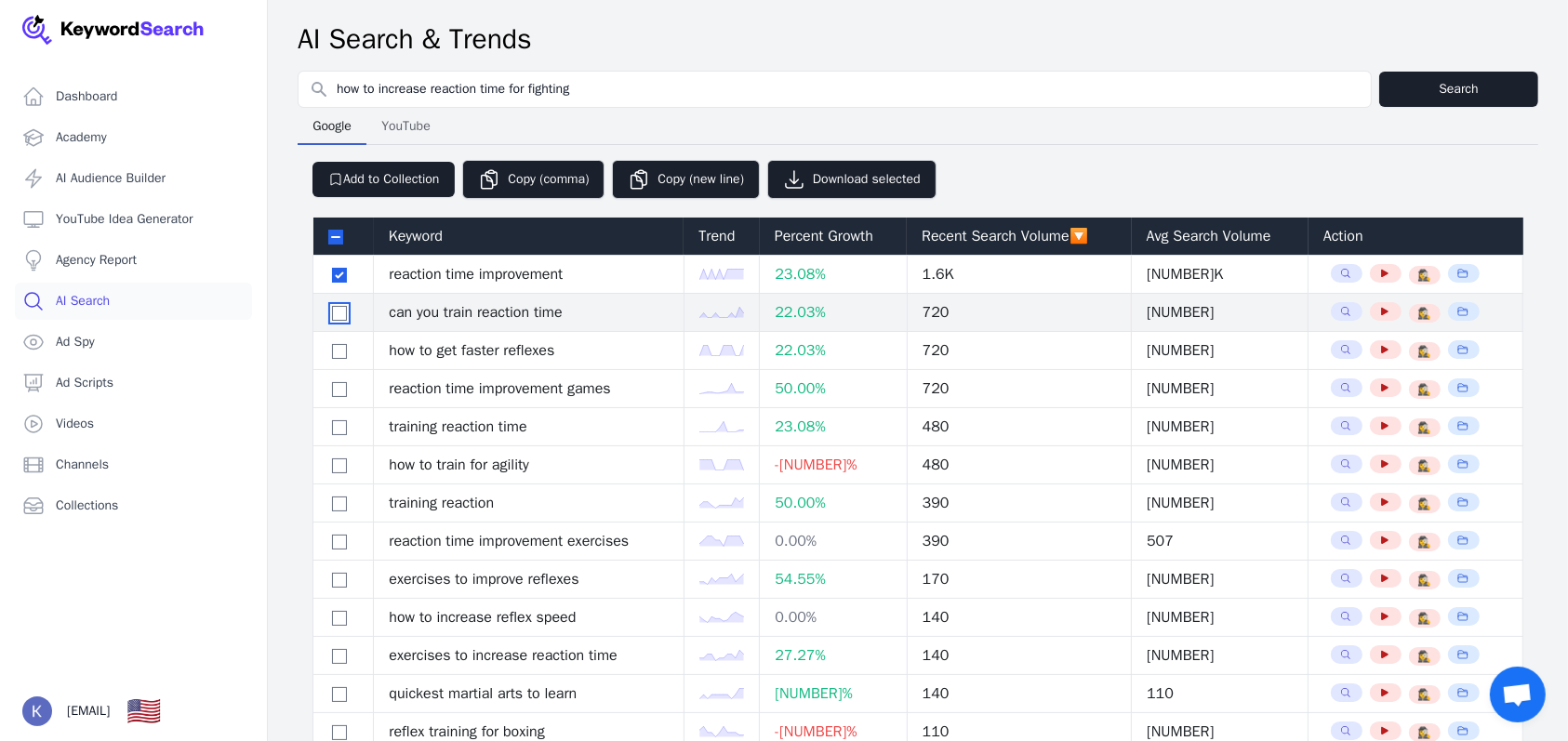click at bounding box center (339, 313) 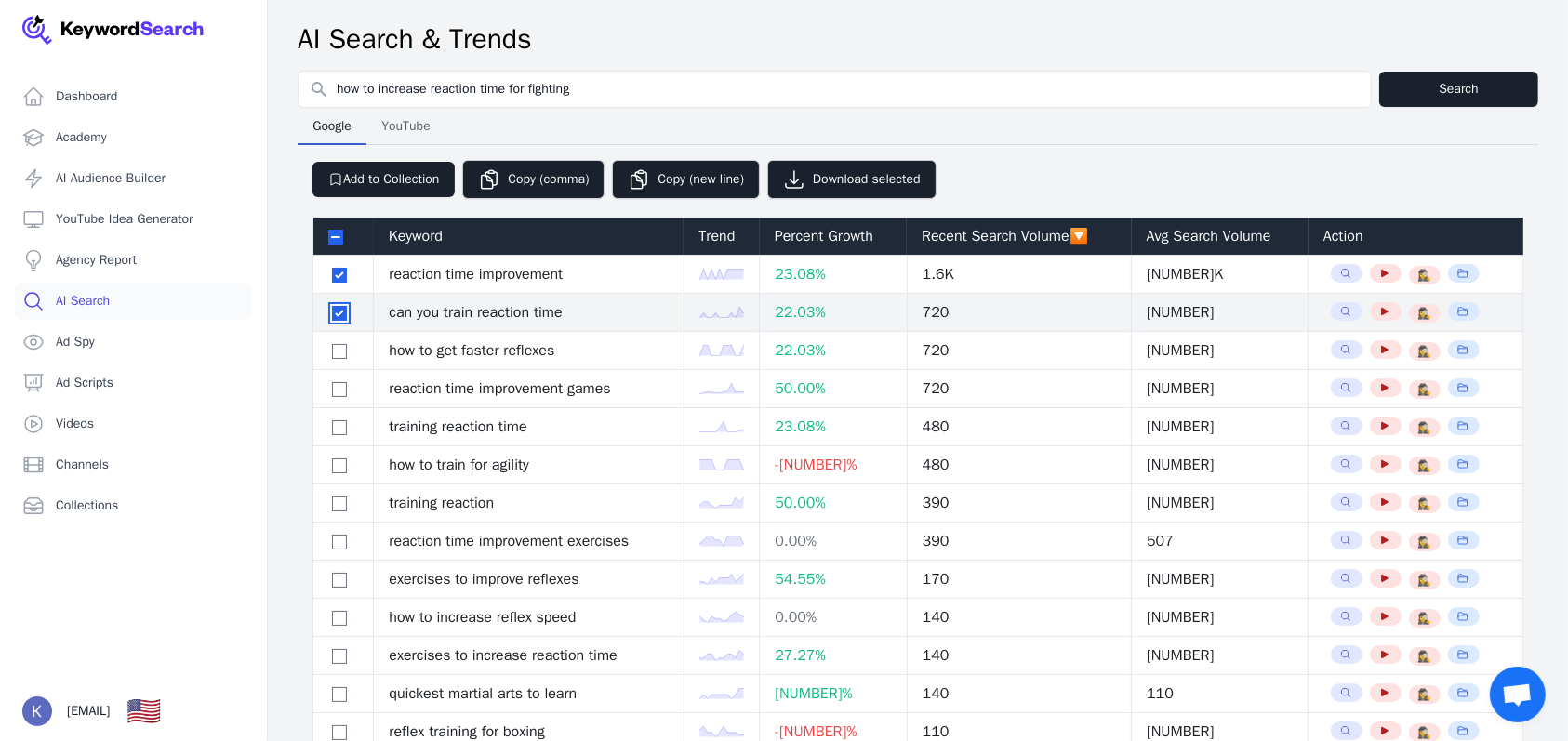 checkbox on "true" 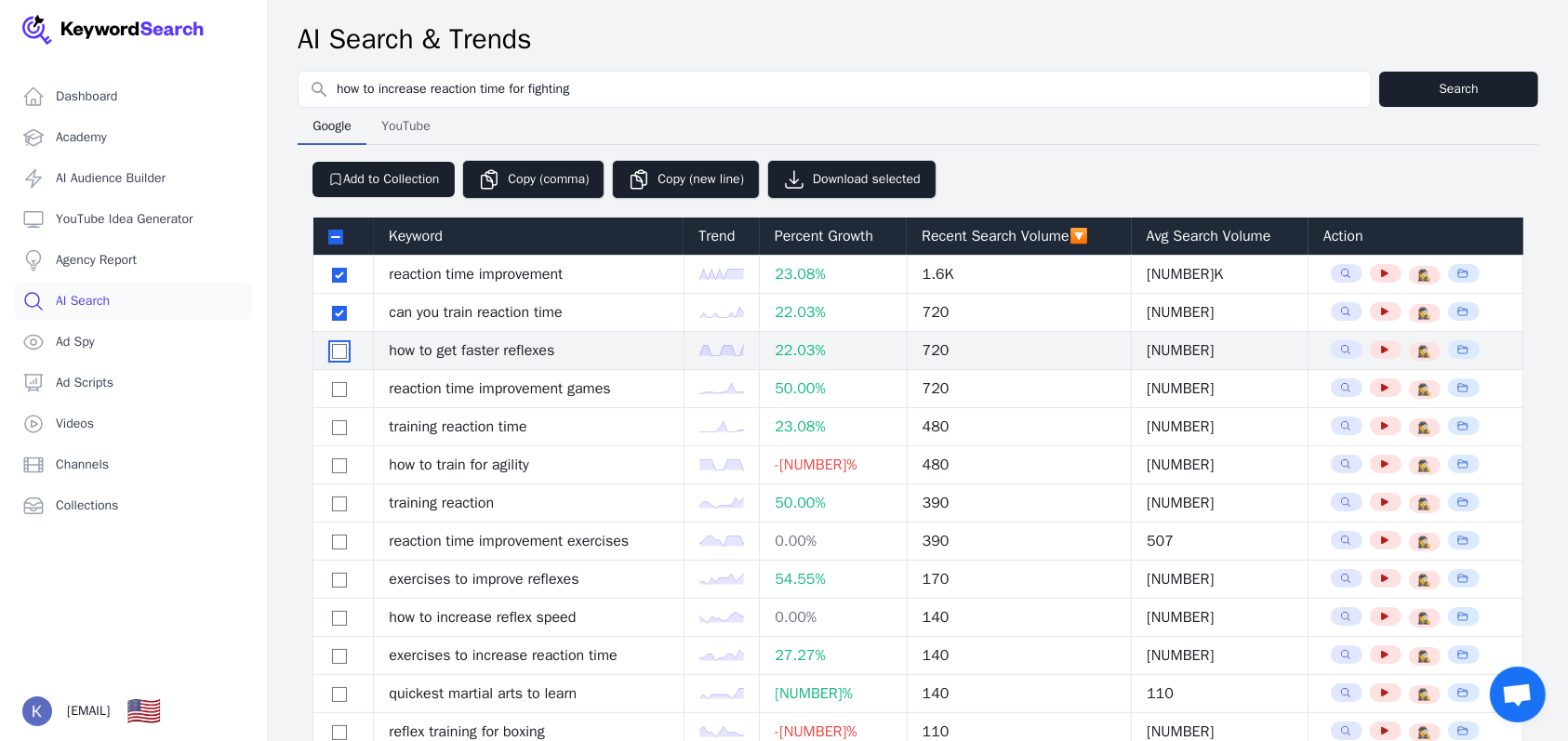 click at bounding box center (339, 351) 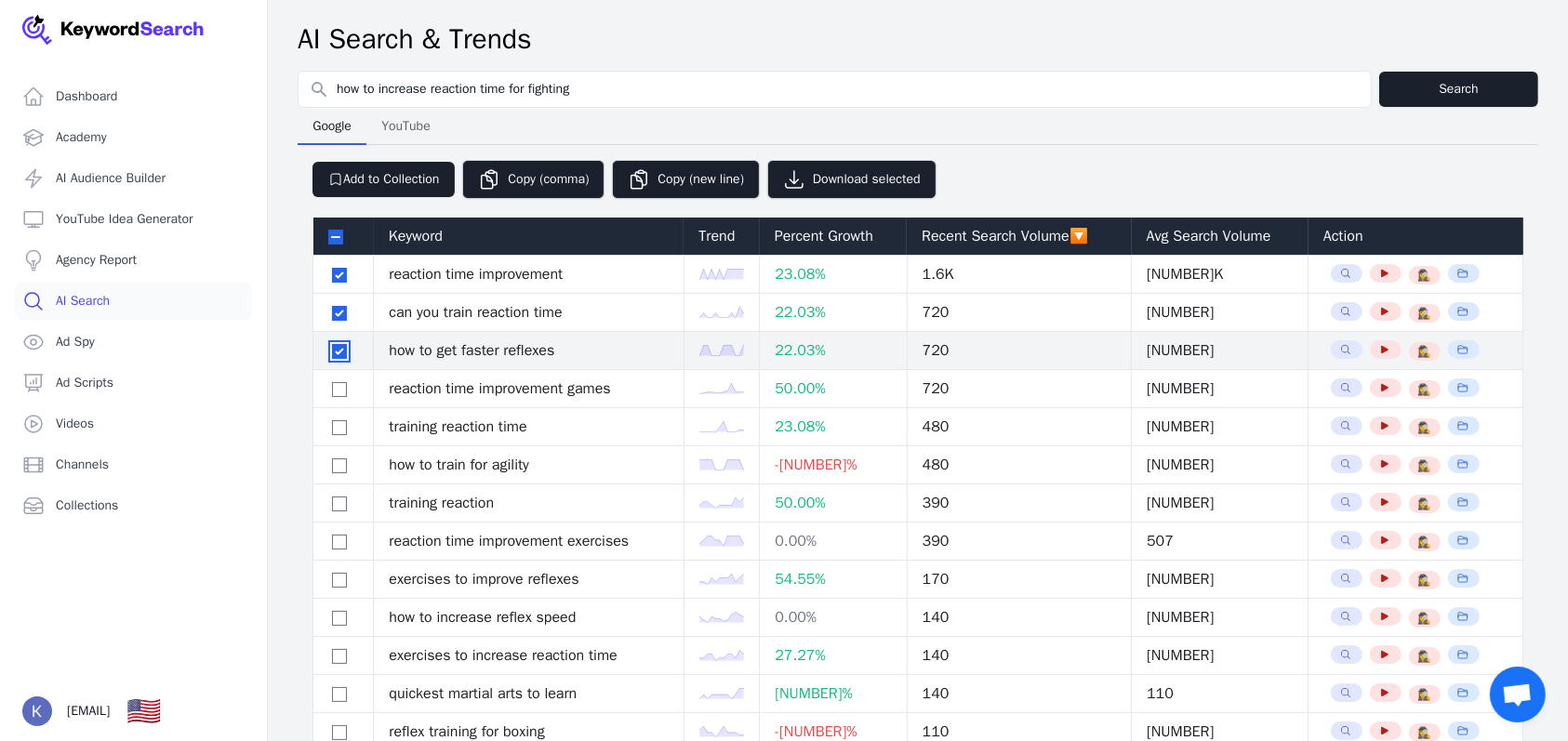 checkbox on "true" 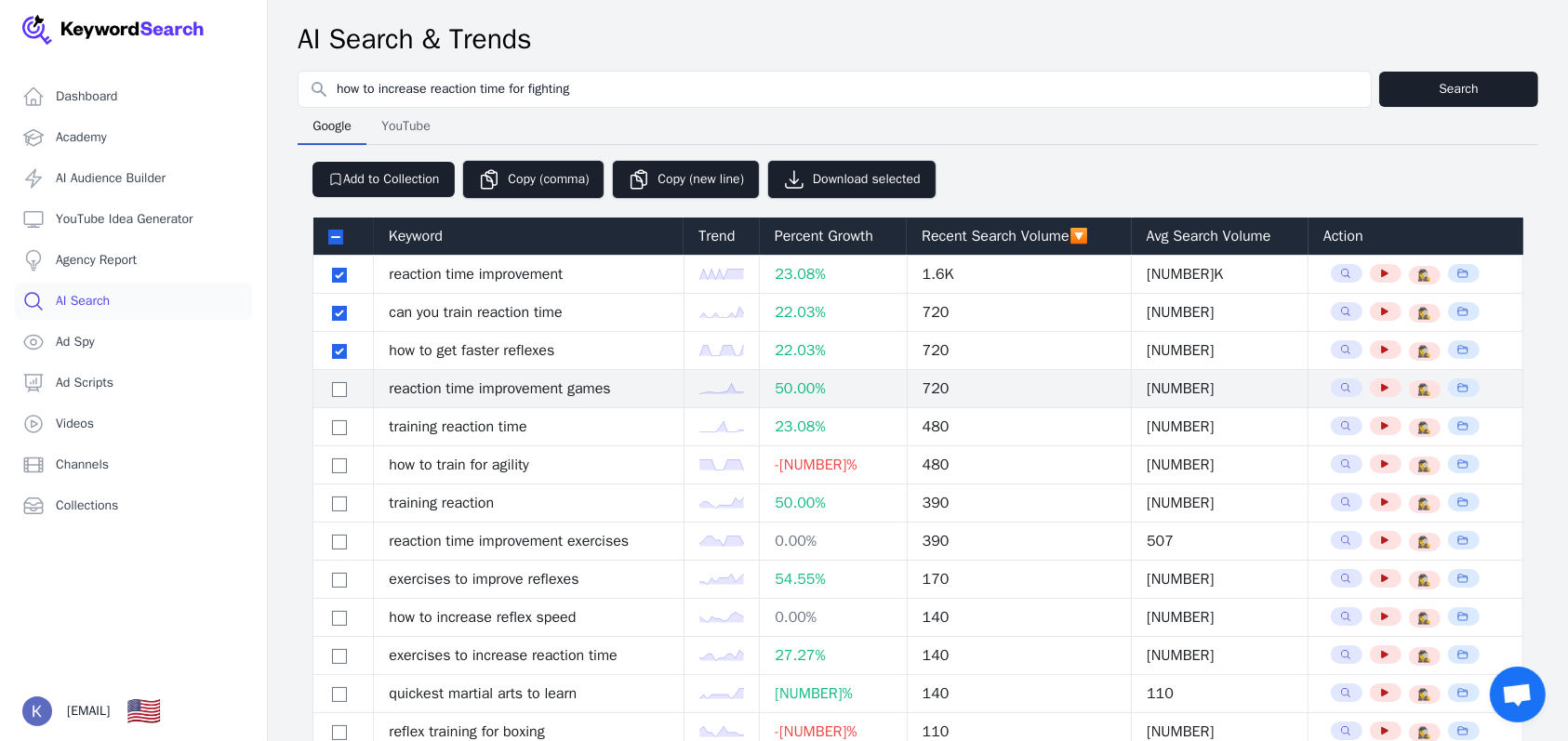 click at bounding box center [343, 389] 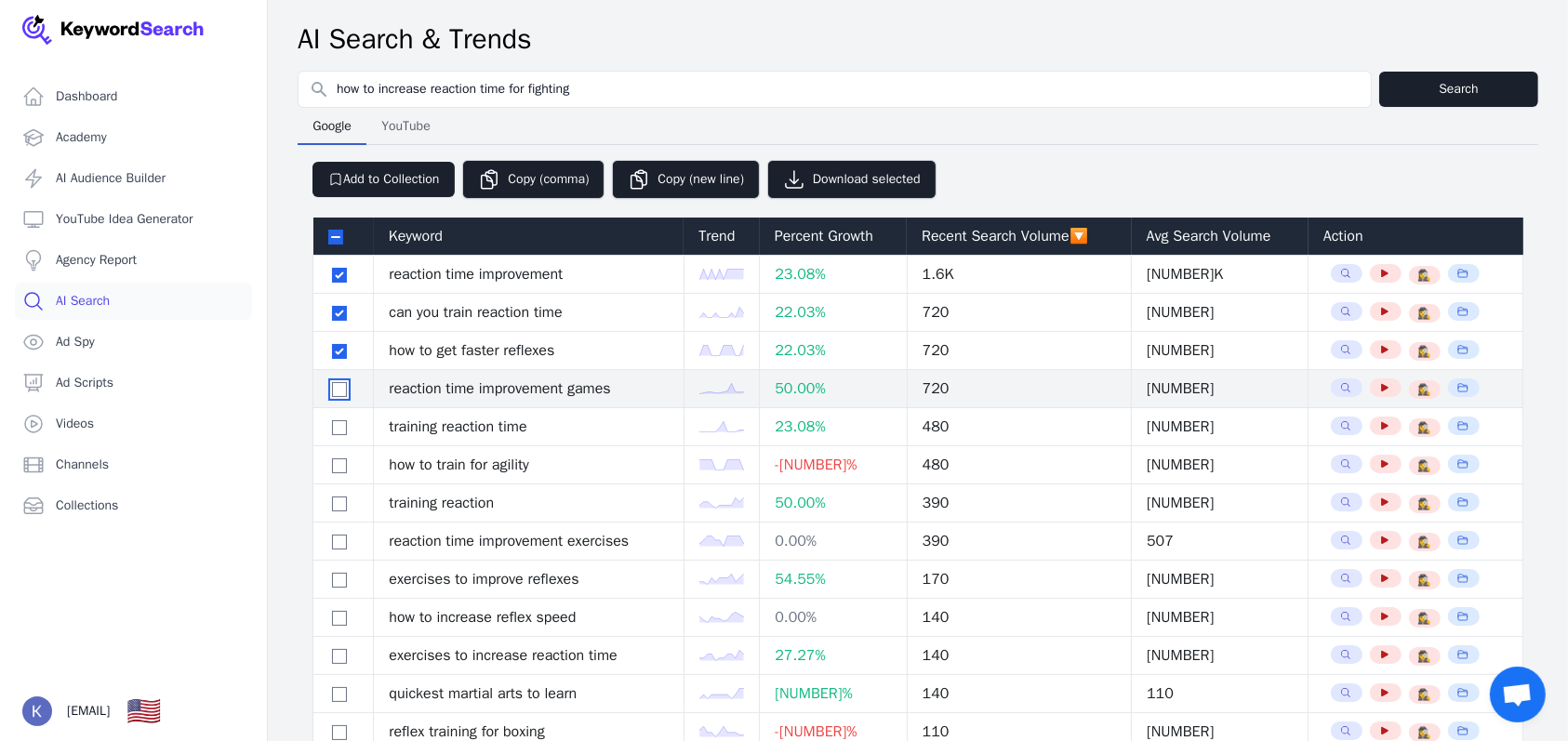 click at bounding box center (339, 390) 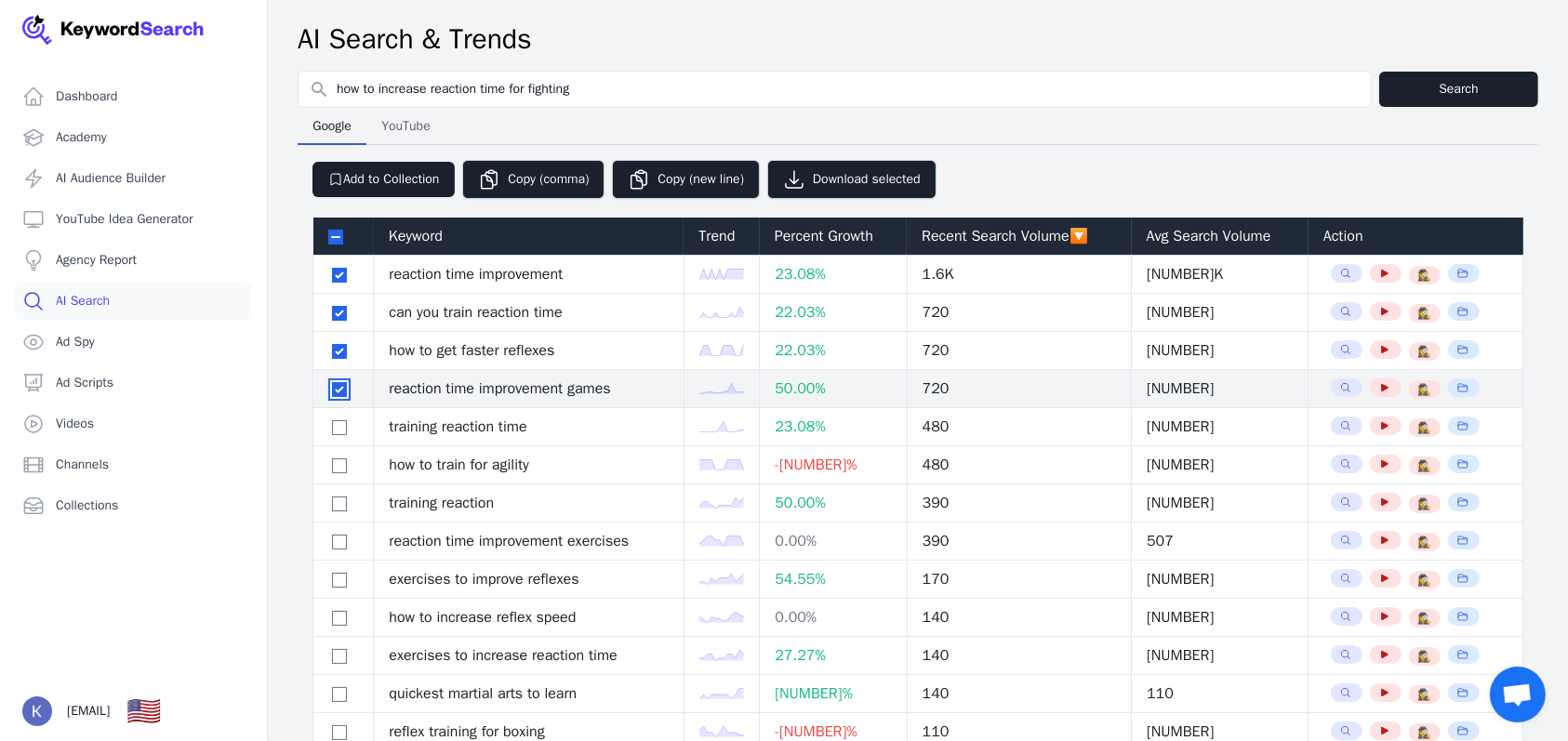 checkbox on "true" 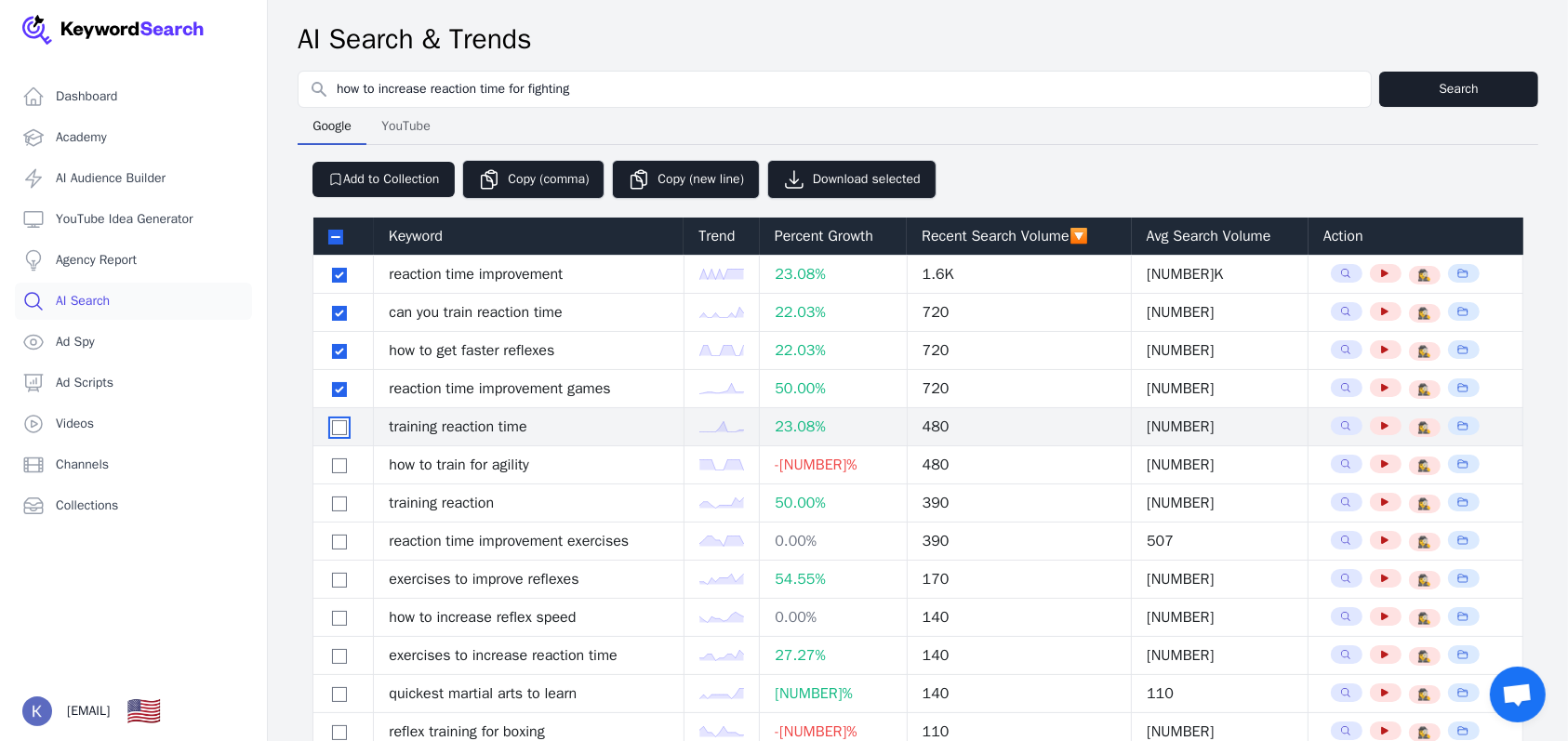 click at bounding box center [339, 428] 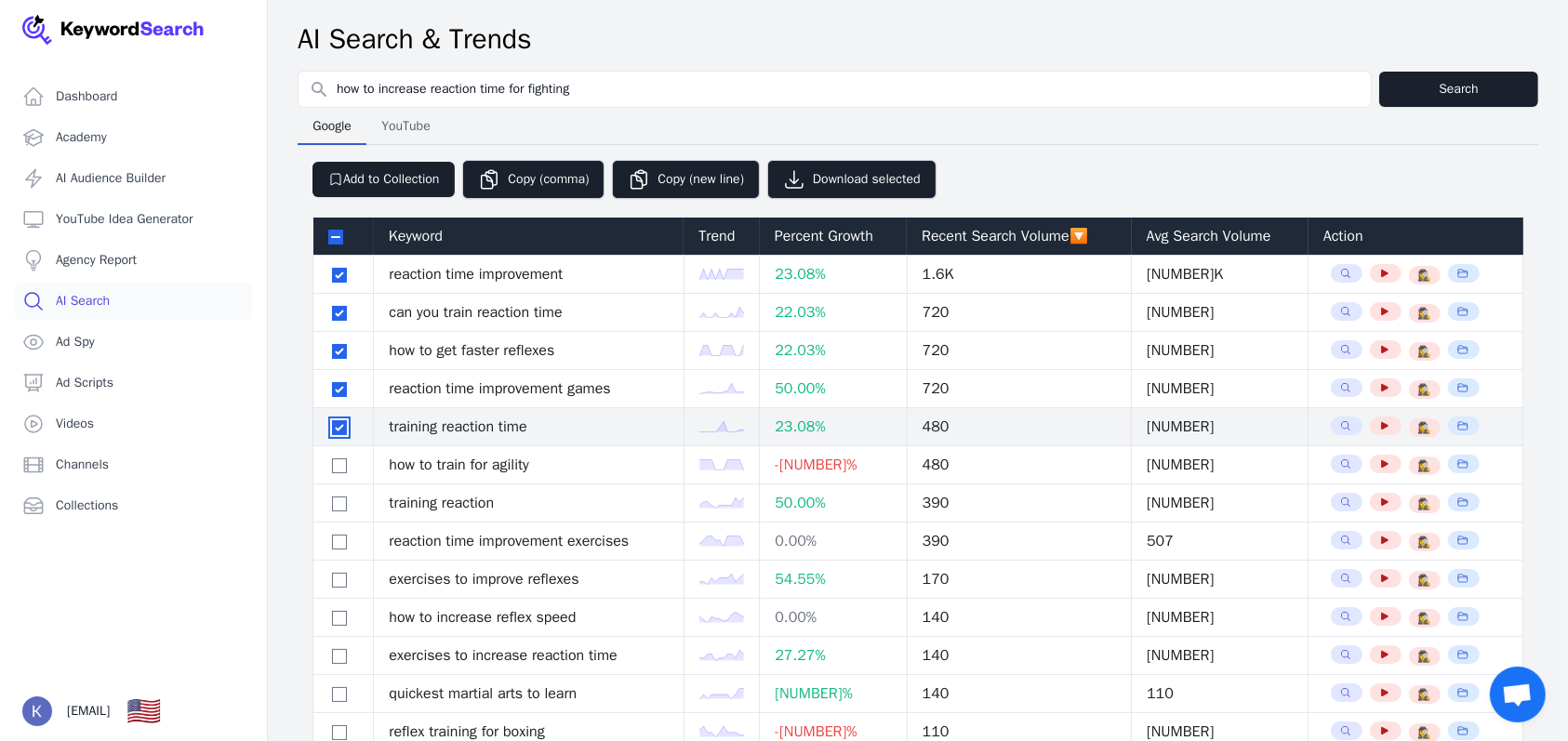 checkbox on "true" 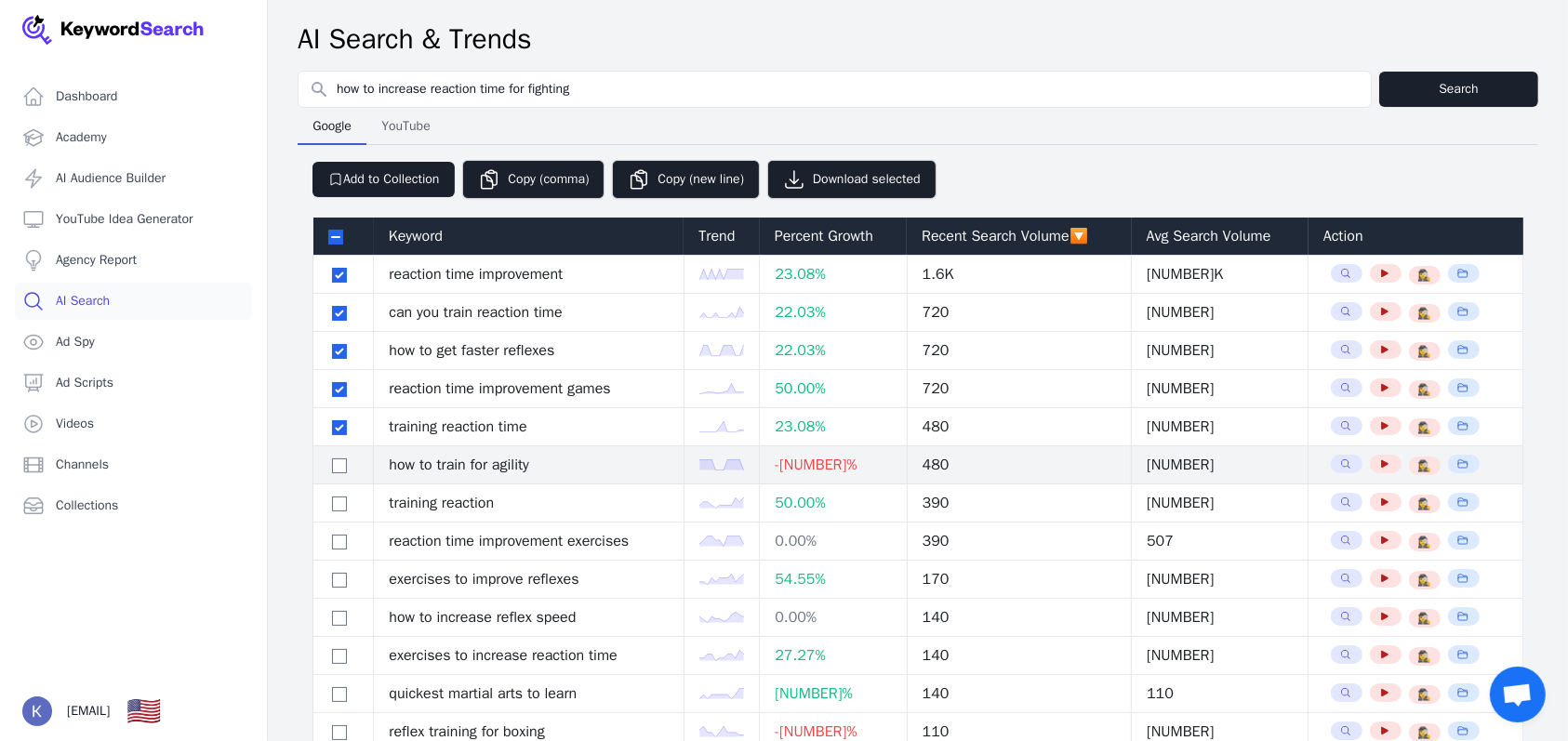 click at bounding box center (343, 465) 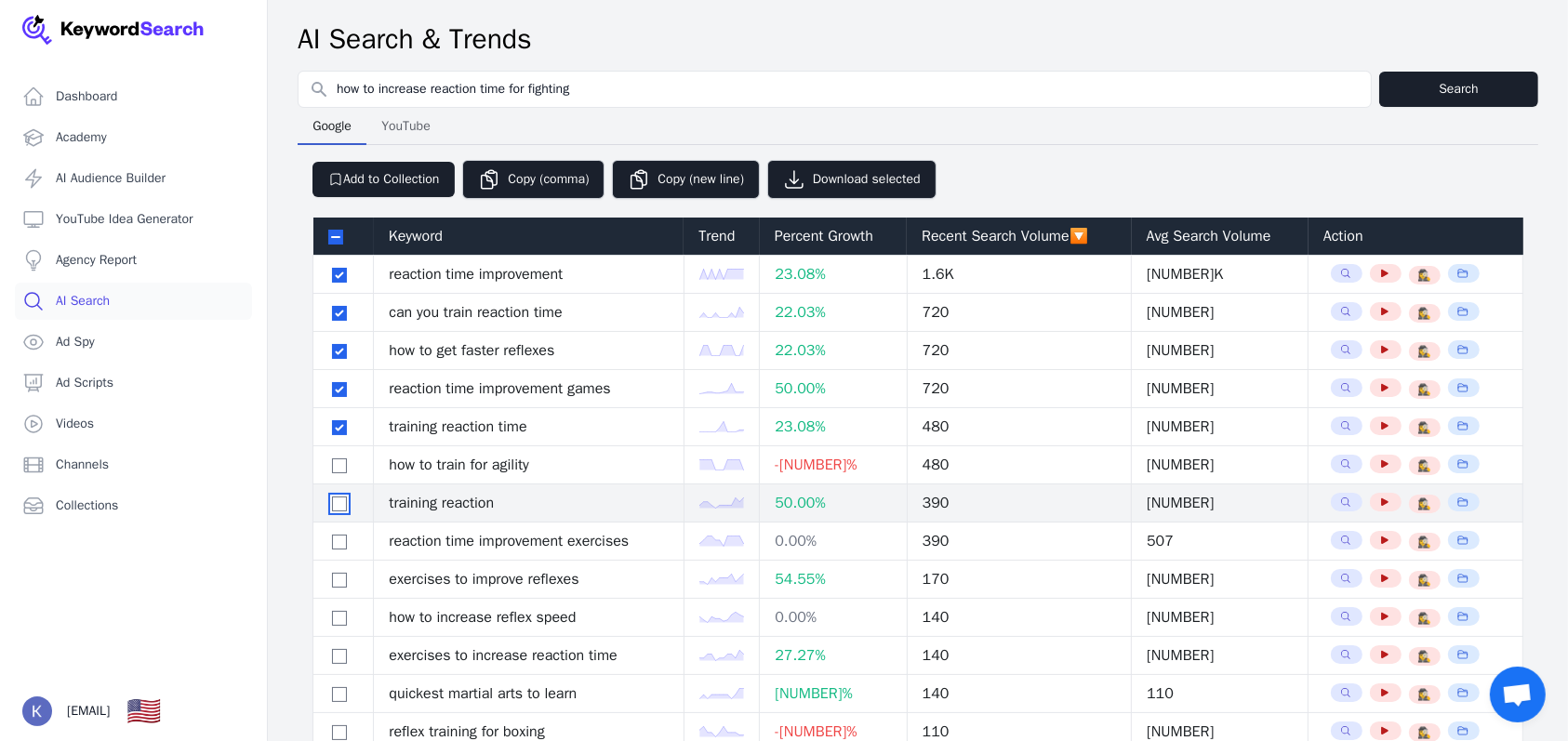 click at bounding box center (339, 504) 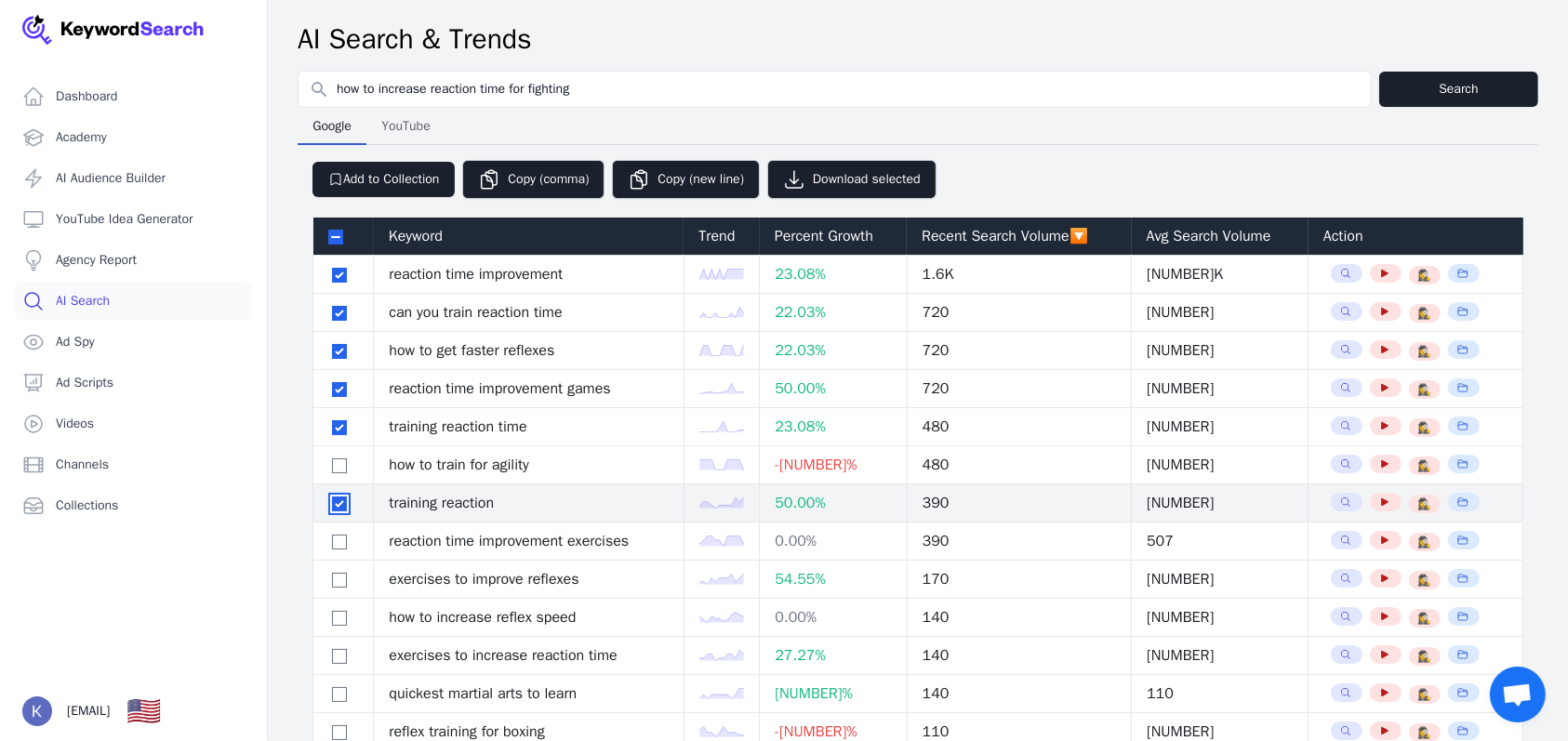 checkbox on "true" 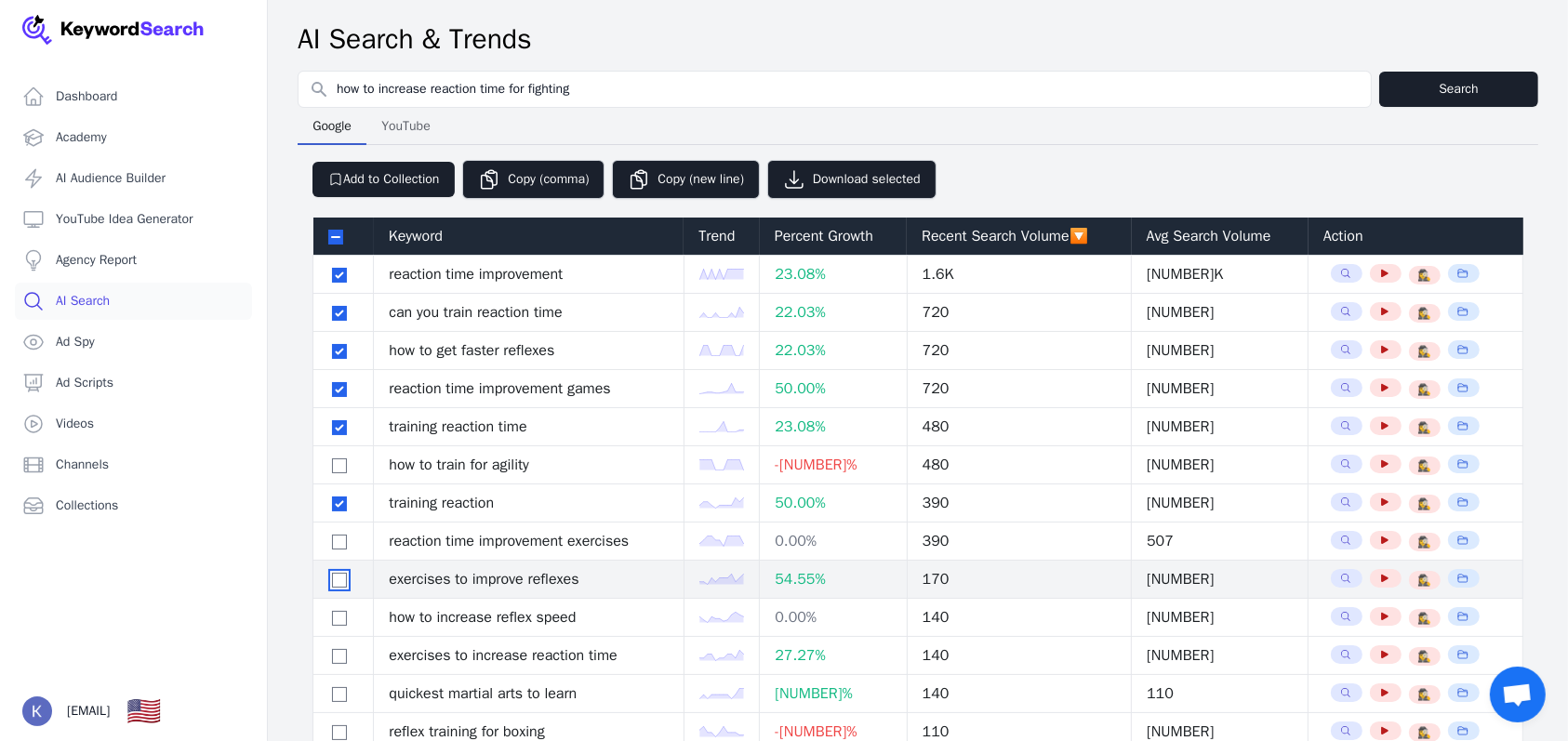 click at bounding box center [339, 580] 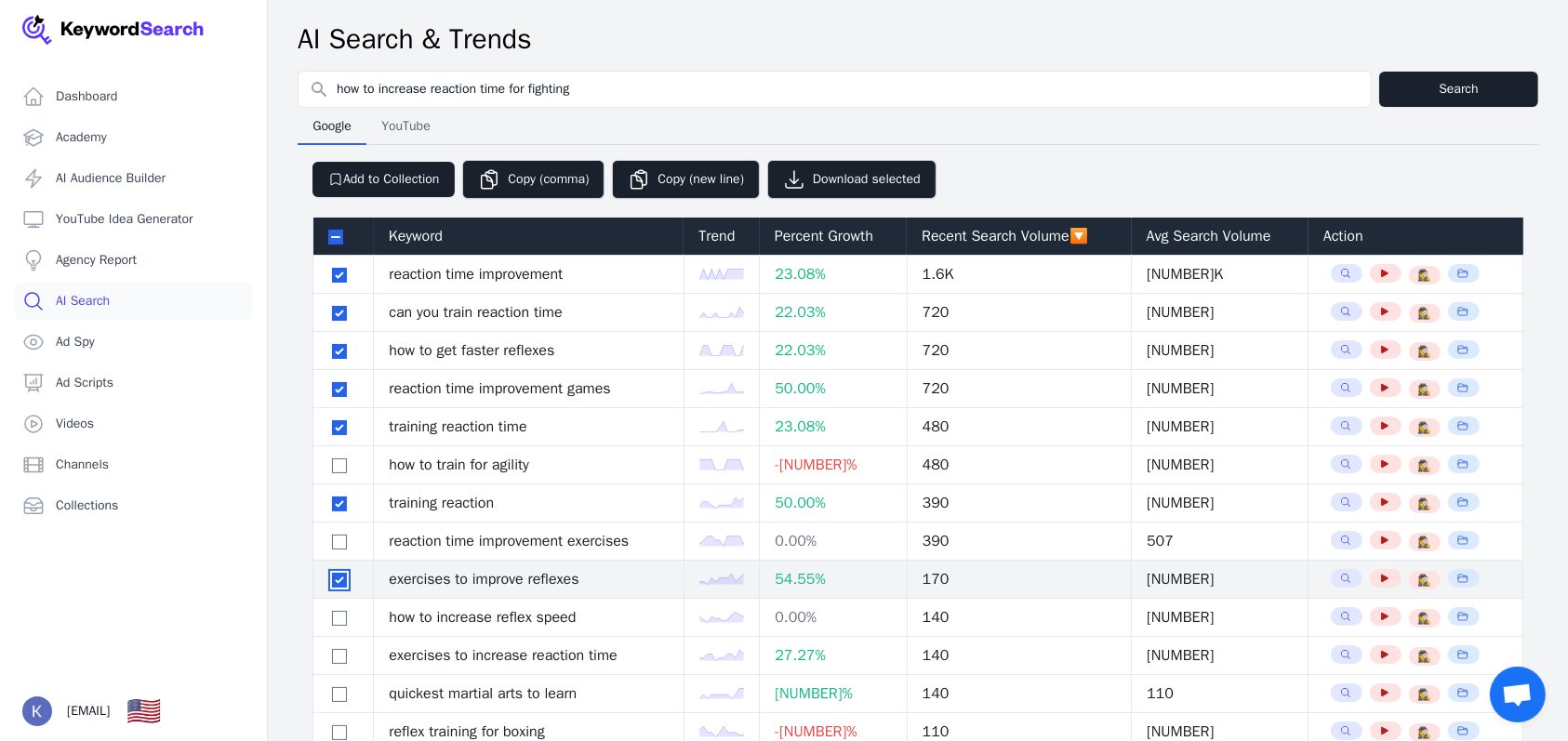 checkbox on "true" 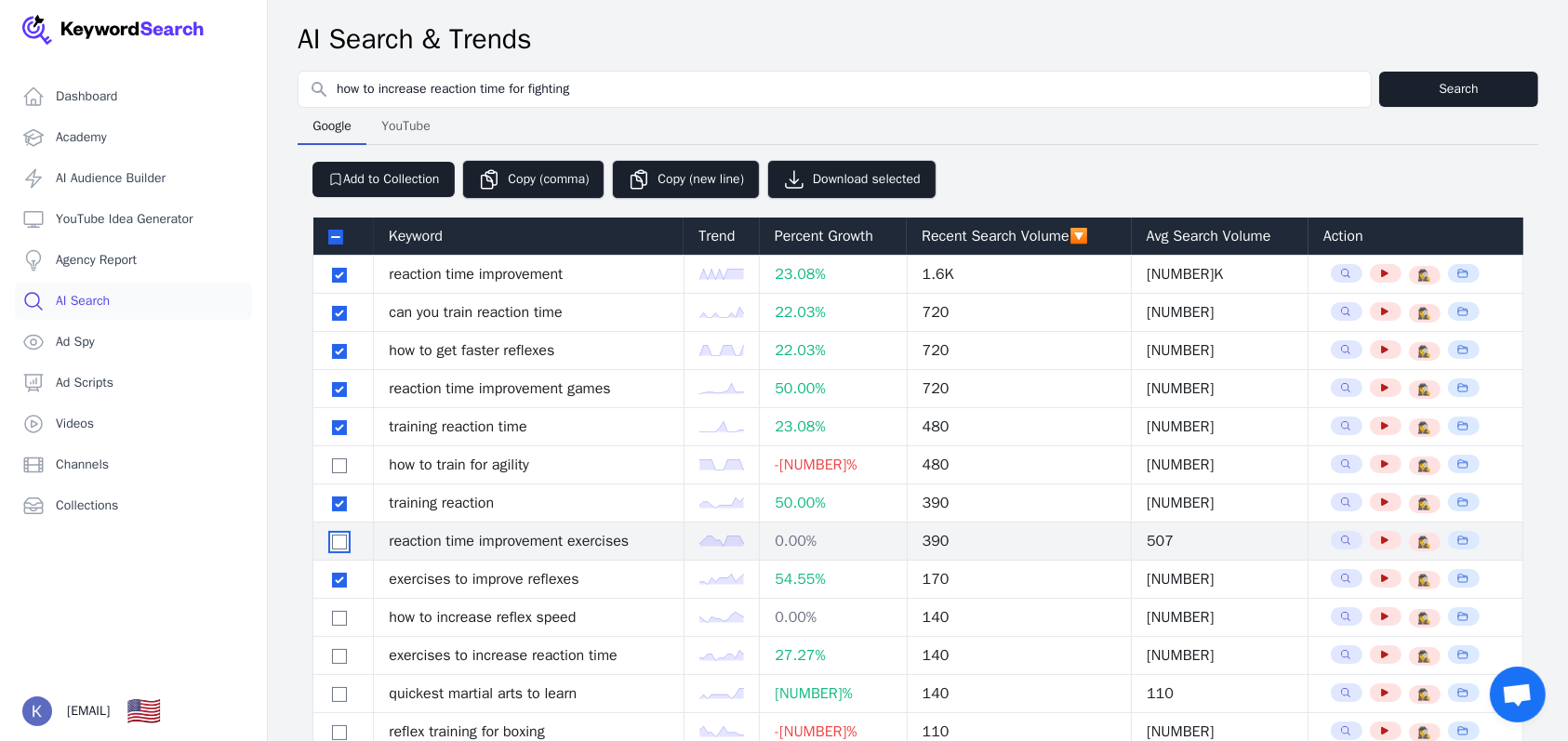 click at bounding box center [339, 542] 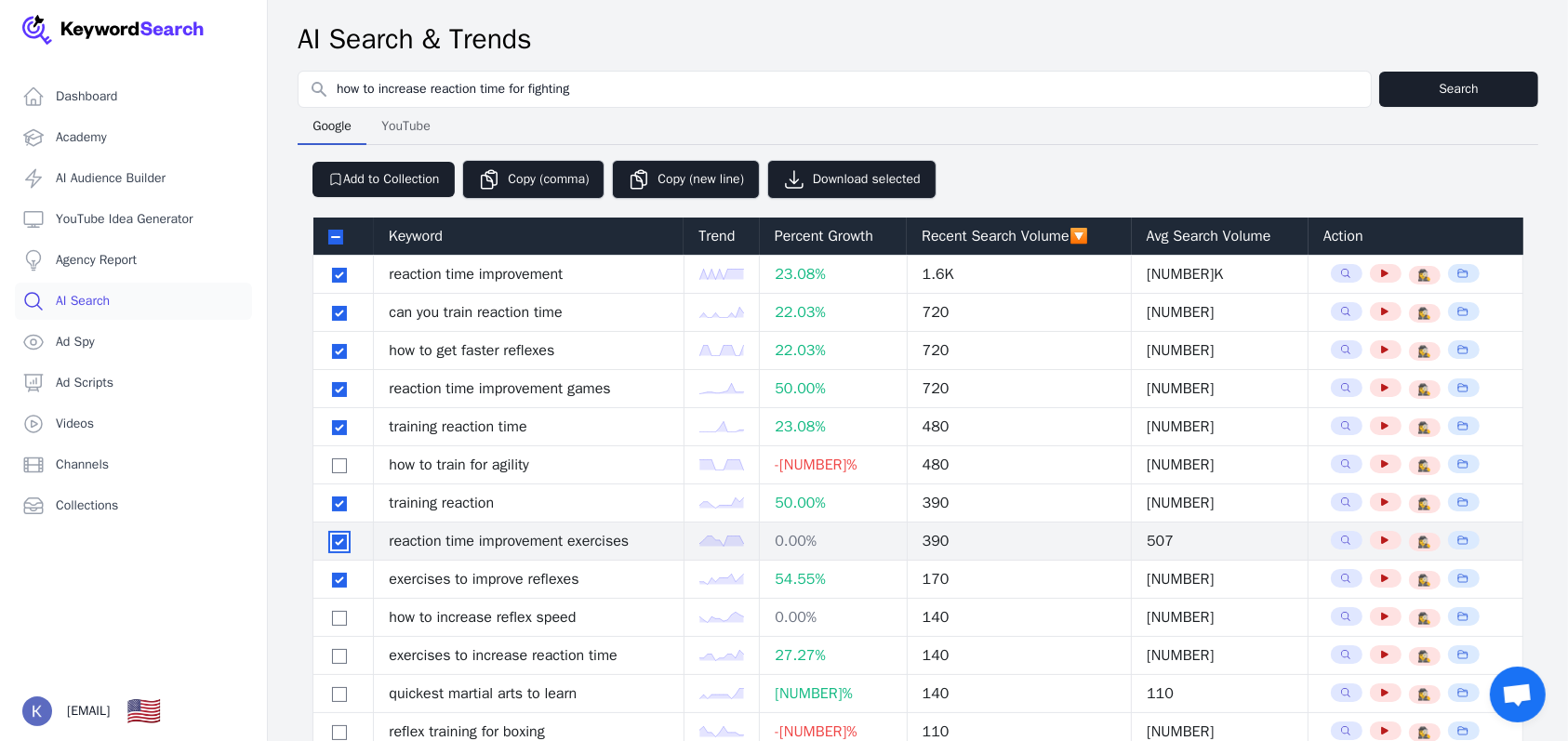 checkbox on "true" 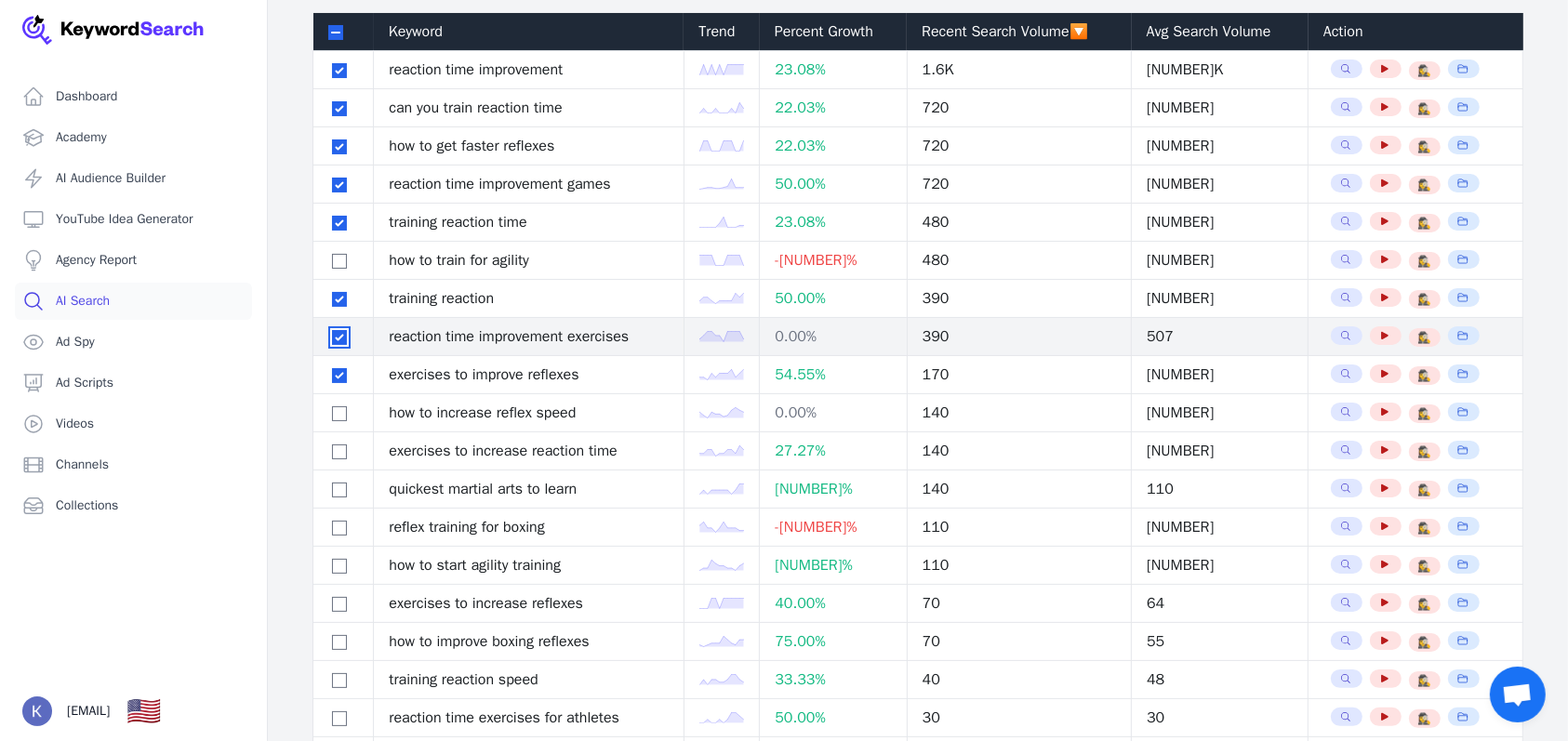 scroll, scrollTop: 206, scrollLeft: 0, axis: vertical 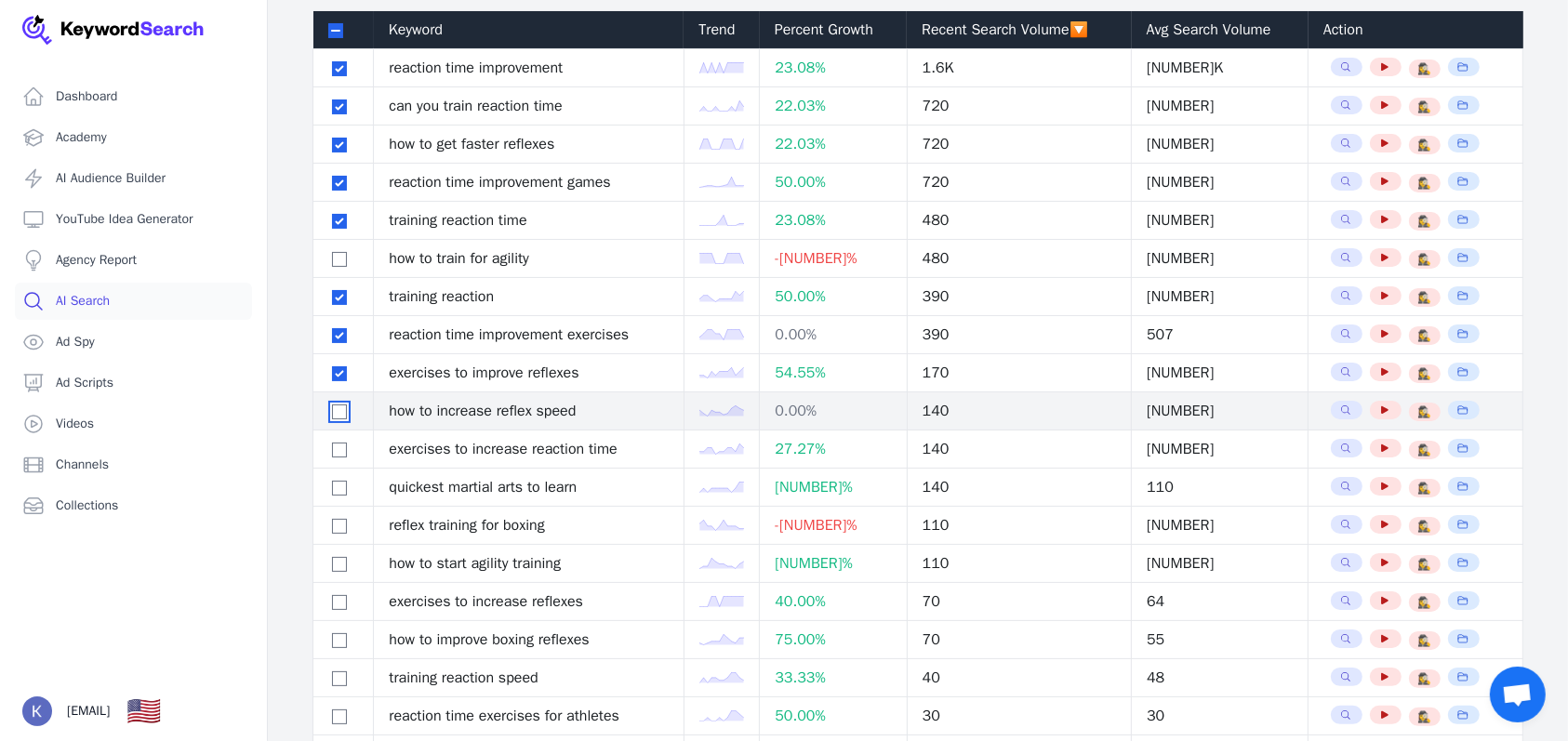 click at bounding box center [339, 412] 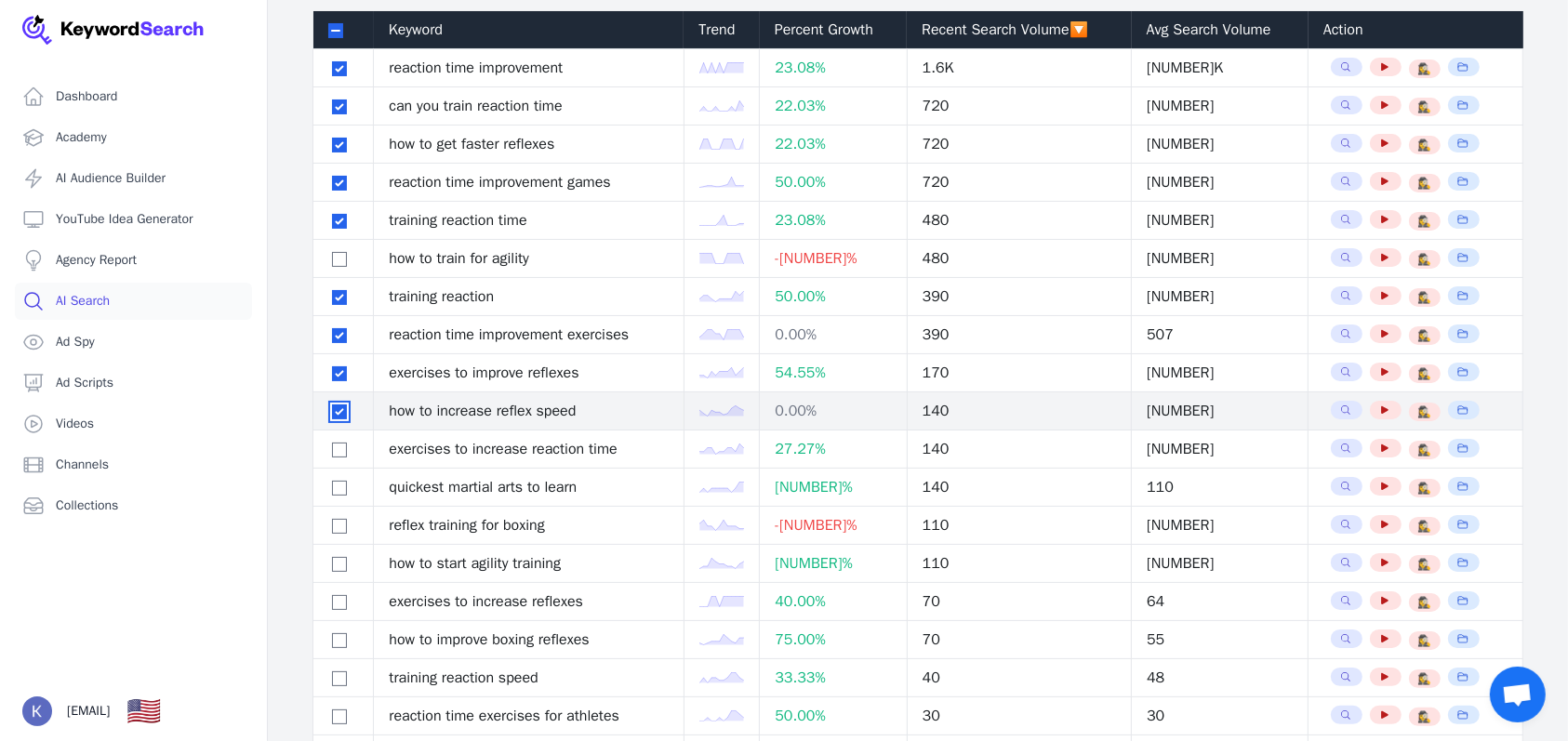checkbox on "true" 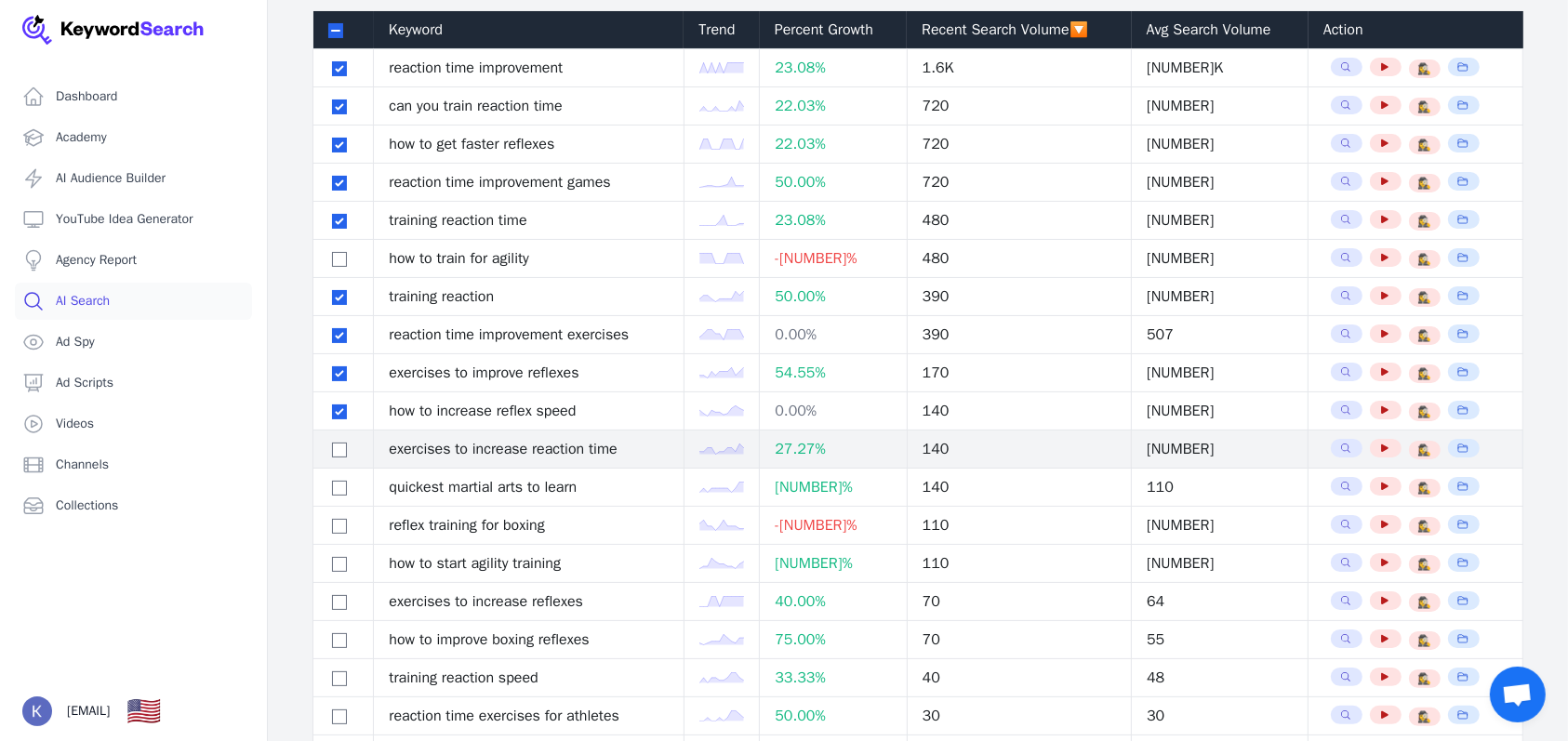 click at bounding box center [343, 449] 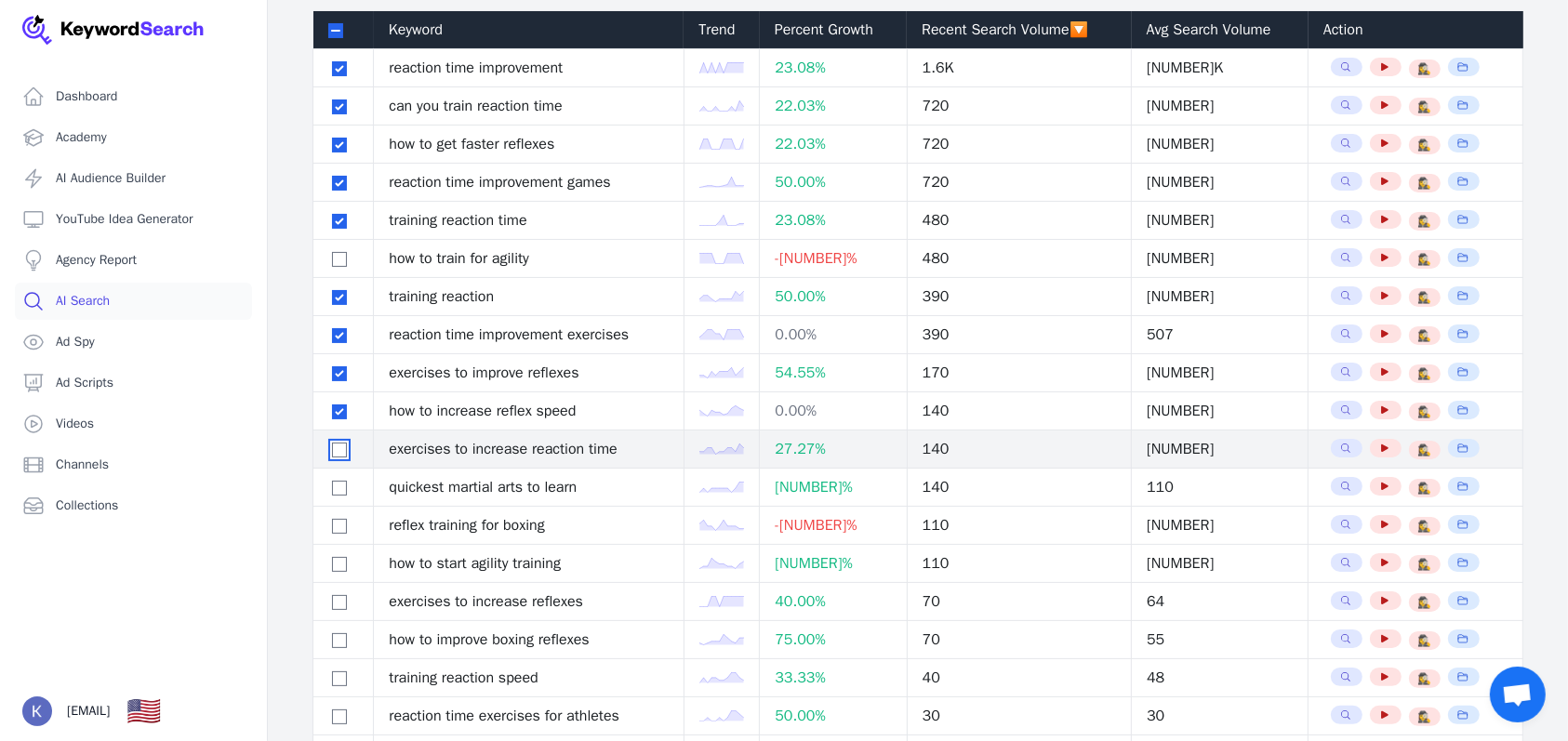 click at bounding box center [339, 450] 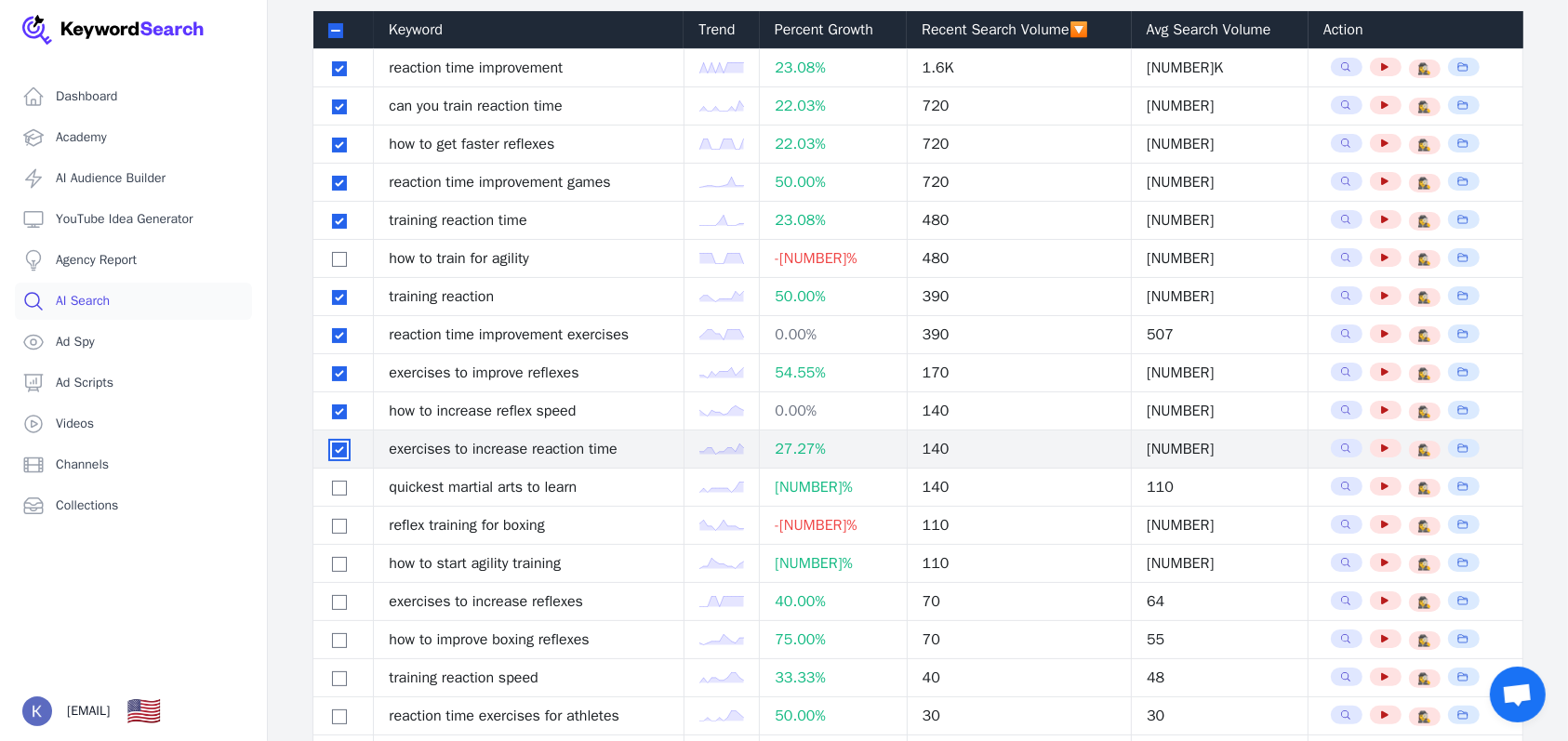 checkbox on "true" 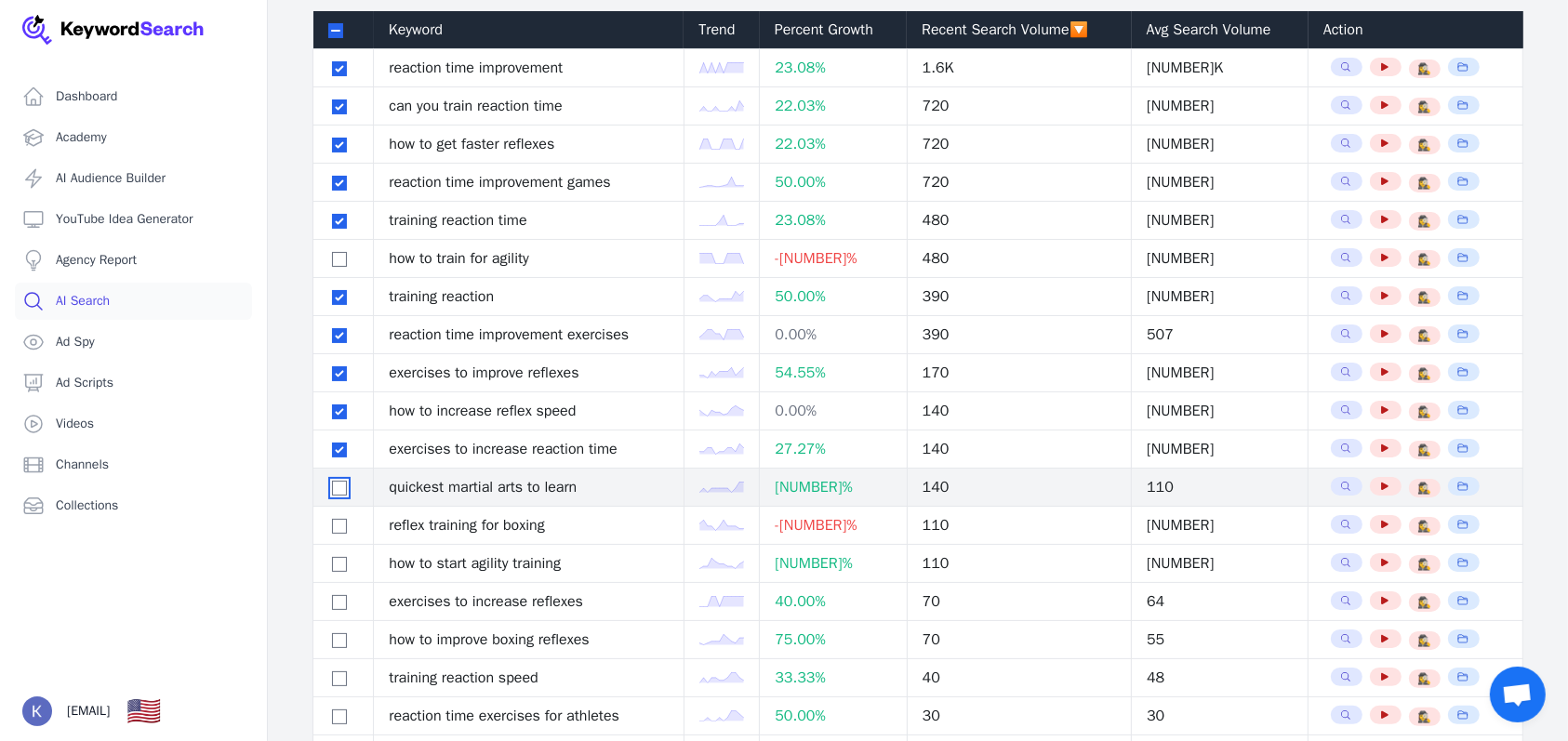 click at bounding box center [339, 488] 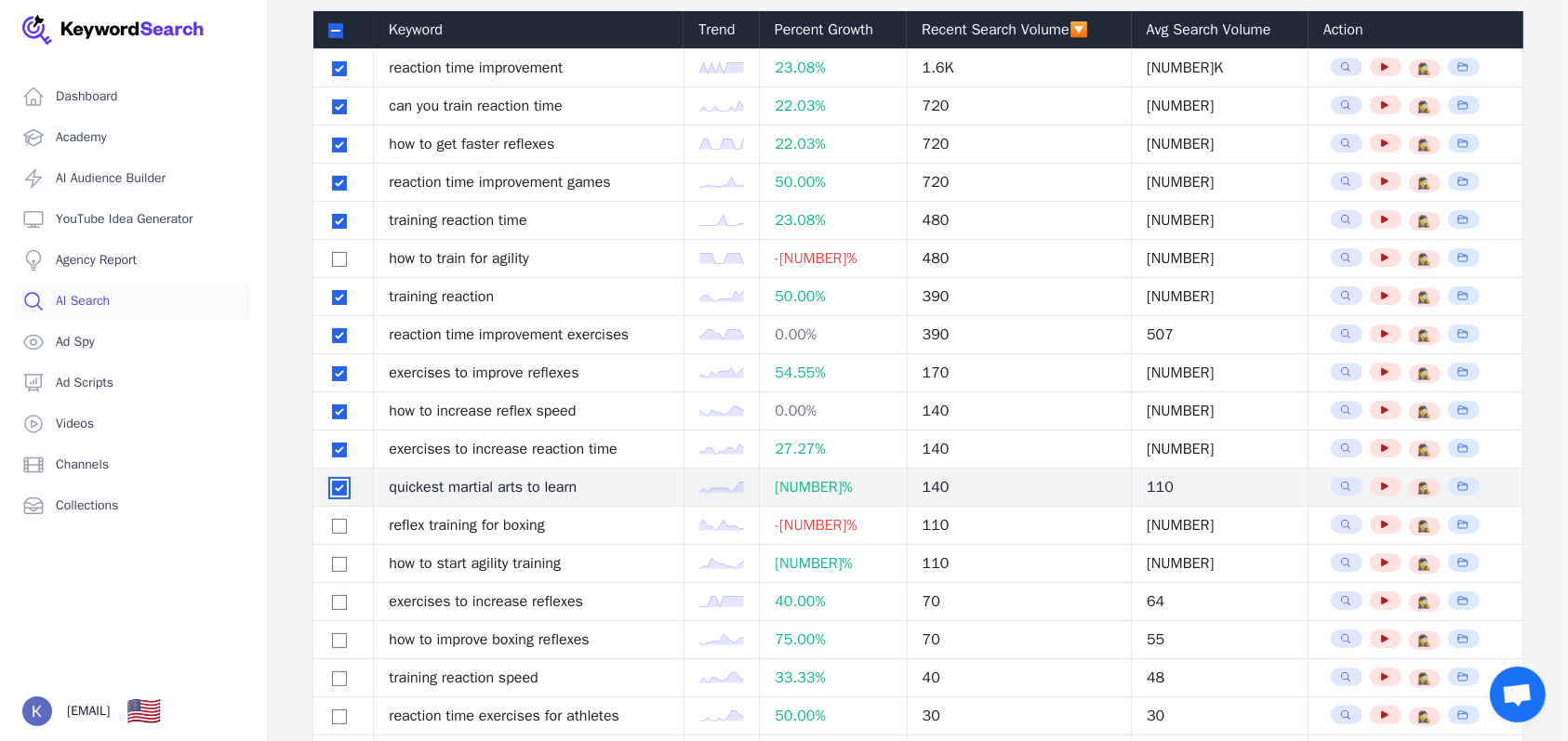 checkbox on "true" 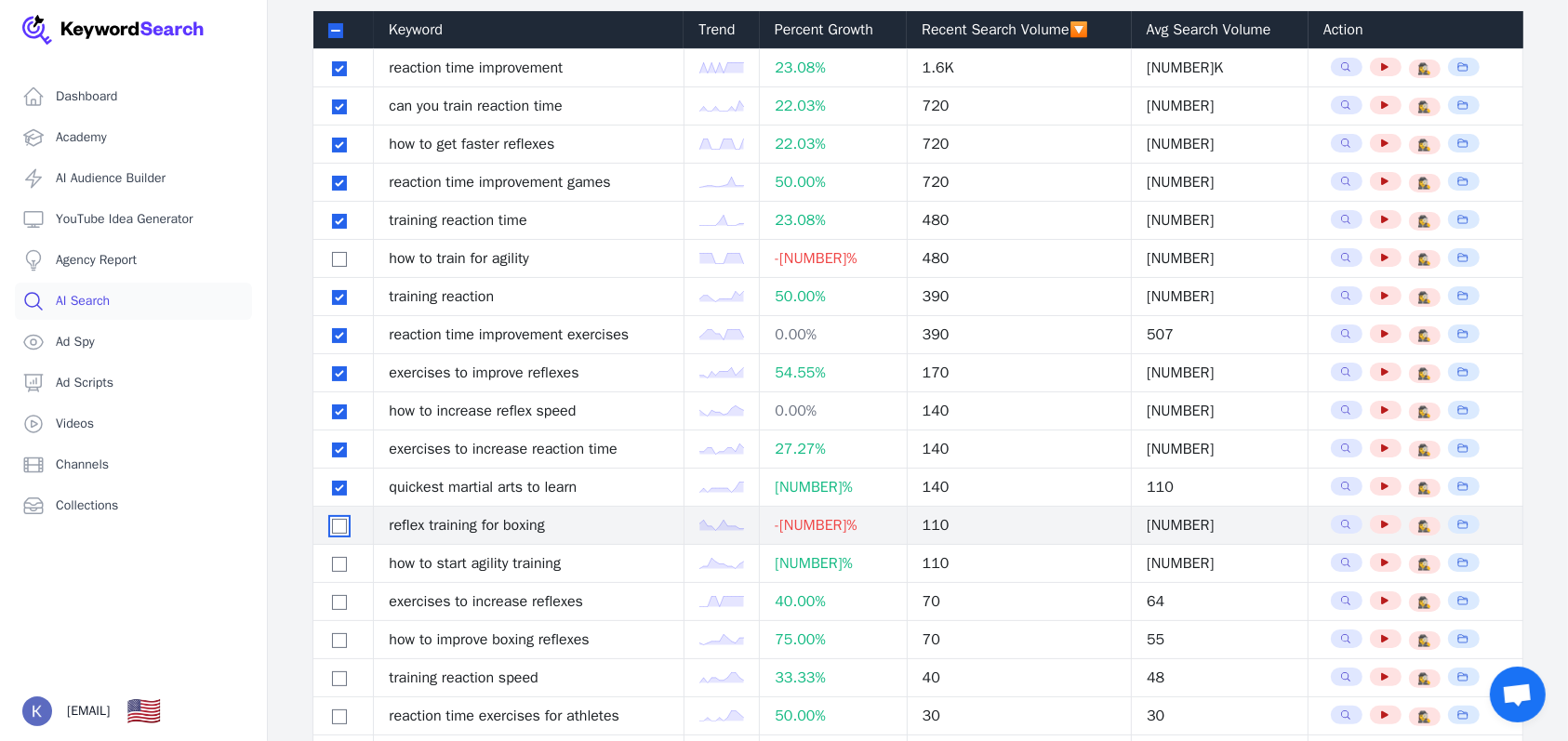 click at bounding box center [339, 526] 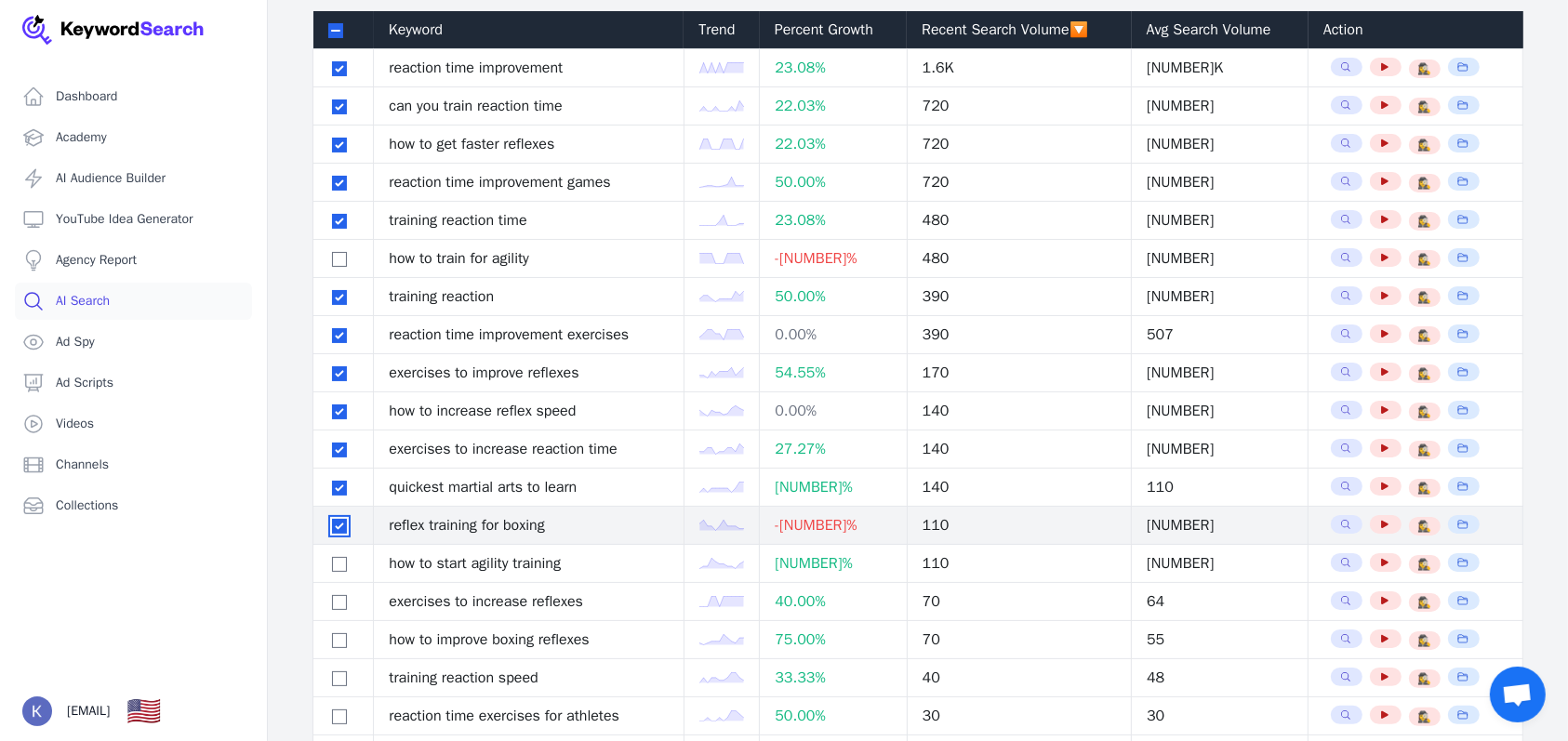 checkbox on "true" 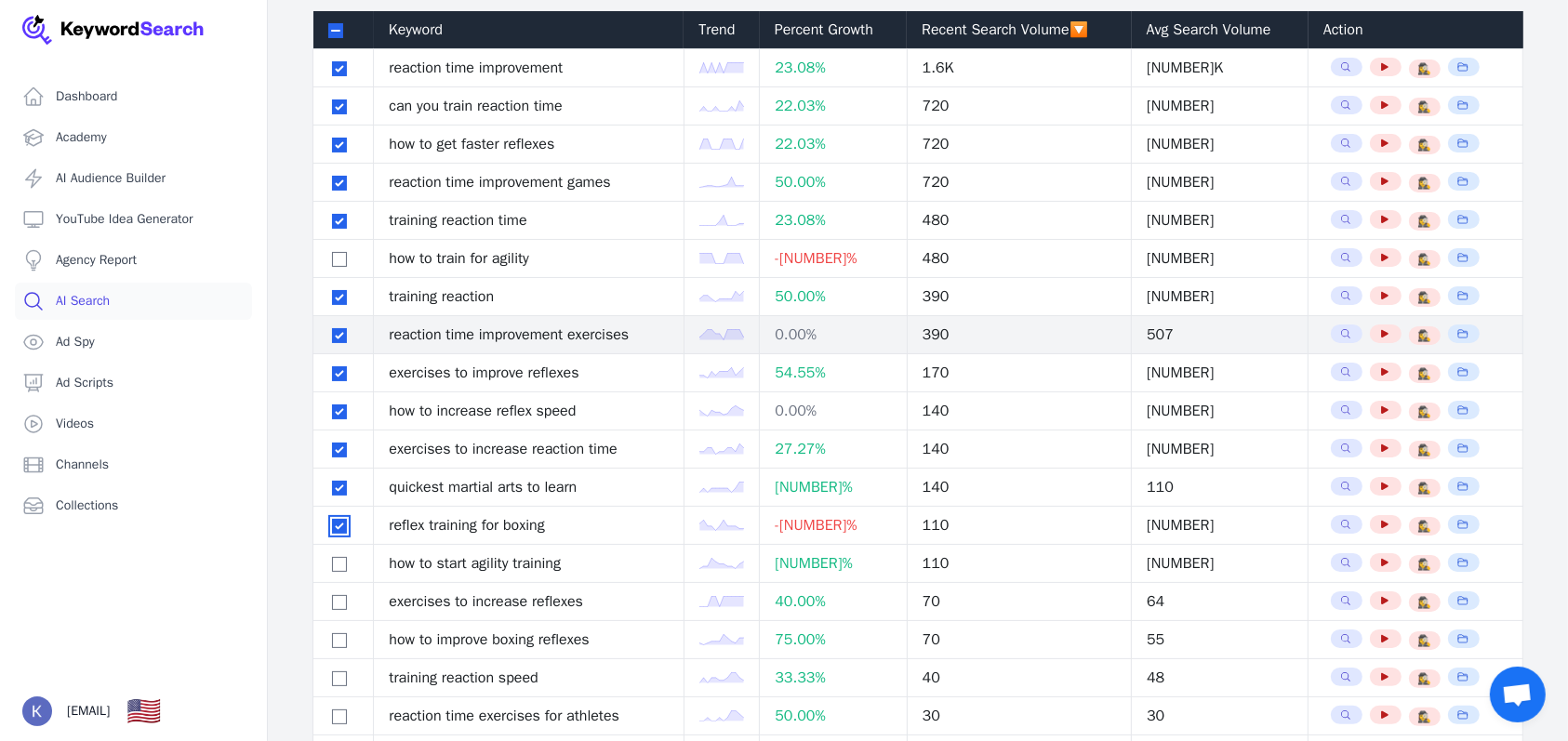 scroll, scrollTop: 0, scrollLeft: 0, axis: both 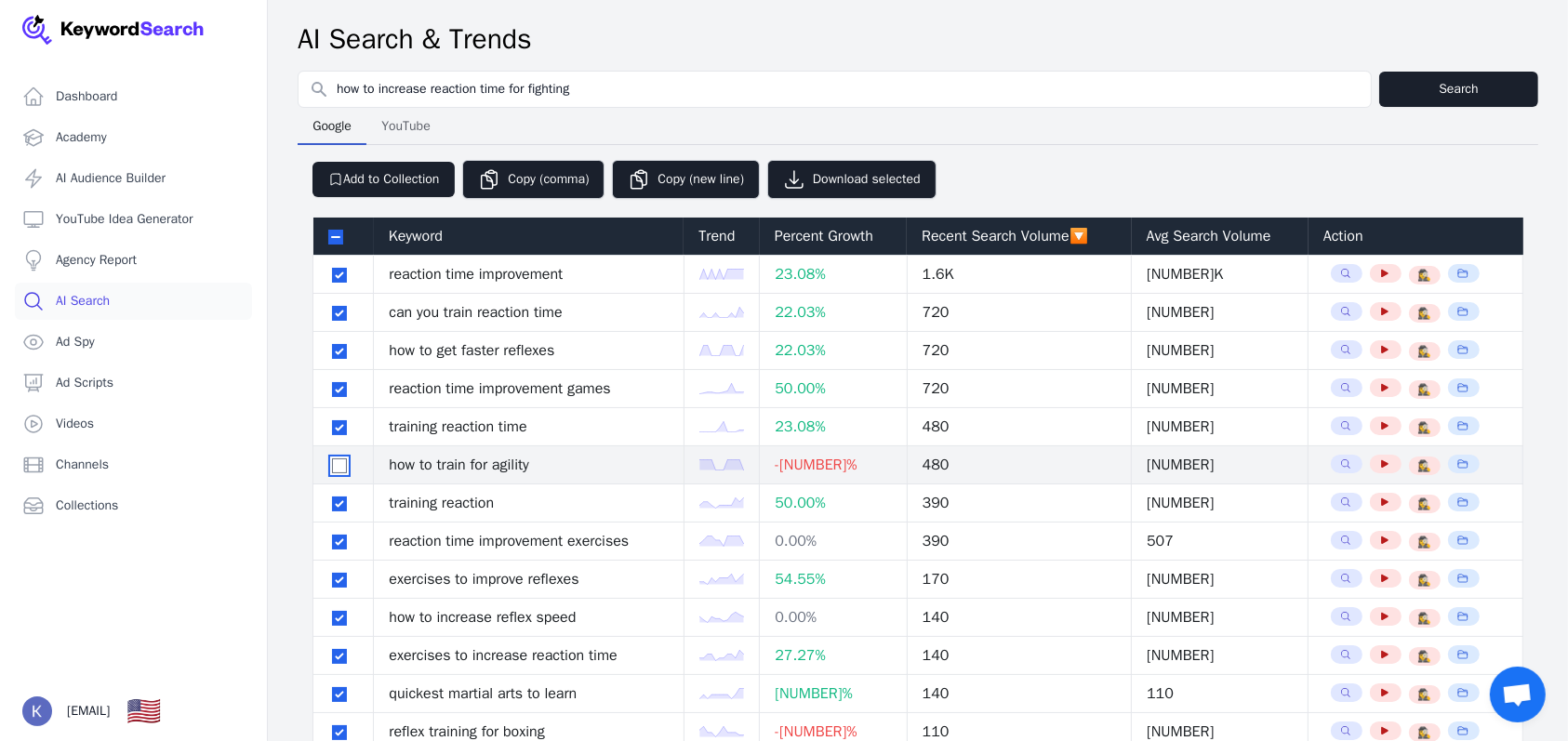 click at bounding box center [339, 466] 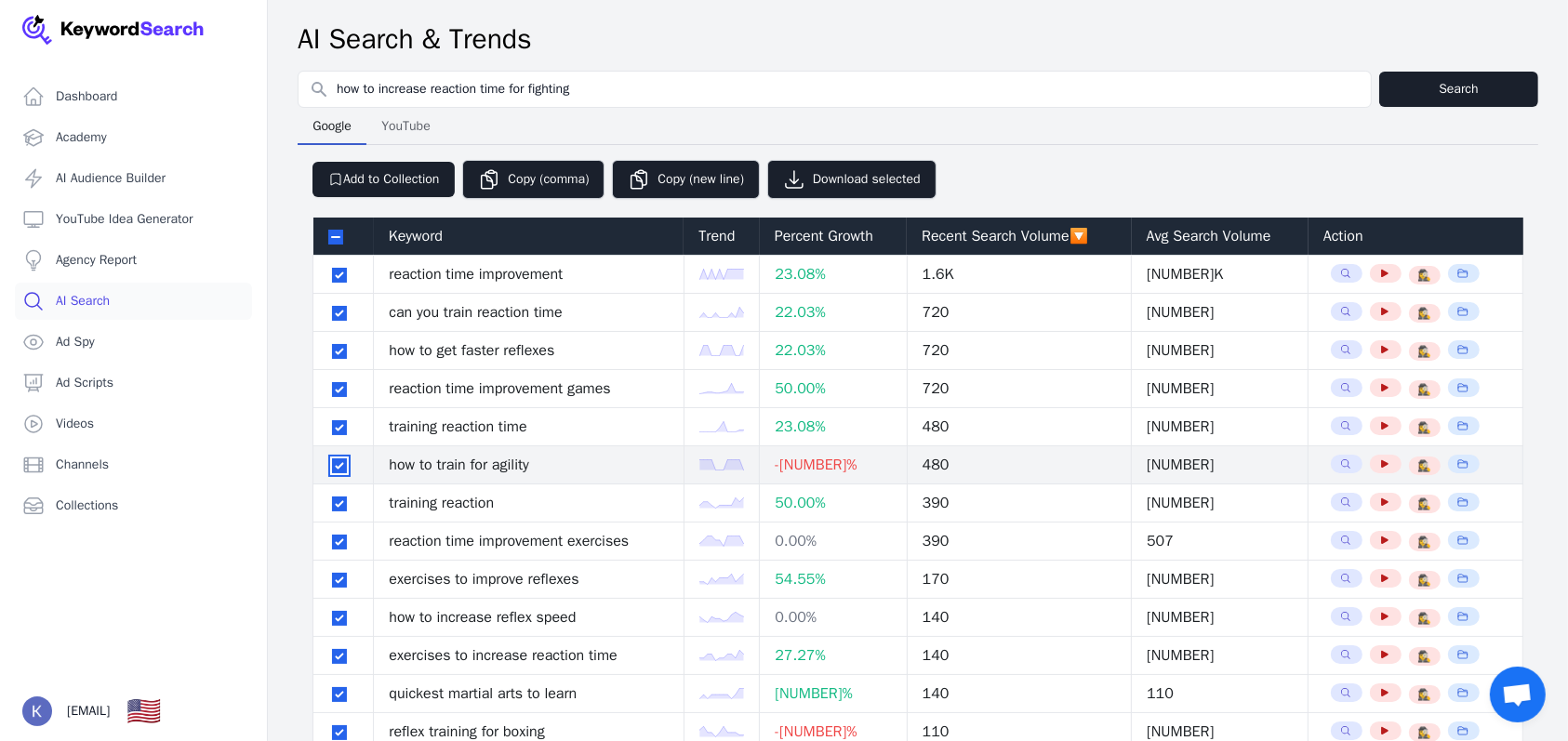 checkbox on "true" 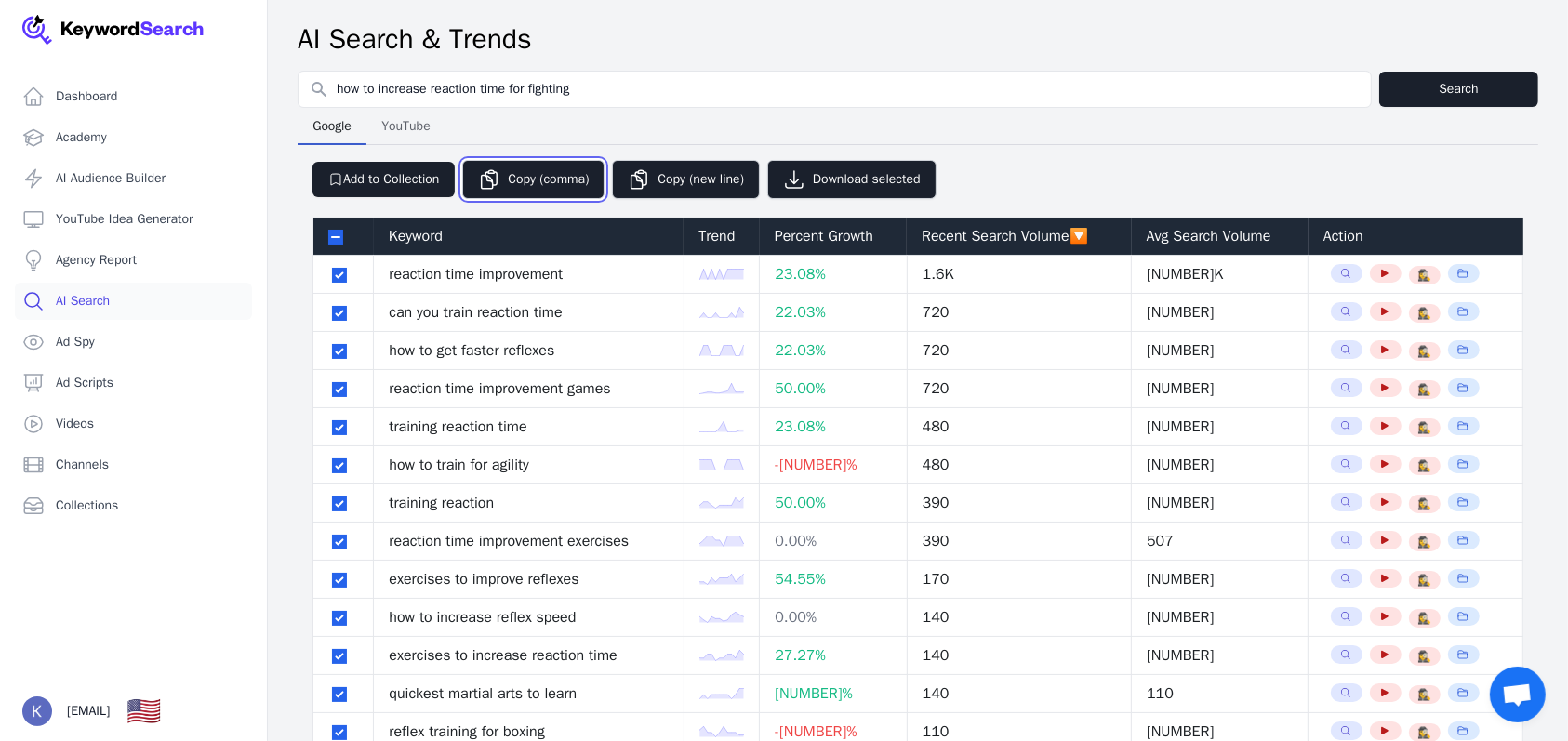 click on "Copy (comma)" at bounding box center [533, 179] 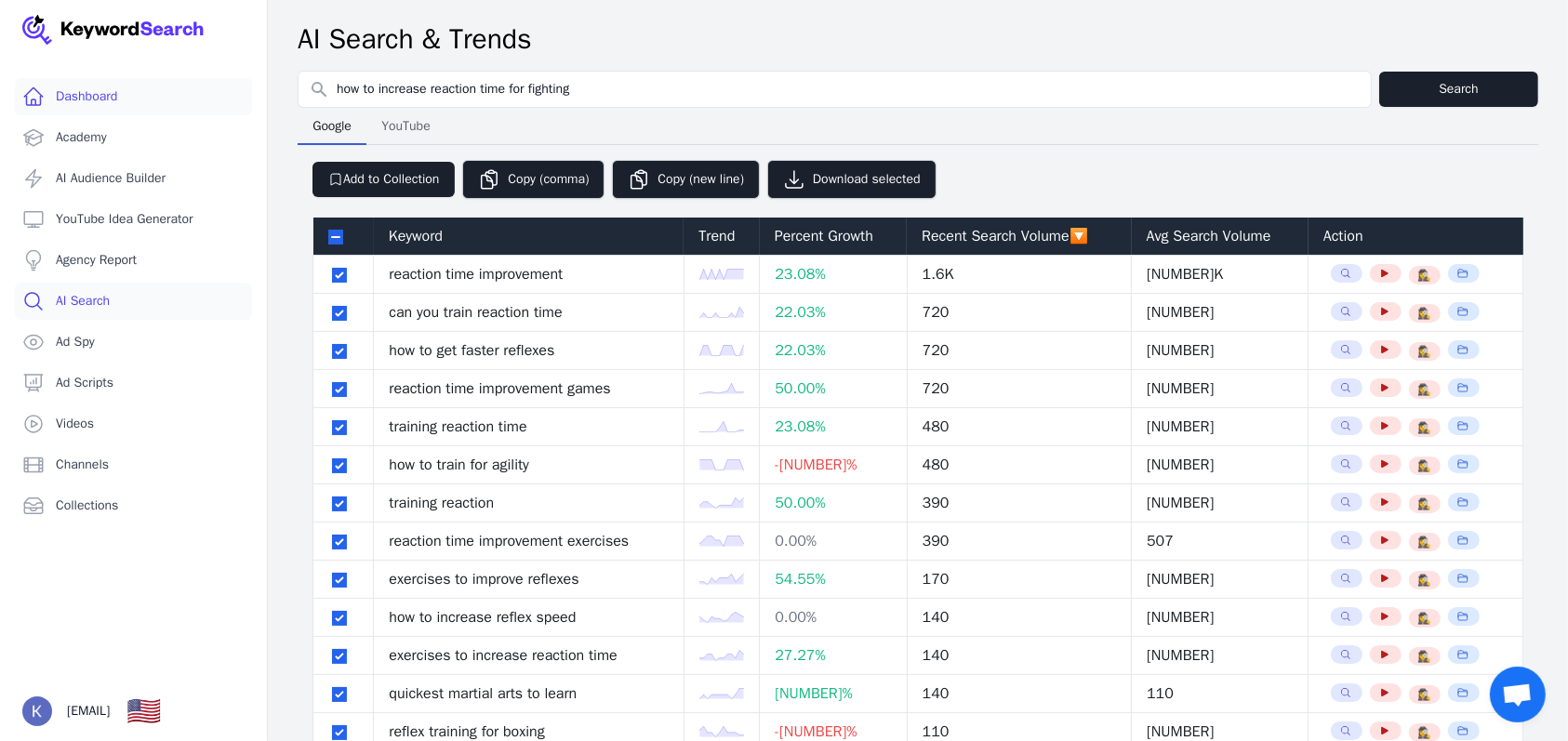 click on "Dashboard" at bounding box center [133, 97] 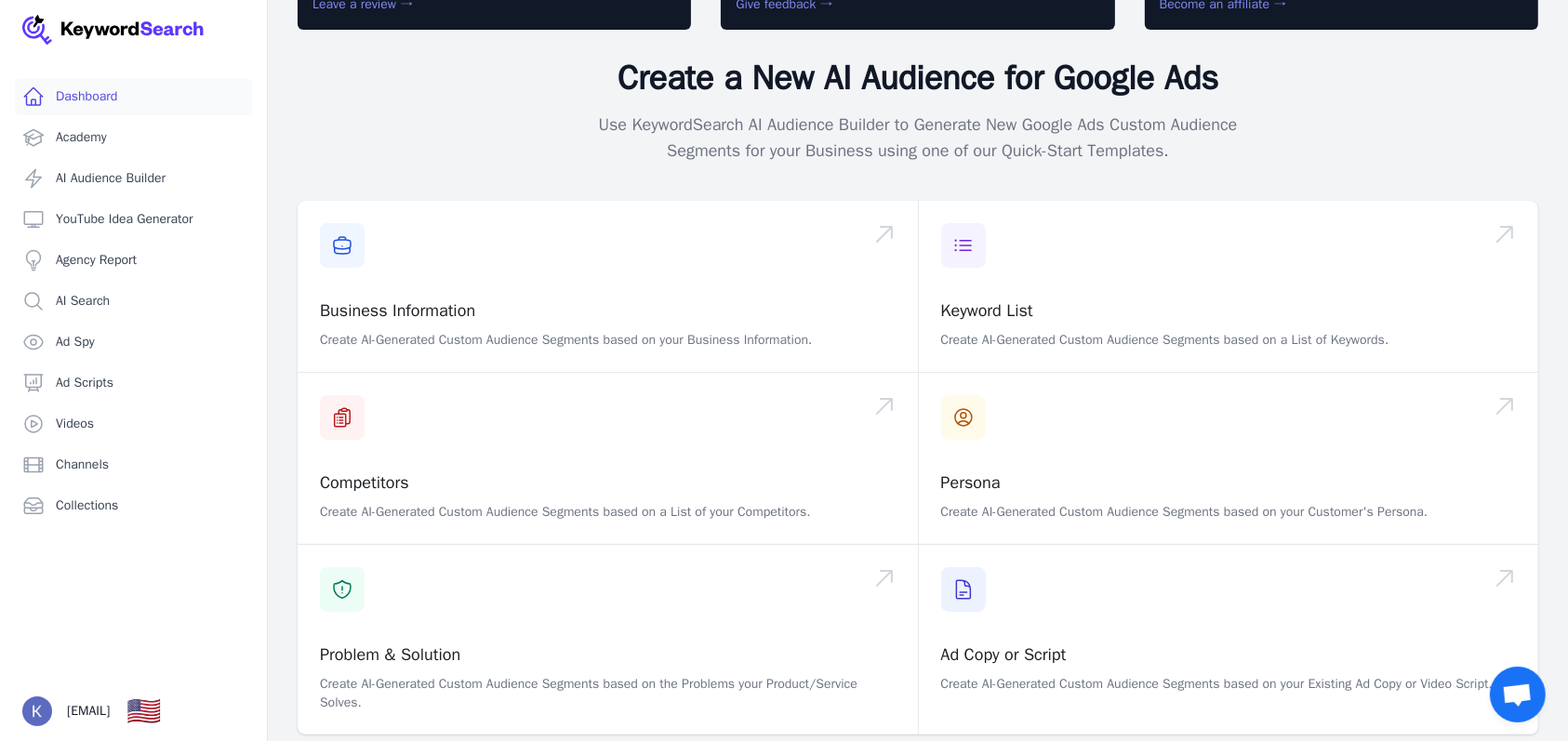 scroll, scrollTop: 257, scrollLeft: 0, axis: vertical 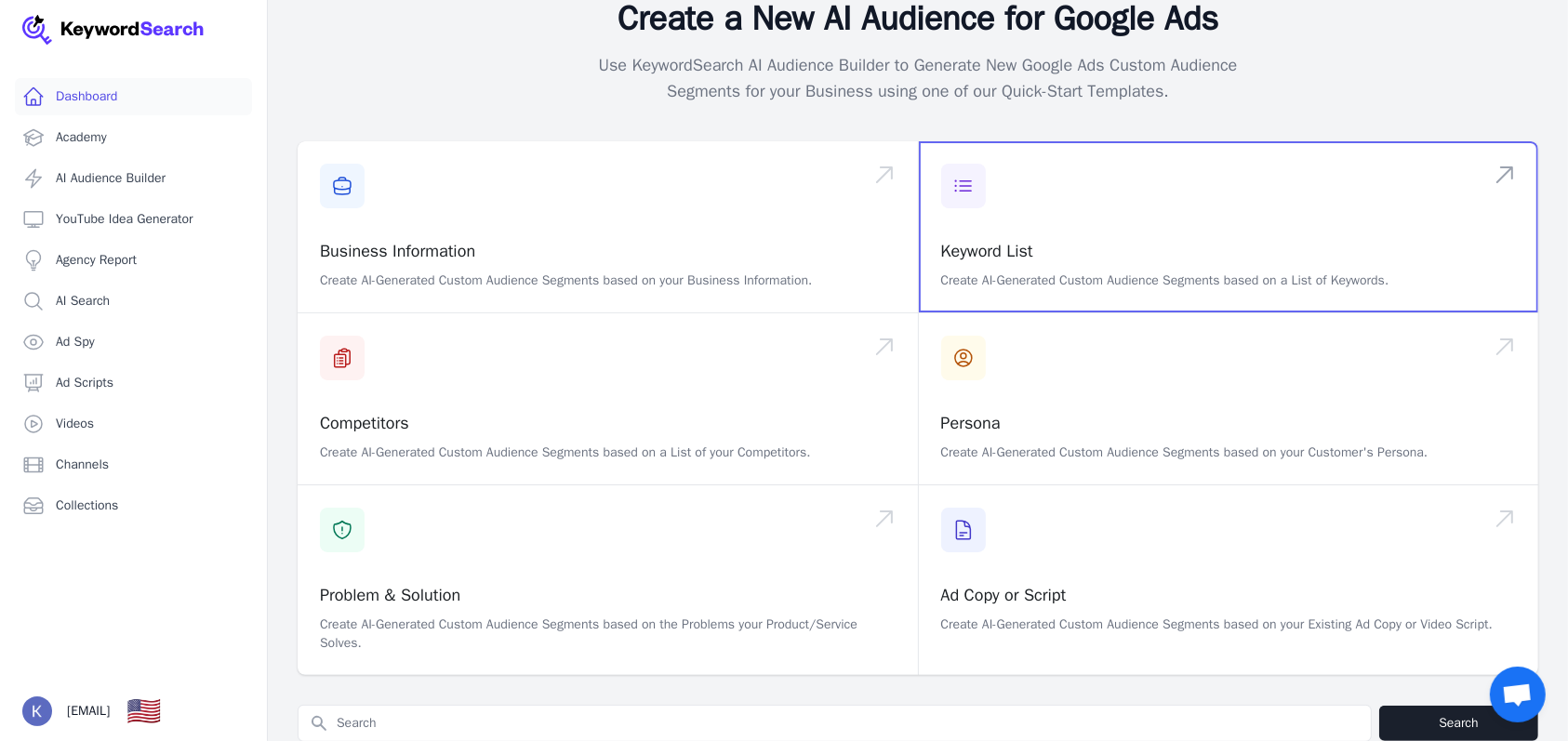 click at bounding box center [1229, 227] 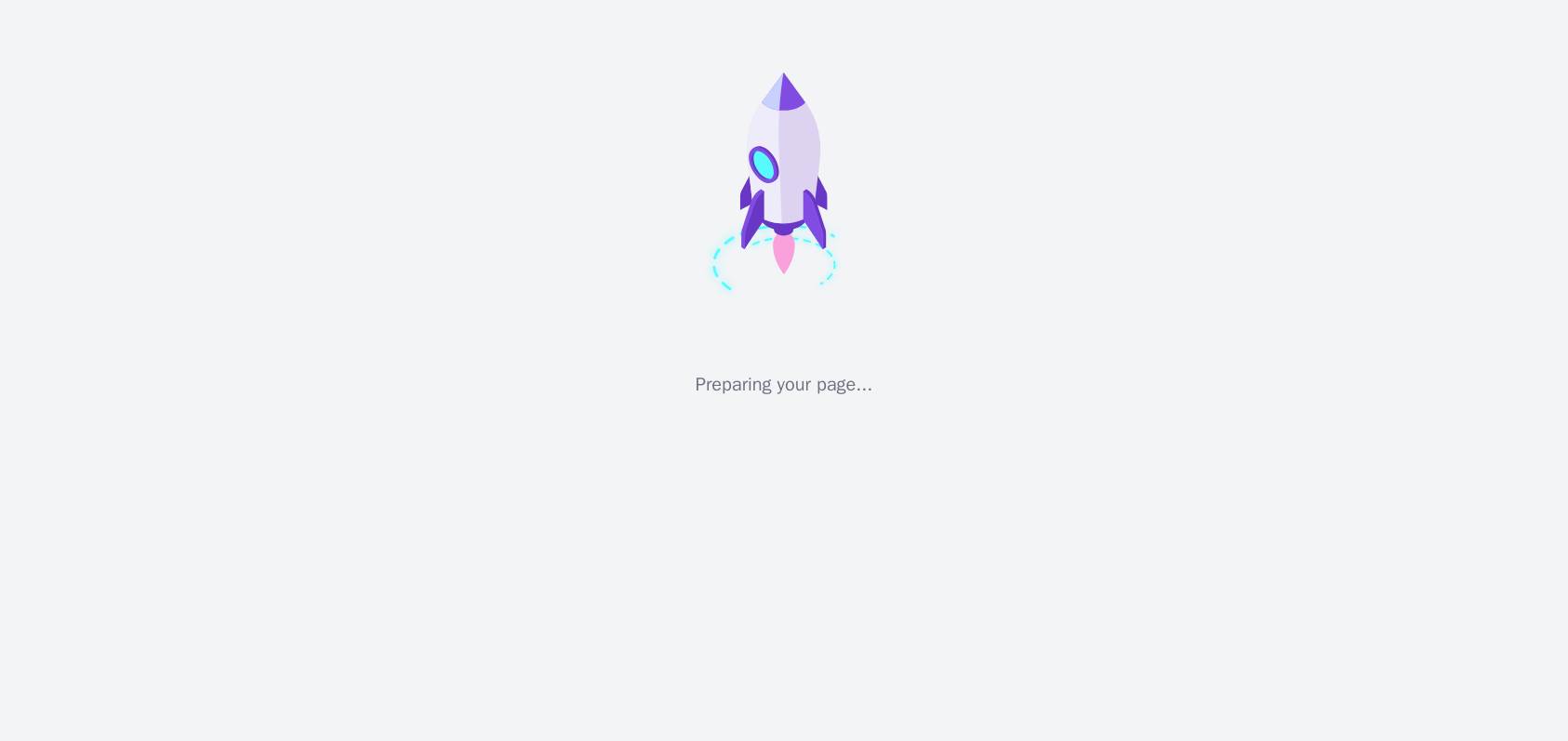 scroll, scrollTop: 0, scrollLeft: 0, axis: both 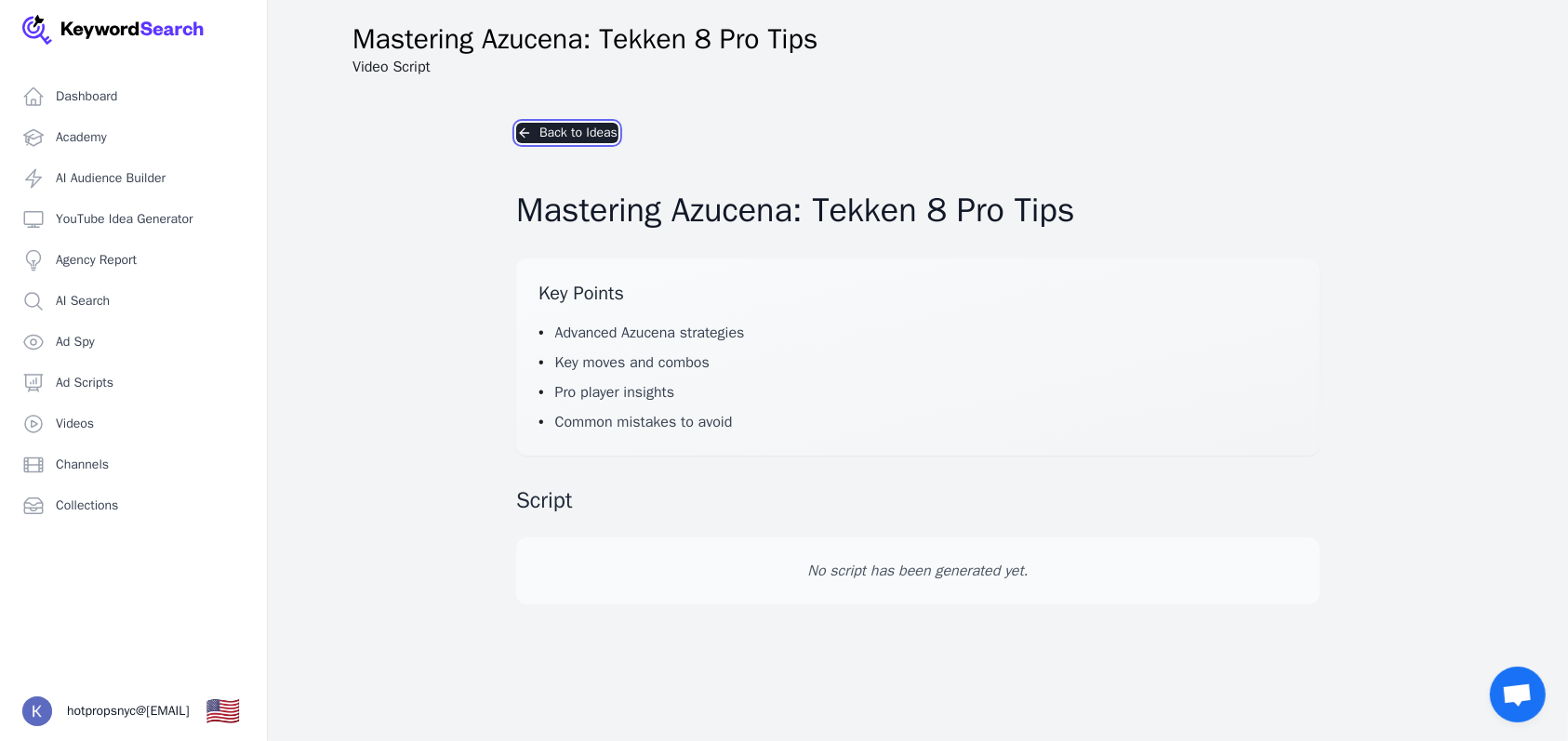 click on "Back to Ideas" at bounding box center (567, 133) 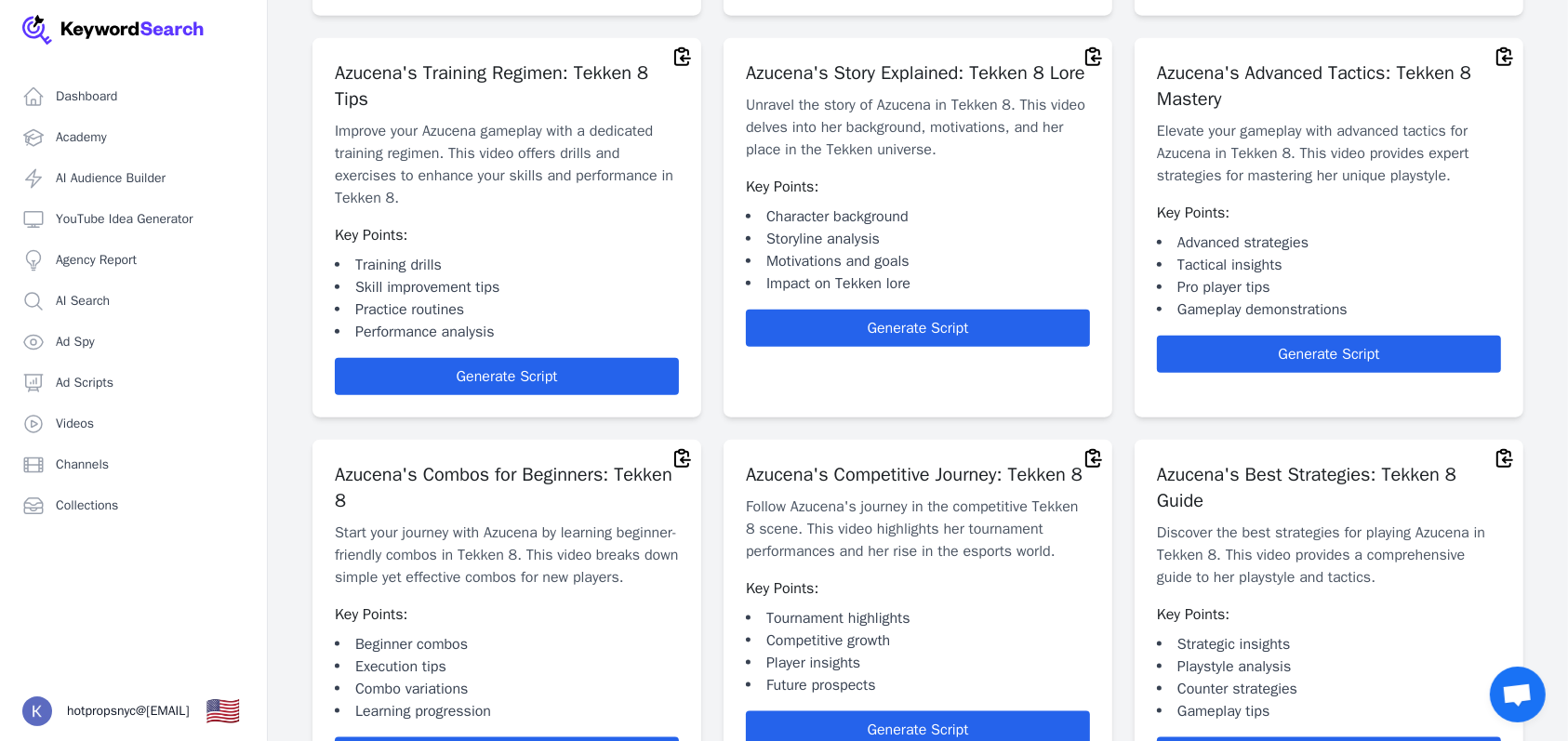 scroll, scrollTop: 2091, scrollLeft: 0, axis: vertical 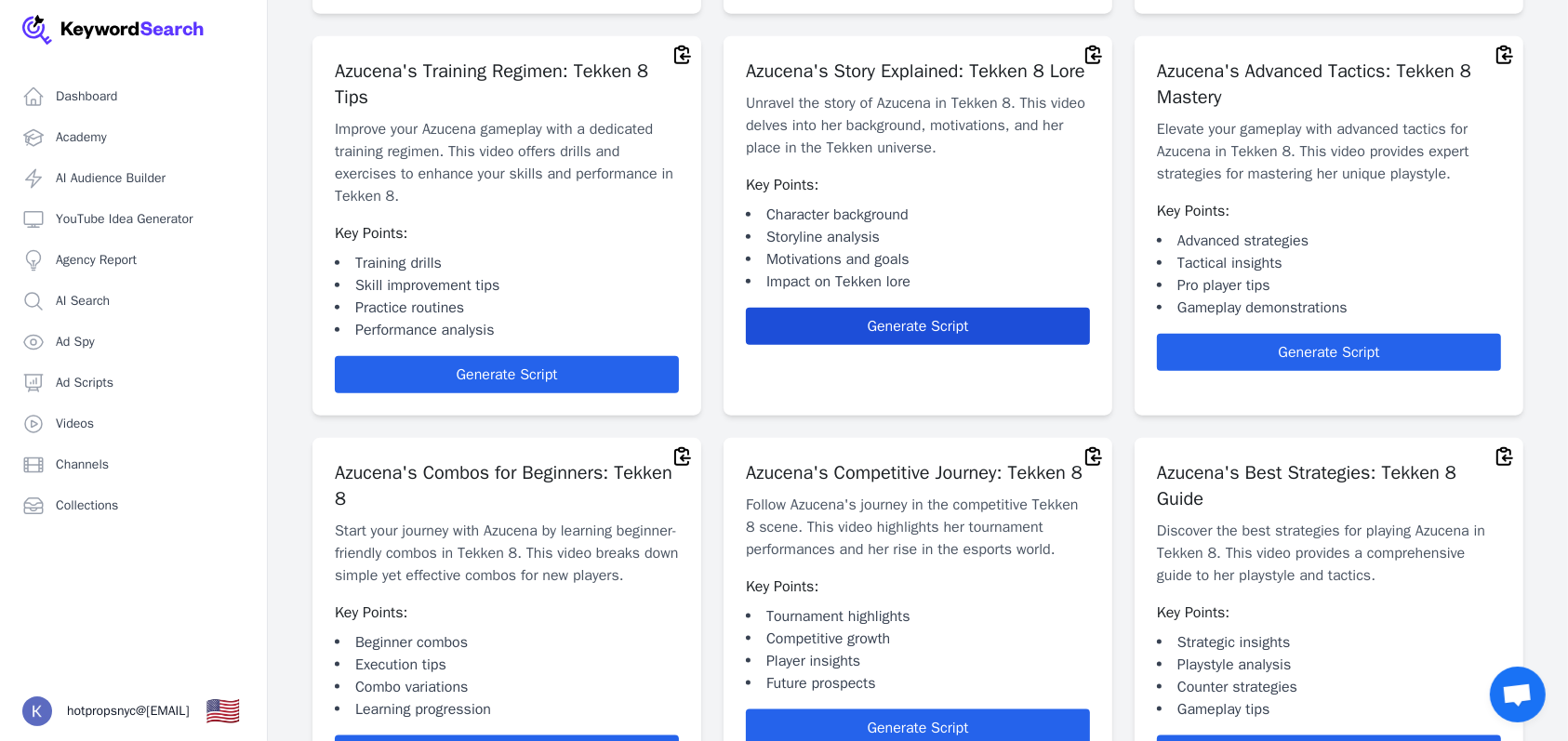 click on "Generate Script" at bounding box center [918, 326] 